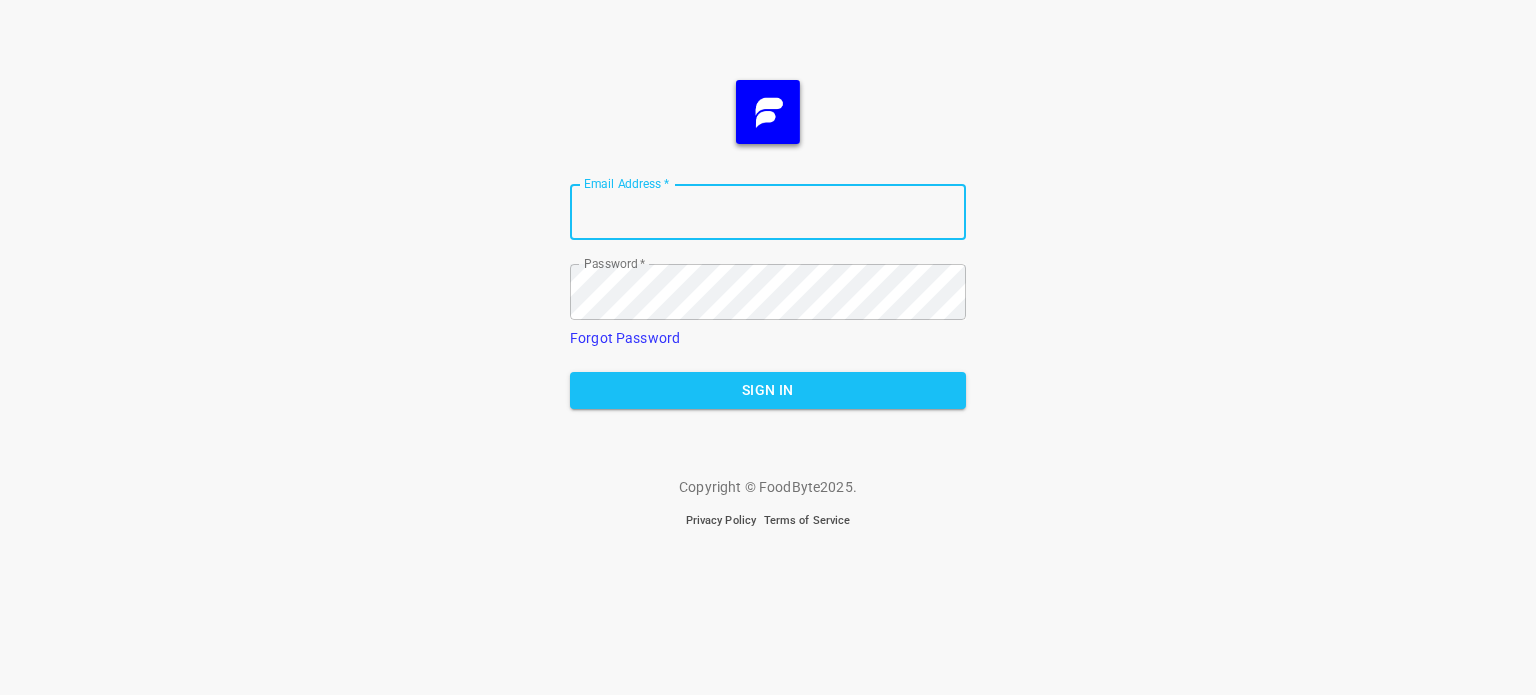 scroll, scrollTop: 0, scrollLeft: 0, axis: both 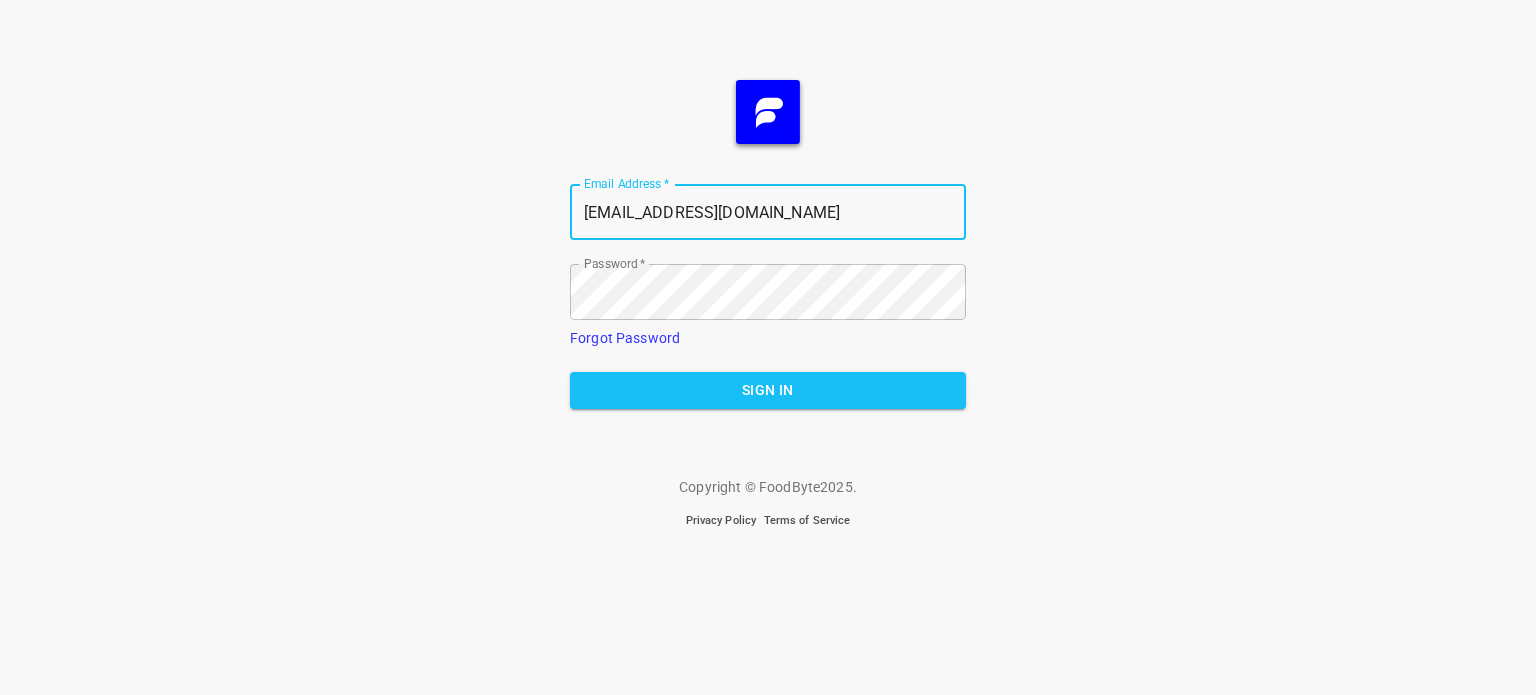 click on "Sign In" at bounding box center (768, 390) 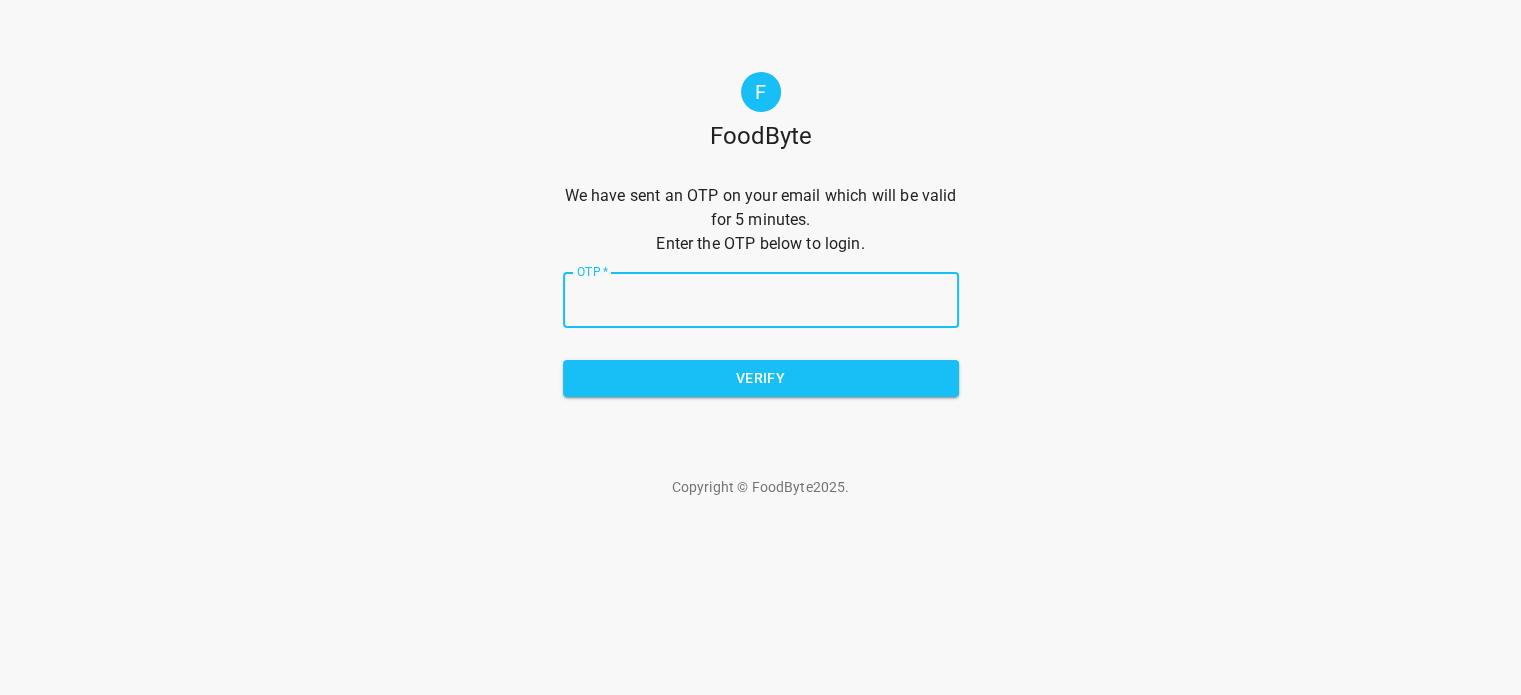 click on "OTP   *" at bounding box center [761, 300] 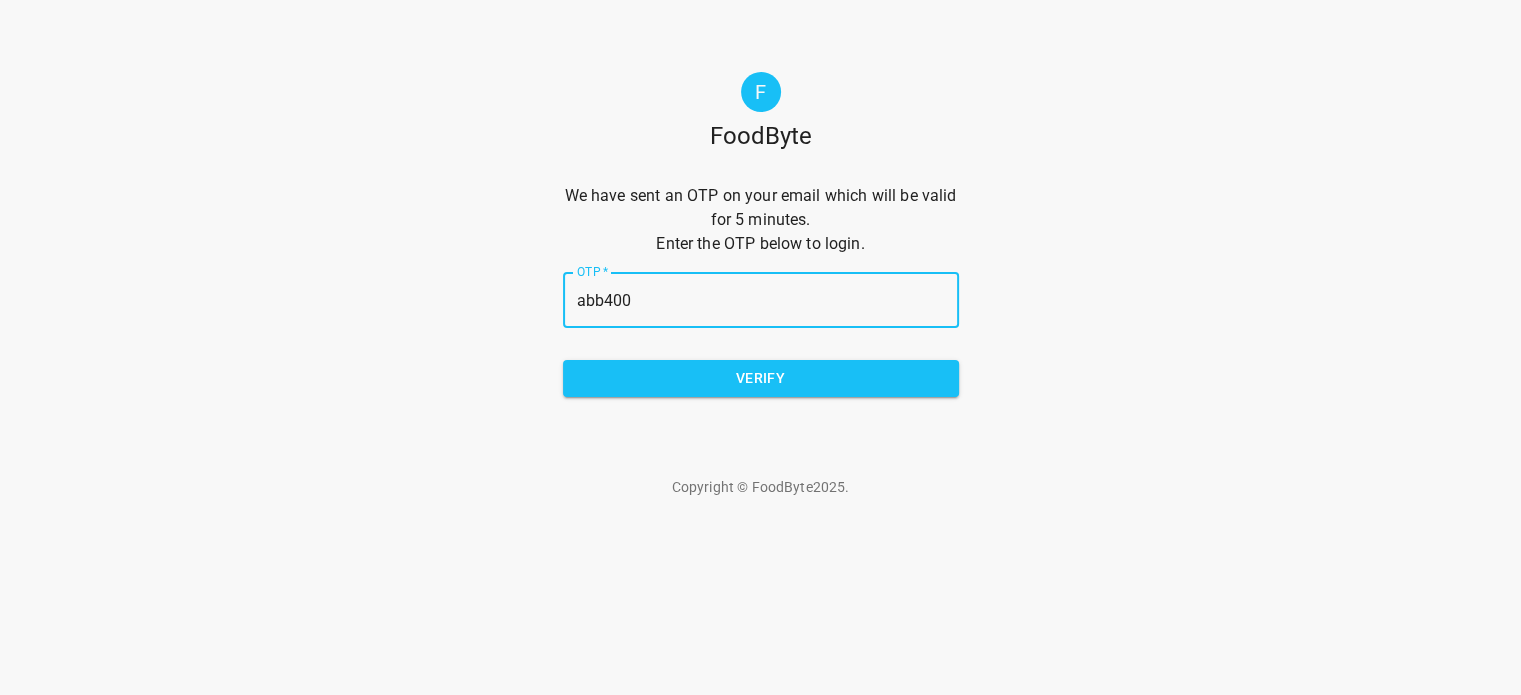 type on "abb400" 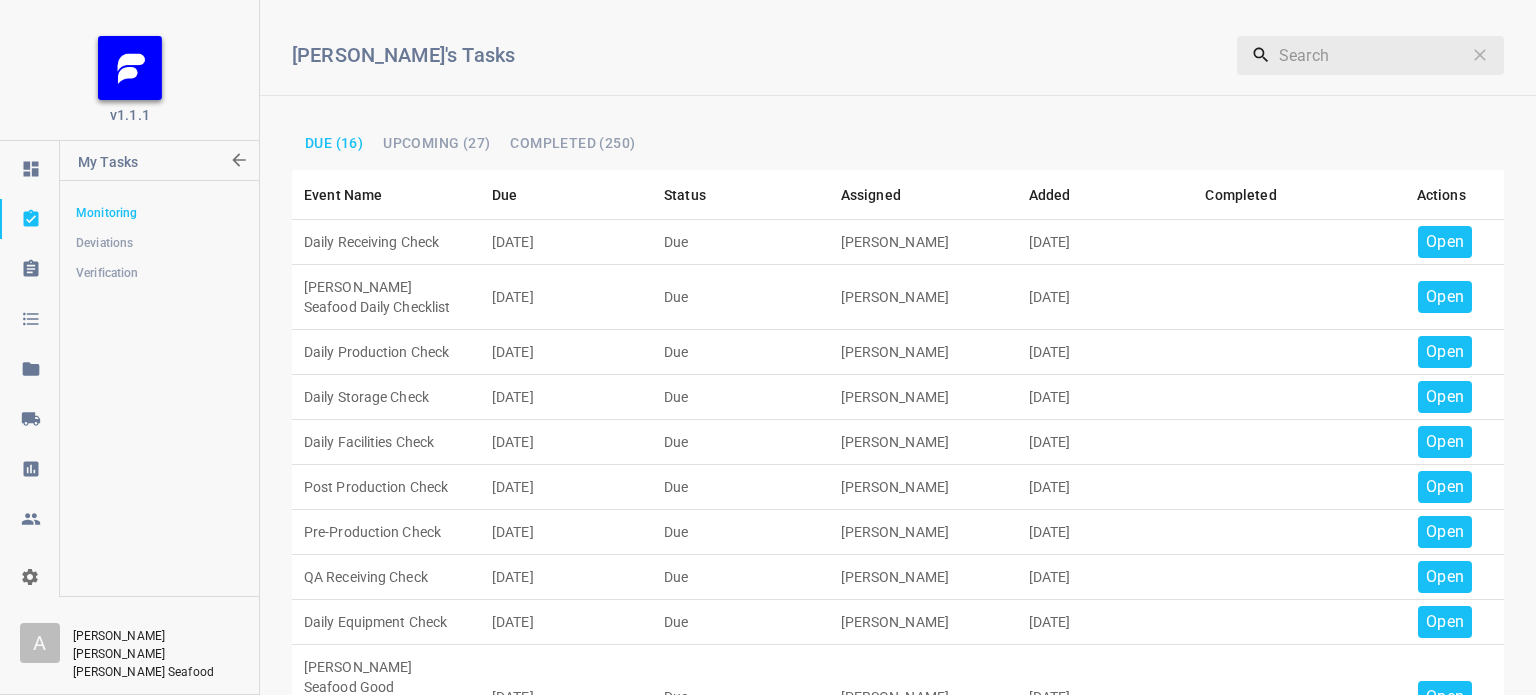 click on "Open" at bounding box center (1445, 242) 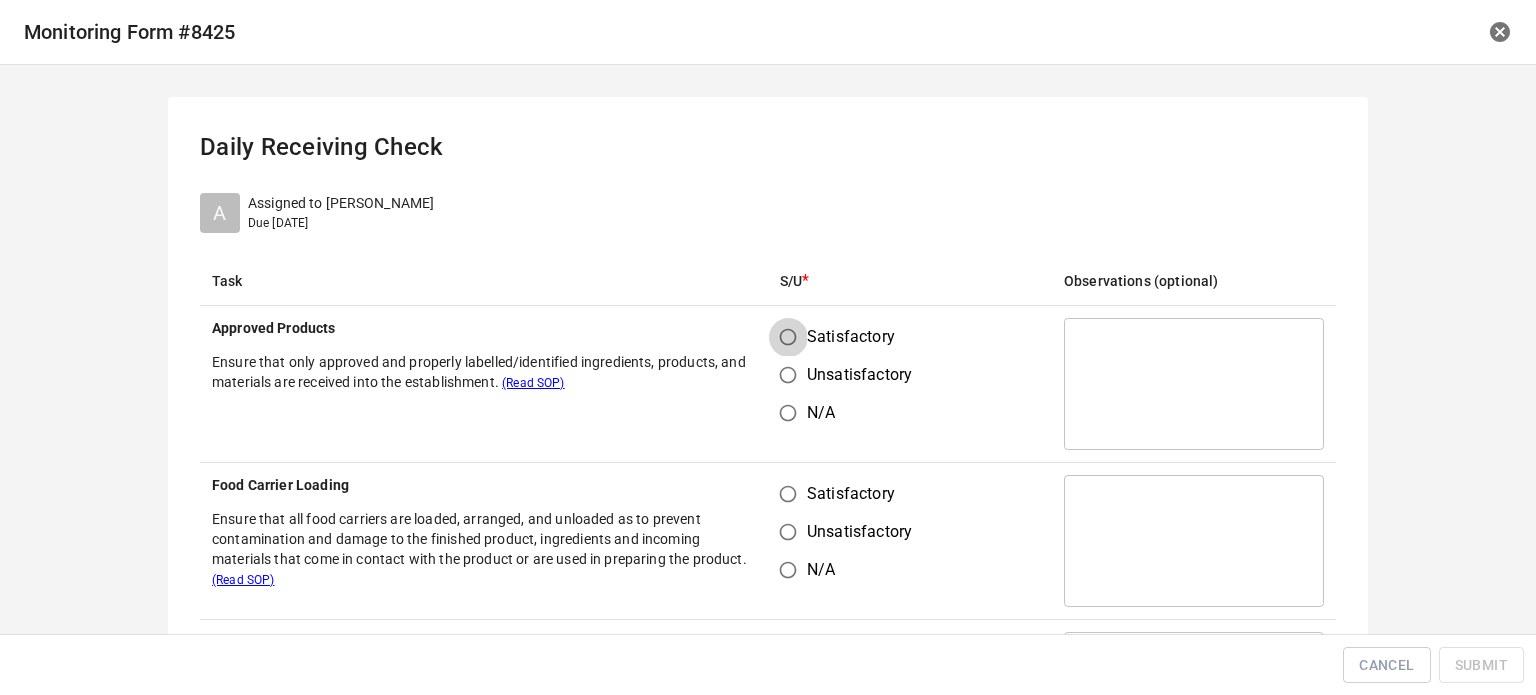 click on "Satisfactory" at bounding box center (788, 337) 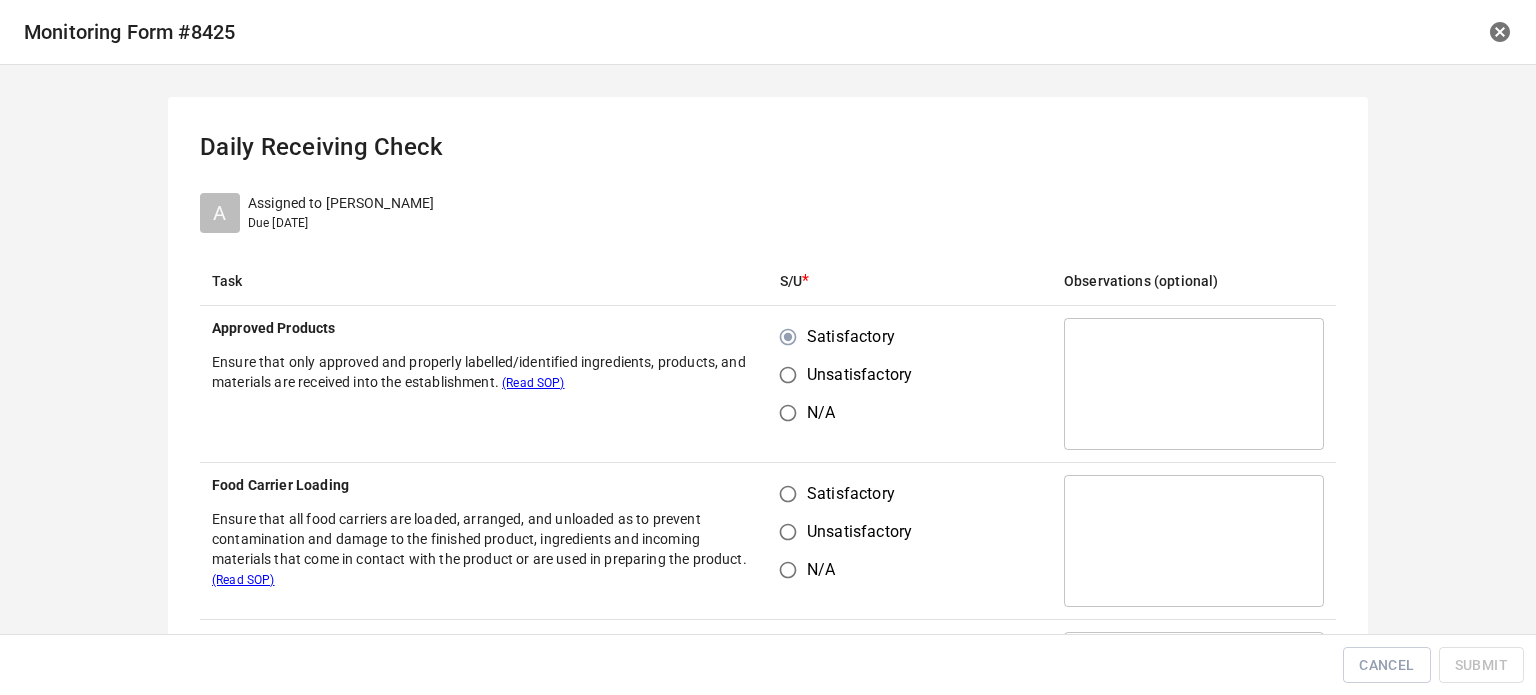 click on "Satisfactory" at bounding box center [788, 494] 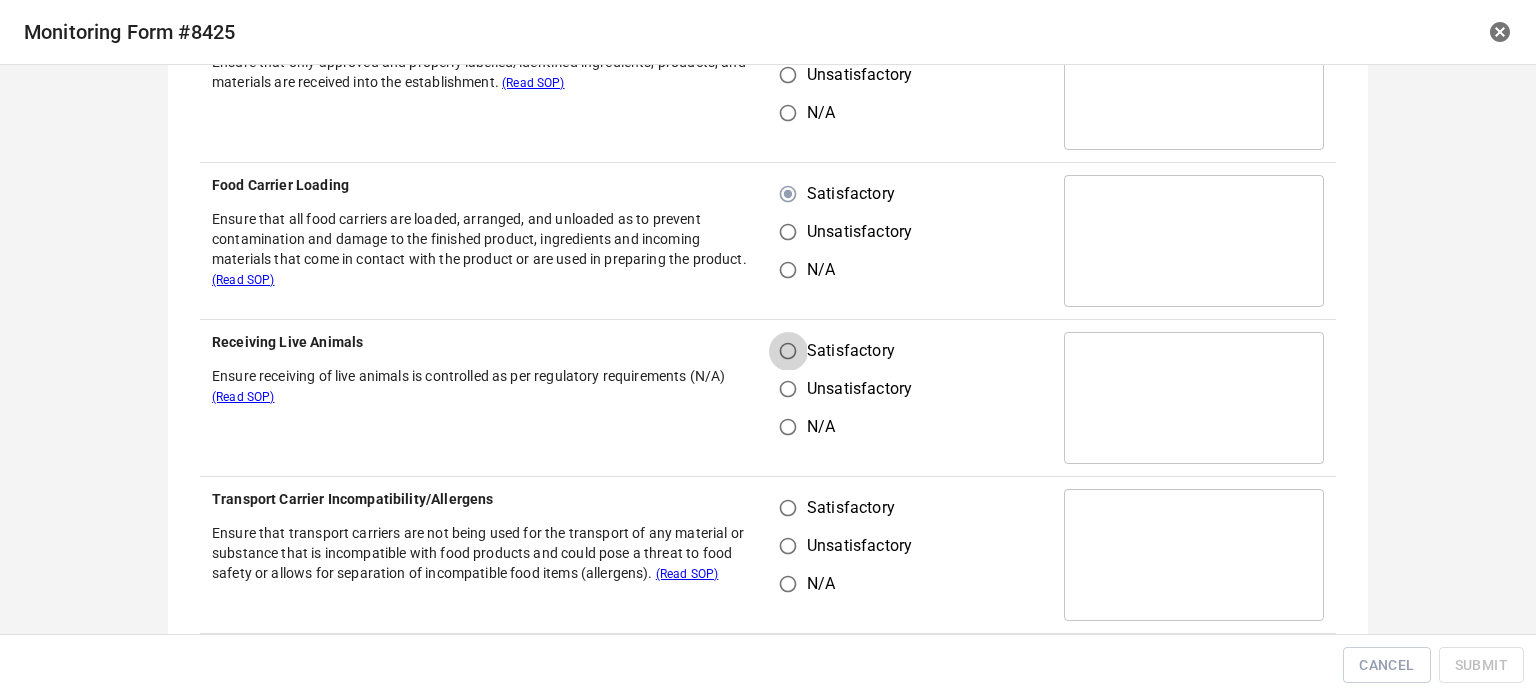 click on "Satisfactory" at bounding box center [788, 351] 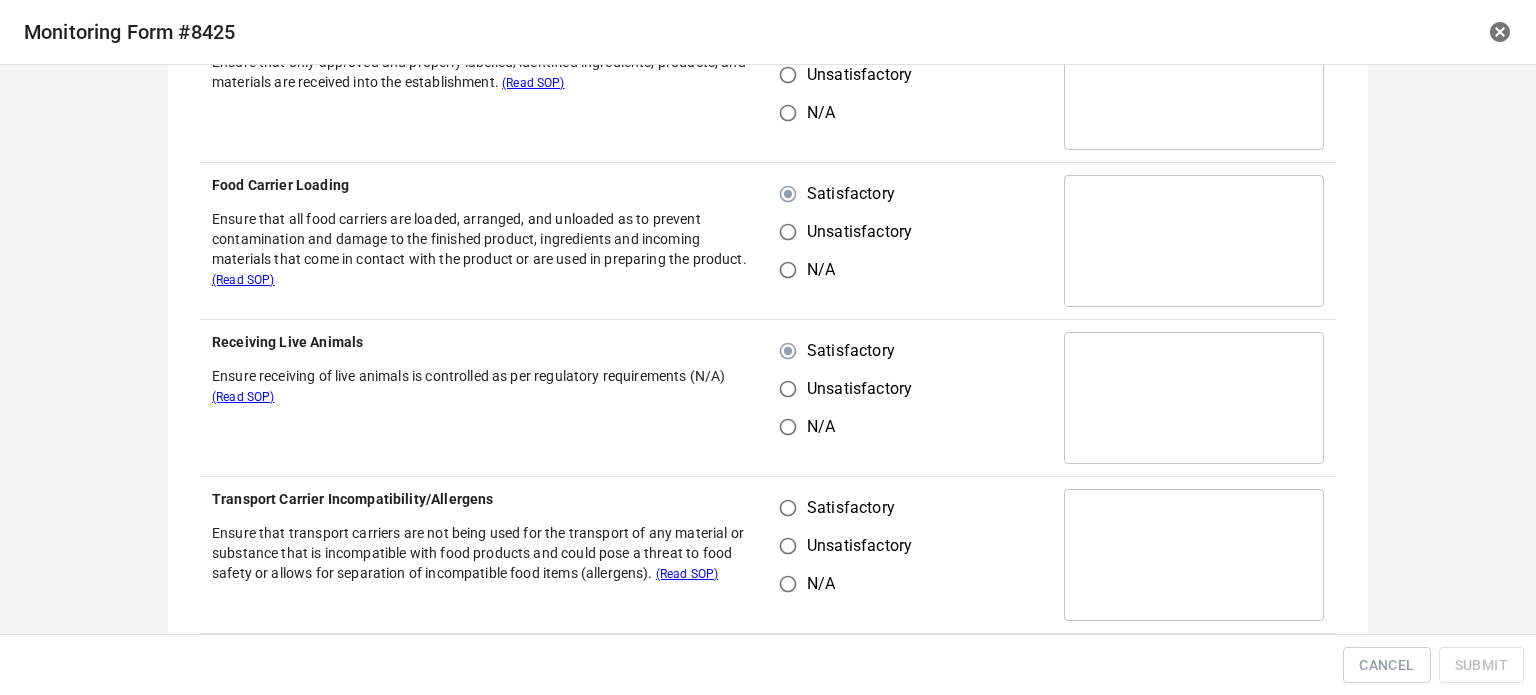 drag, startPoint x: 784, startPoint y: 509, endPoint x: 851, endPoint y: 486, distance: 70.837845 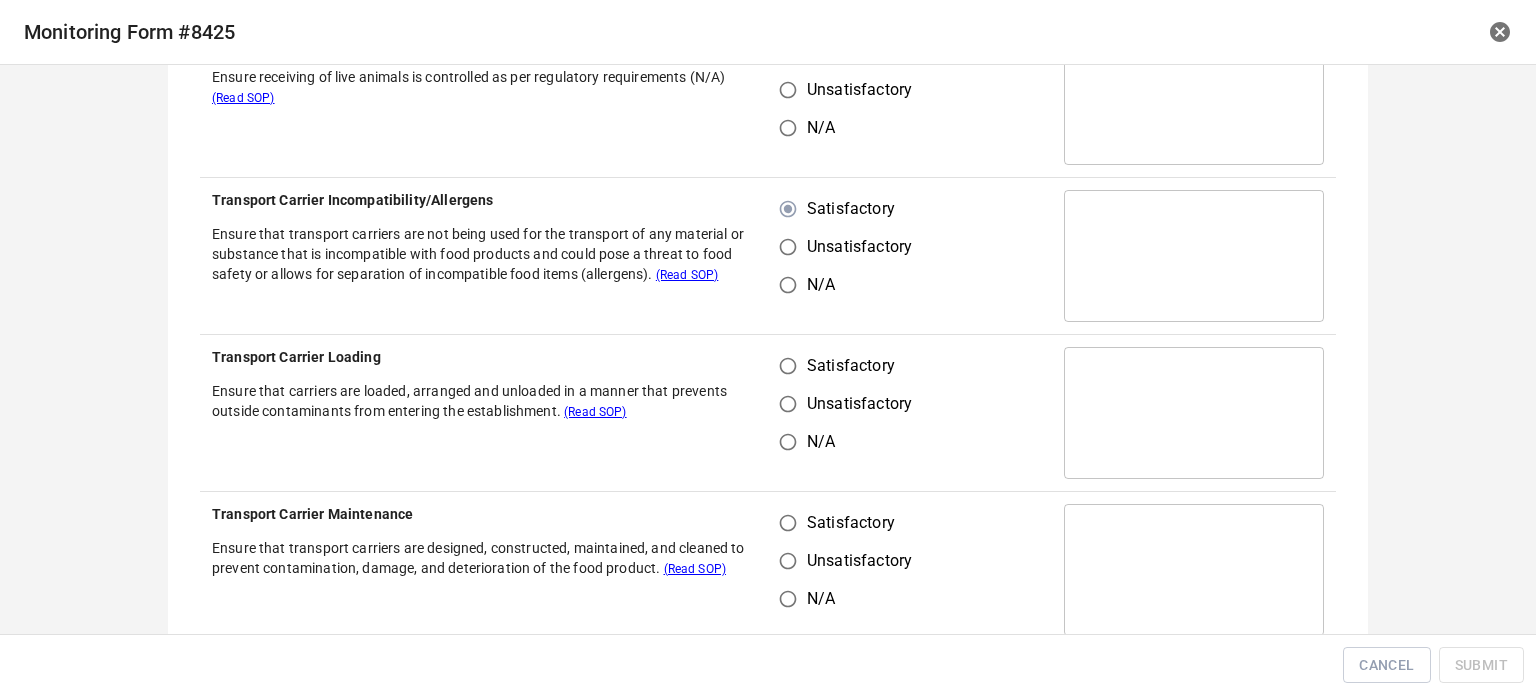 scroll, scrollTop: 600, scrollLeft: 0, axis: vertical 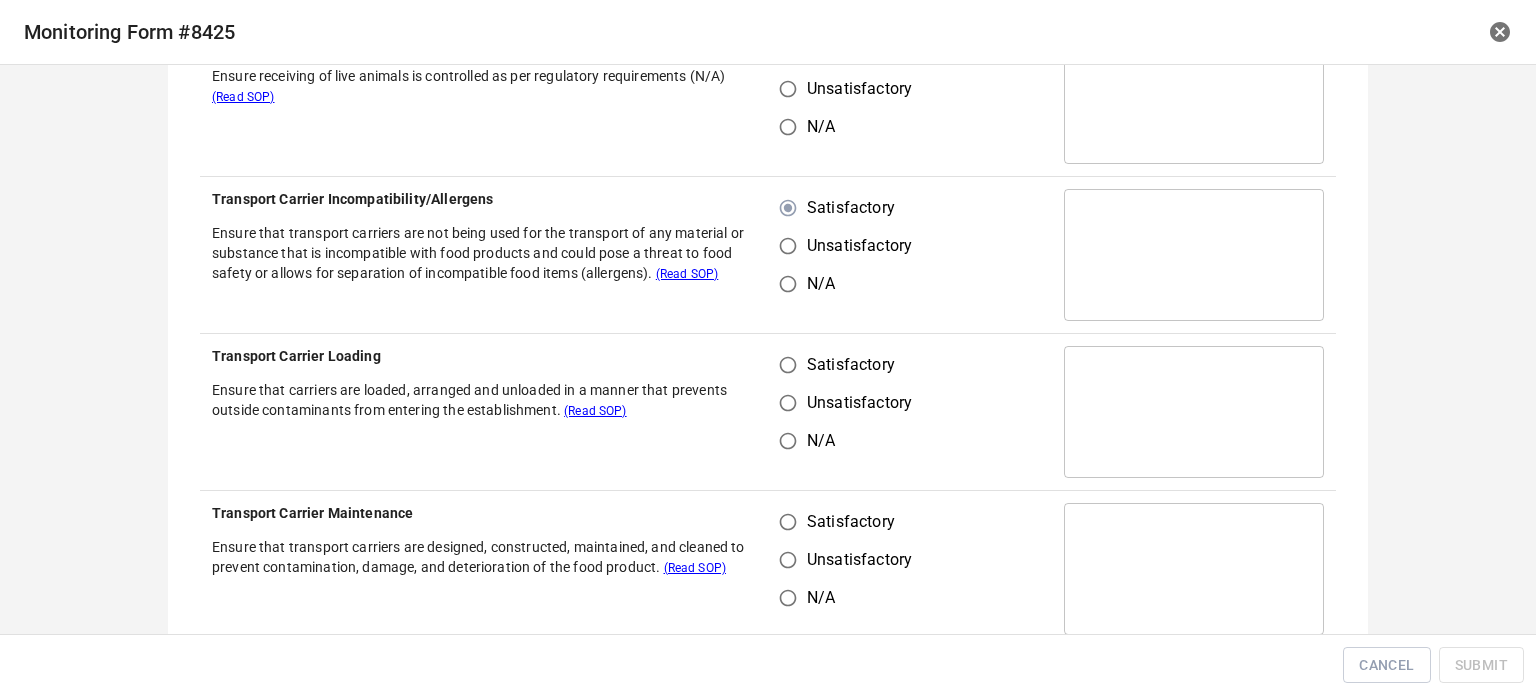 drag, startPoint x: 790, startPoint y: 363, endPoint x: 788, endPoint y: 495, distance: 132.01515 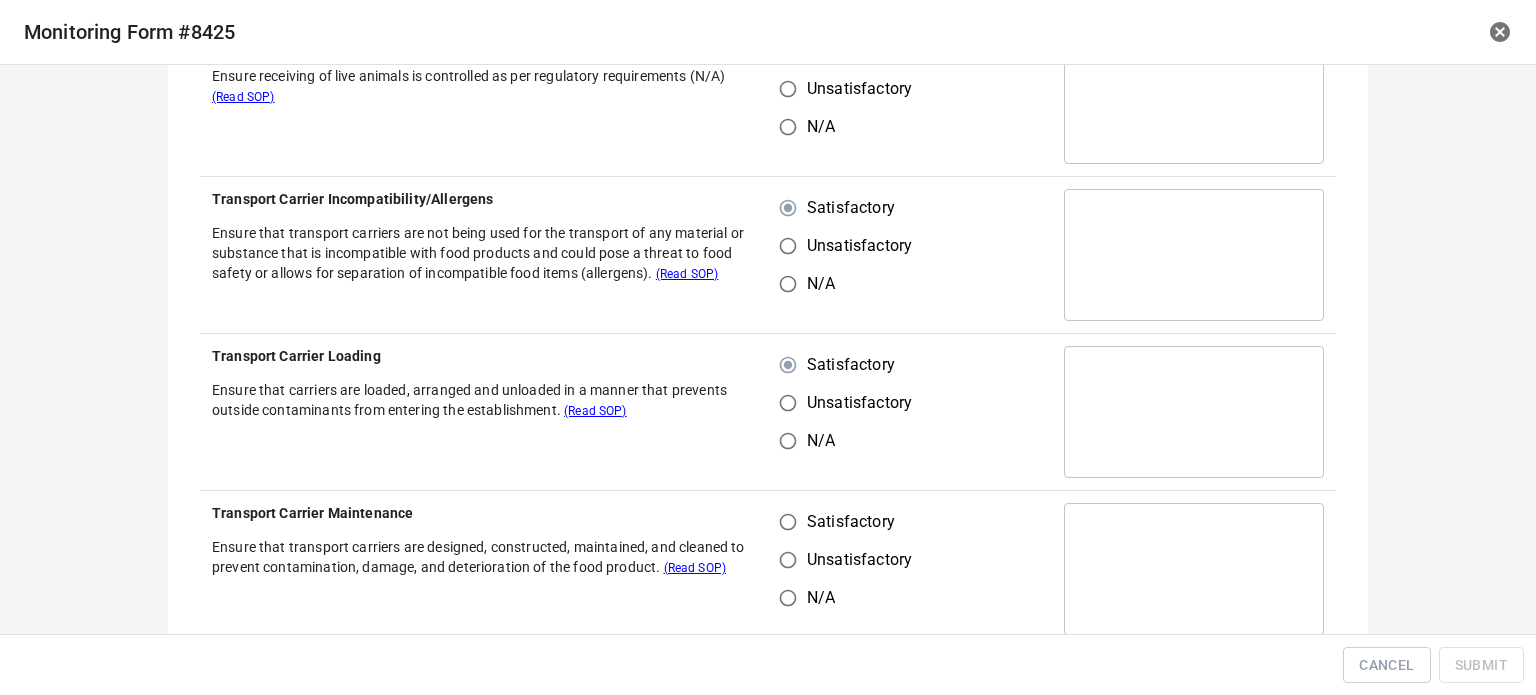 click on "Satisfactory" at bounding box center [788, 522] 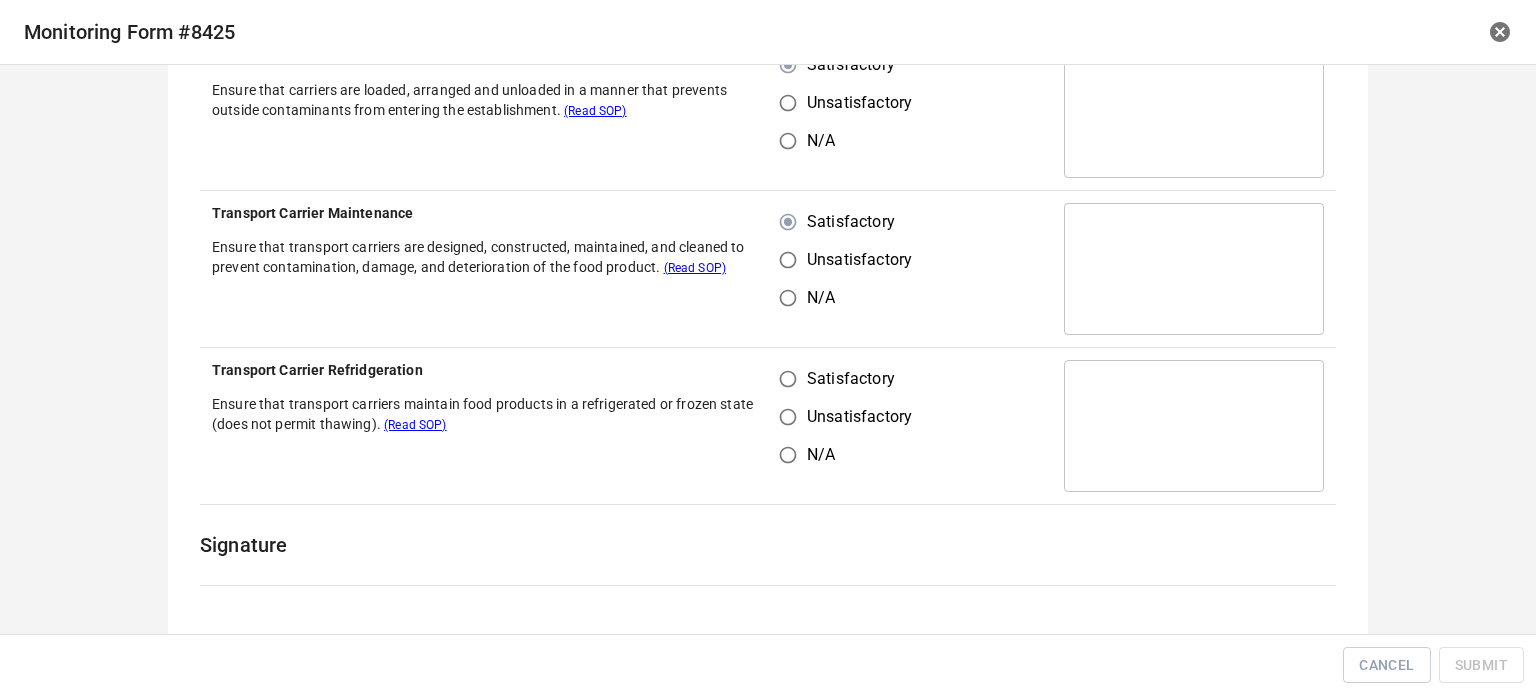 drag, startPoint x: 777, startPoint y: 378, endPoint x: 824, endPoint y: 459, distance: 93.64828 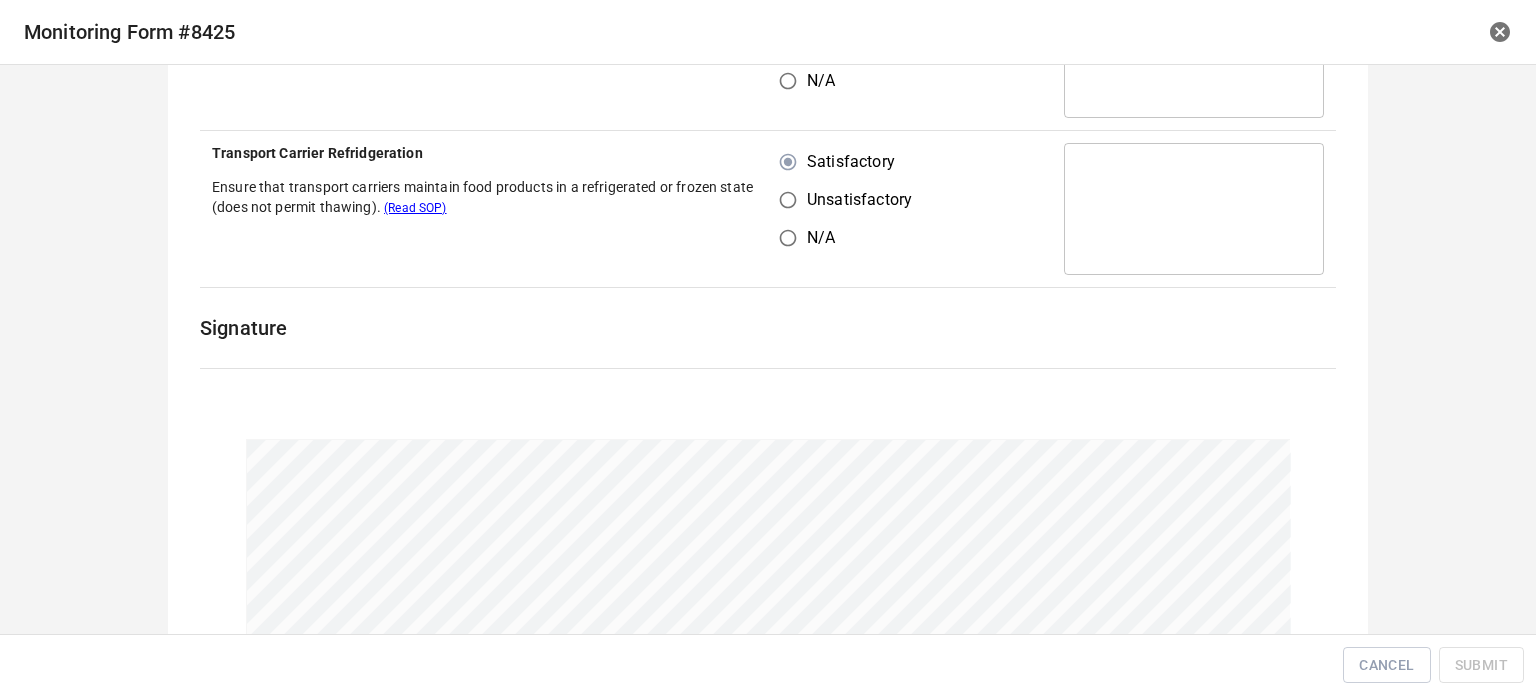 scroll, scrollTop: 1245, scrollLeft: 0, axis: vertical 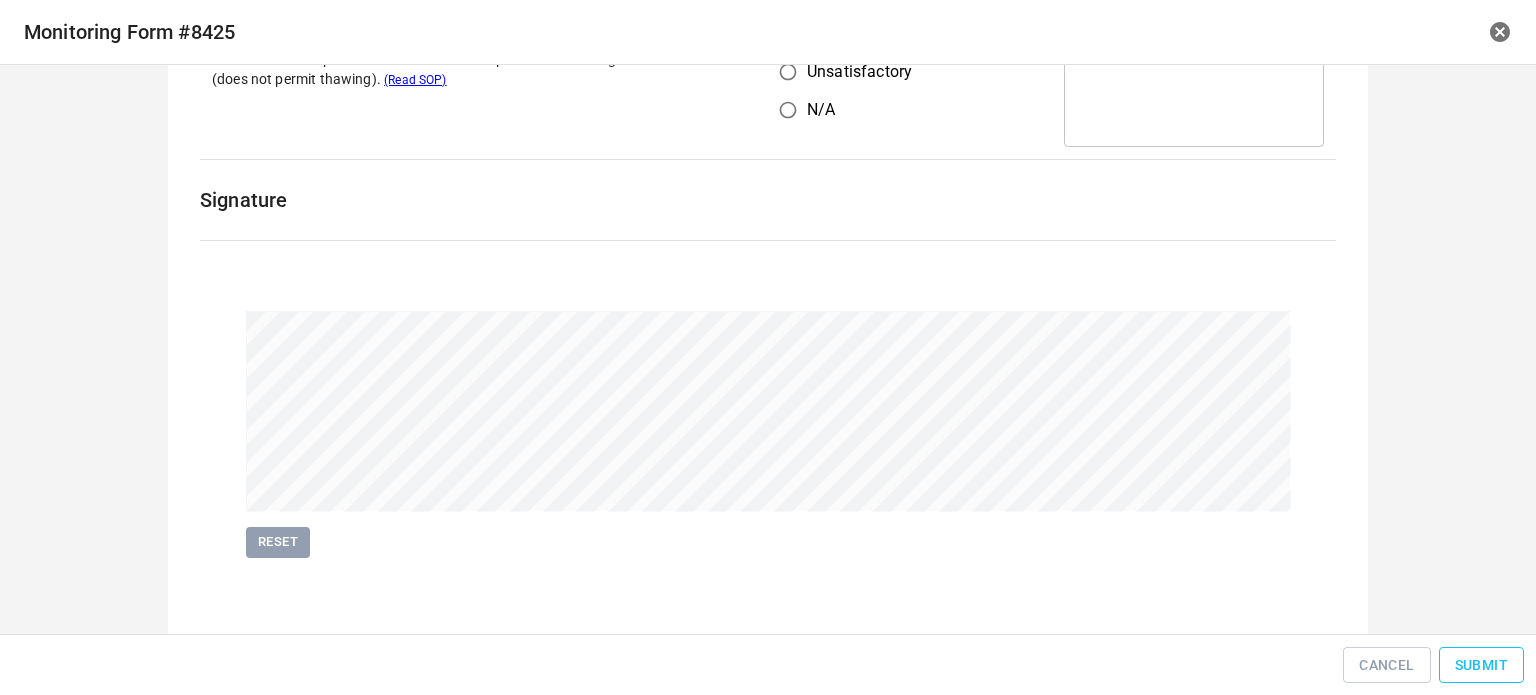 click on "Cancel Submit" at bounding box center (768, 665) 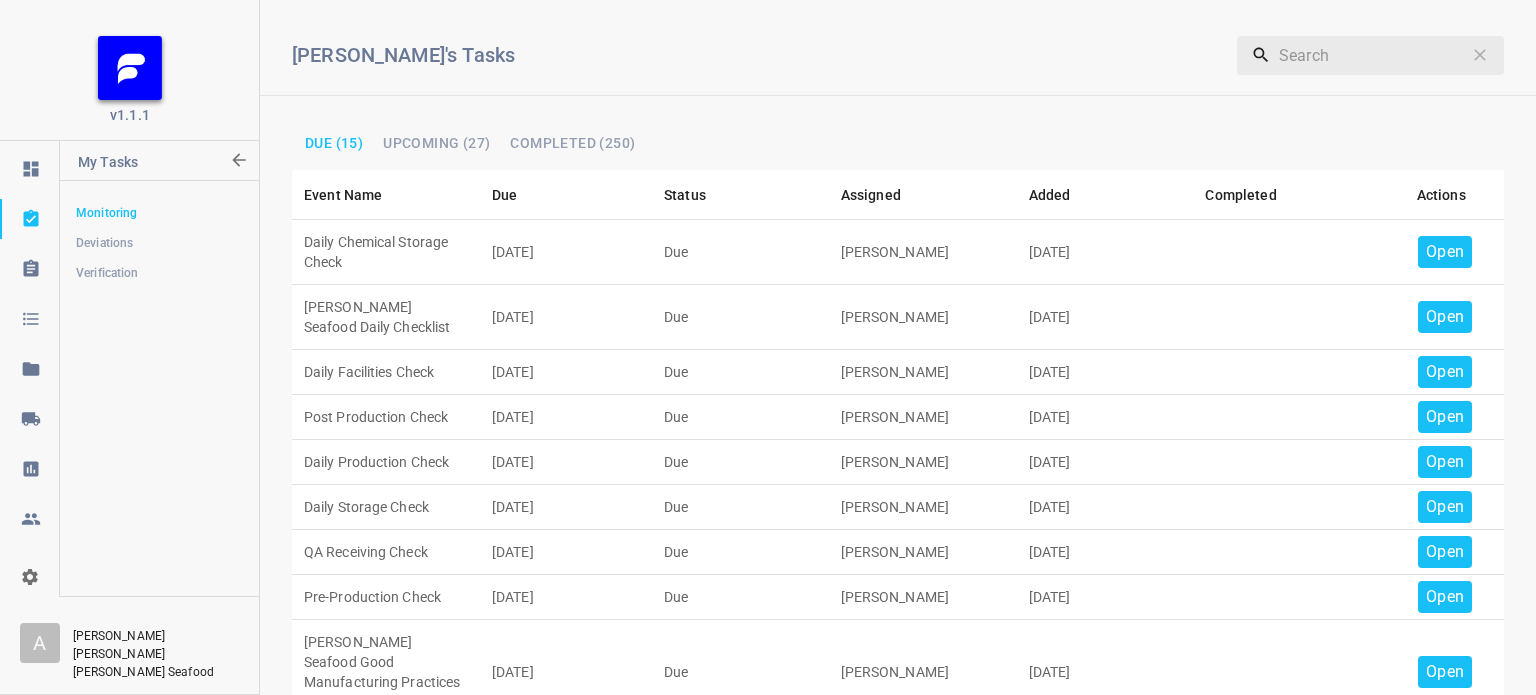 click on "Open" at bounding box center (1445, 252) 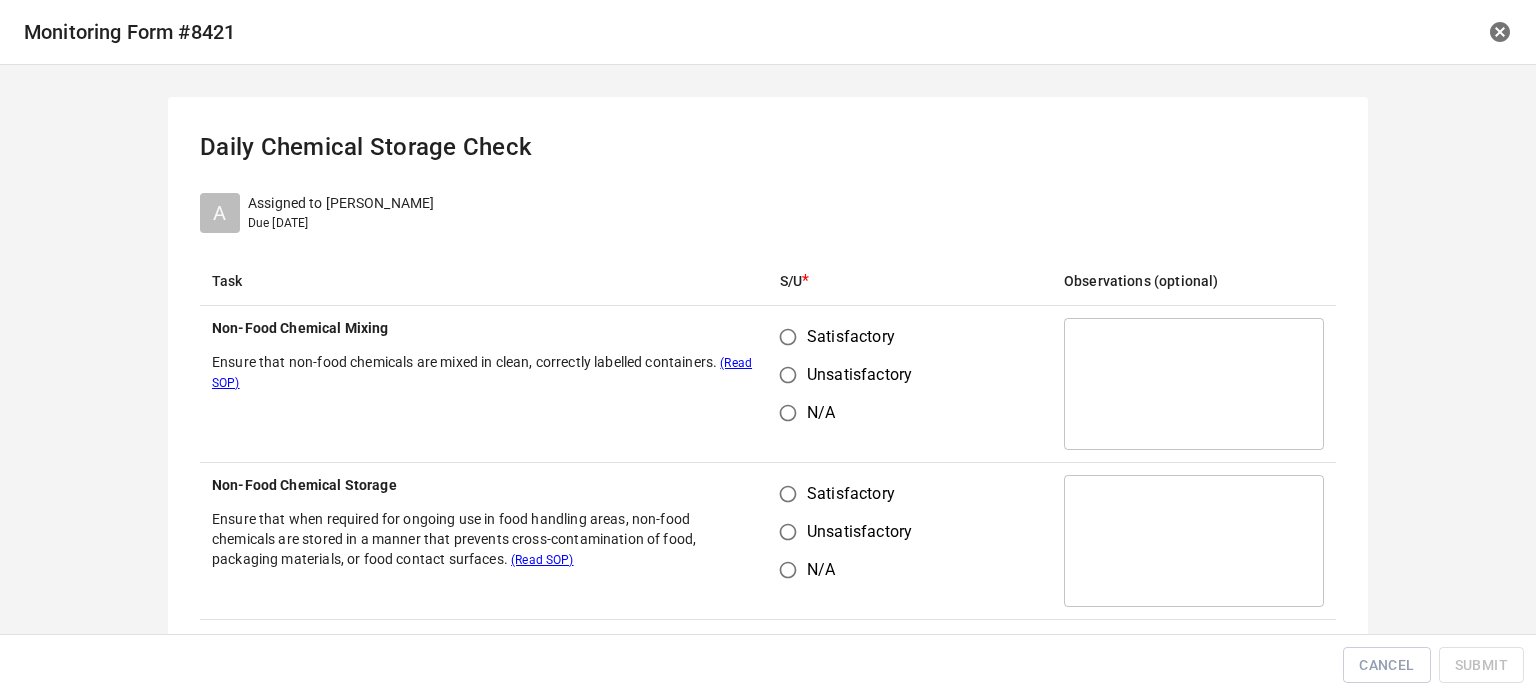 drag, startPoint x: 789, startPoint y: 298, endPoint x: 798, endPoint y: 343, distance: 45.891174 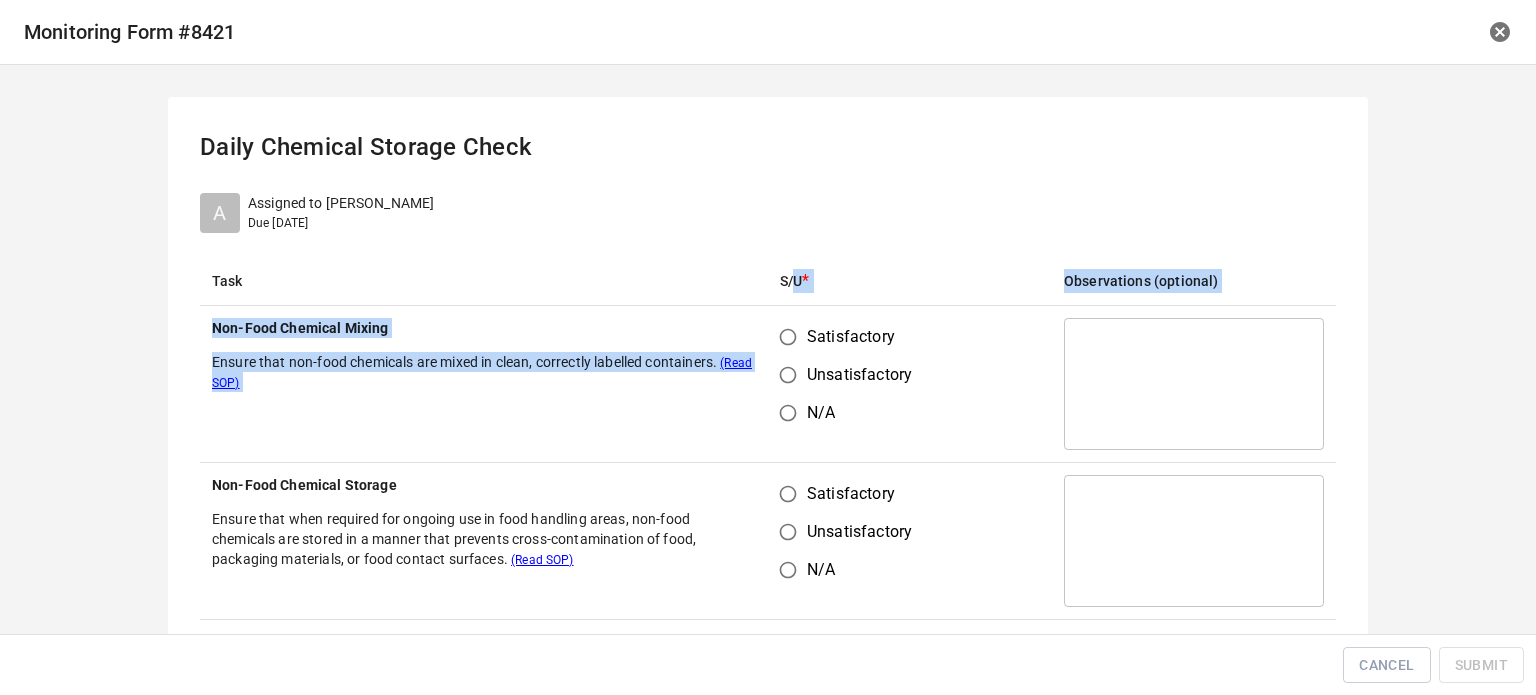 click on "Satisfactory" at bounding box center [788, 337] 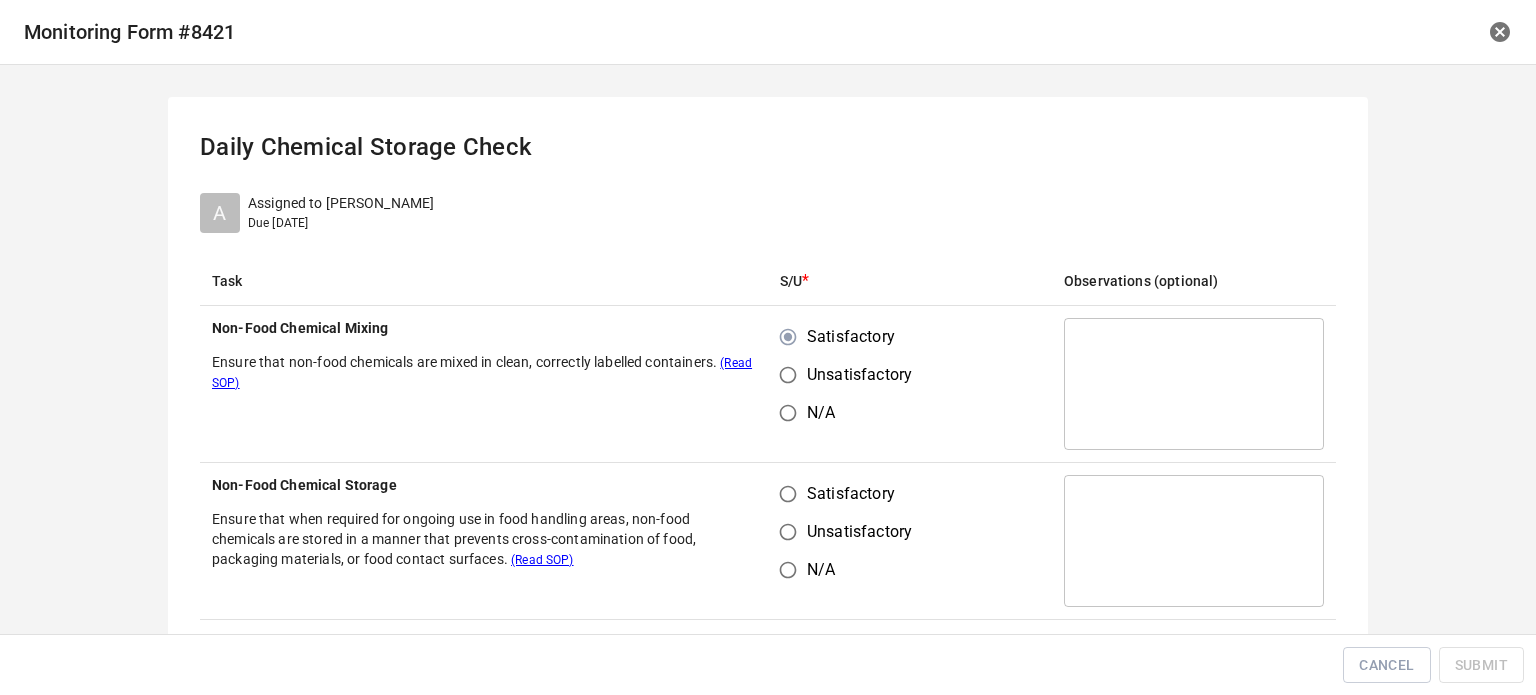 drag, startPoint x: 922, startPoint y: 342, endPoint x: 944, endPoint y: 403, distance: 64.84597 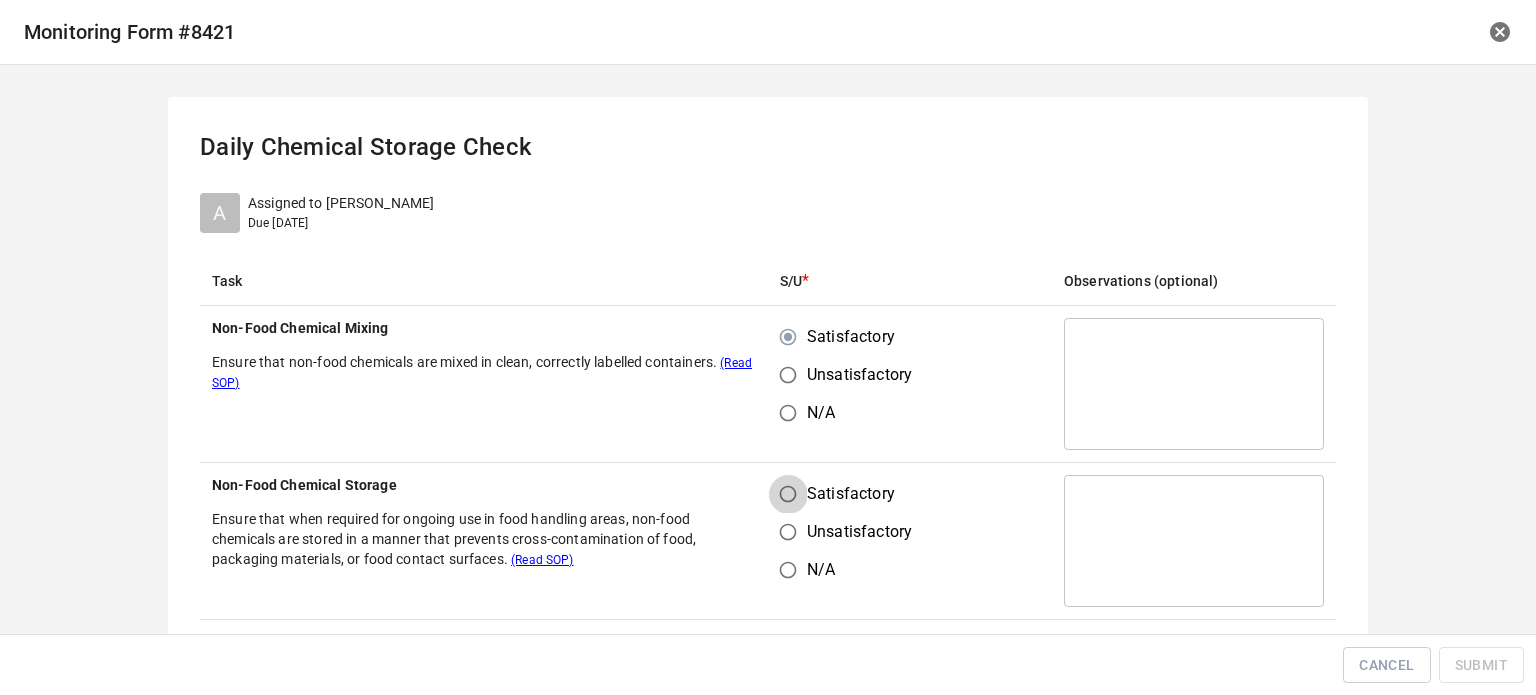 drag, startPoint x: 774, startPoint y: 501, endPoint x: 898, endPoint y: 345, distance: 199.2787 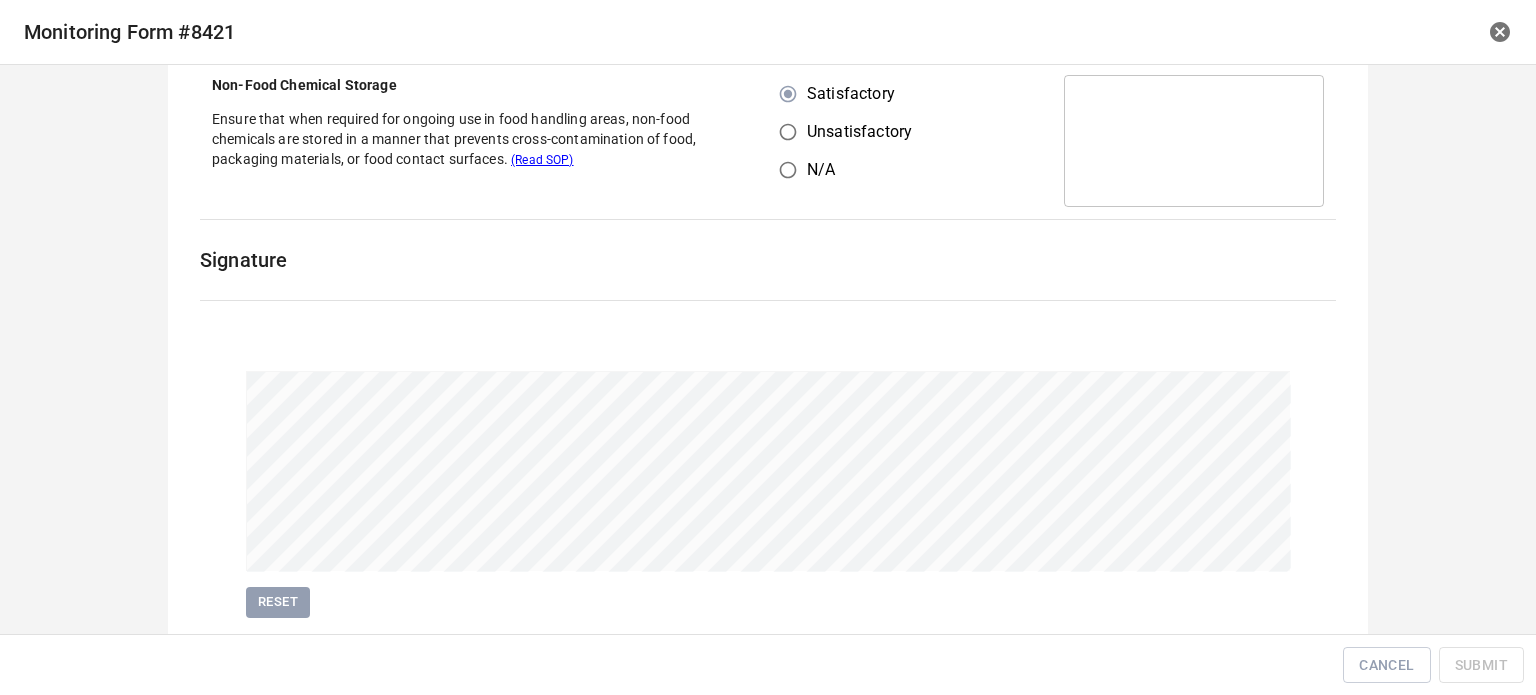 scroll, scrollTop: 461, scrollLeft: 0, axis: vertical 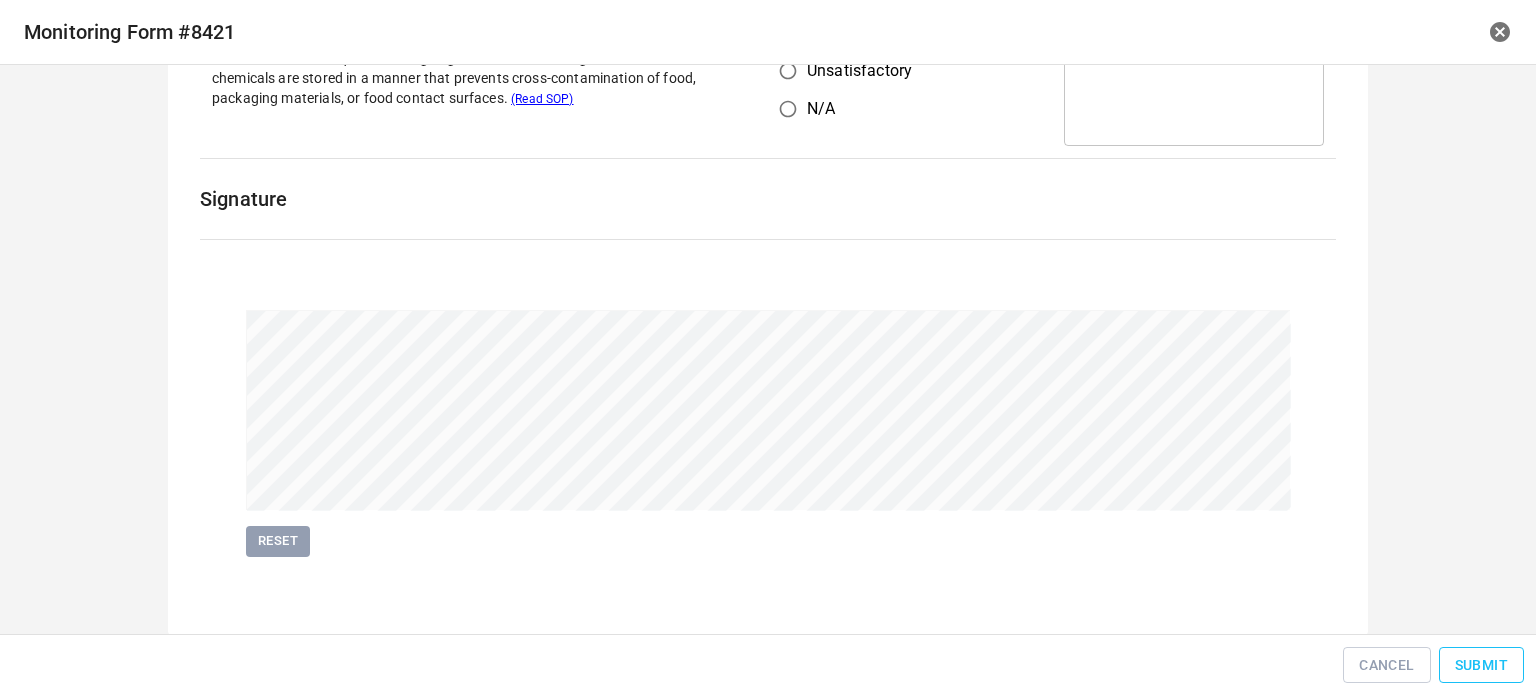 click on "Submit" at bounding box center (1481, 665) 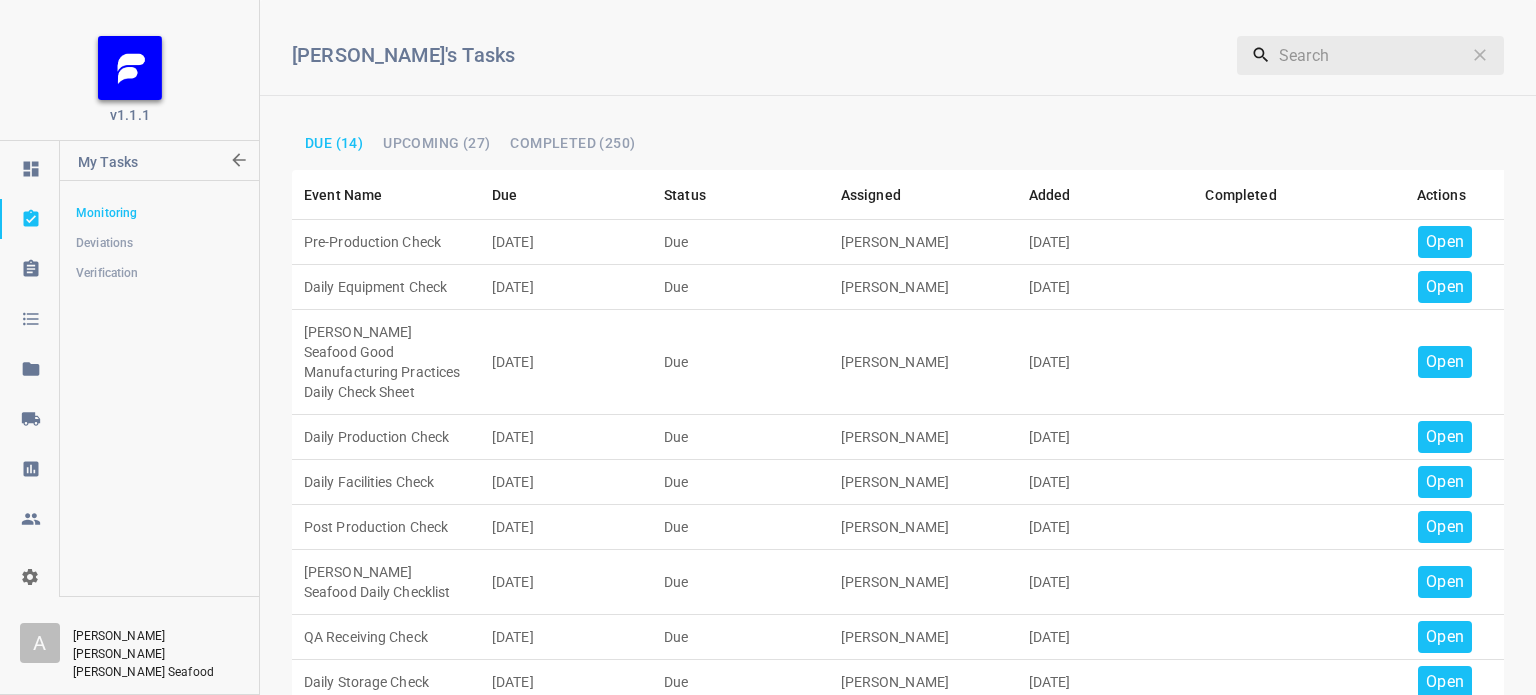click on "Open" at bounding box center (1445, 242) 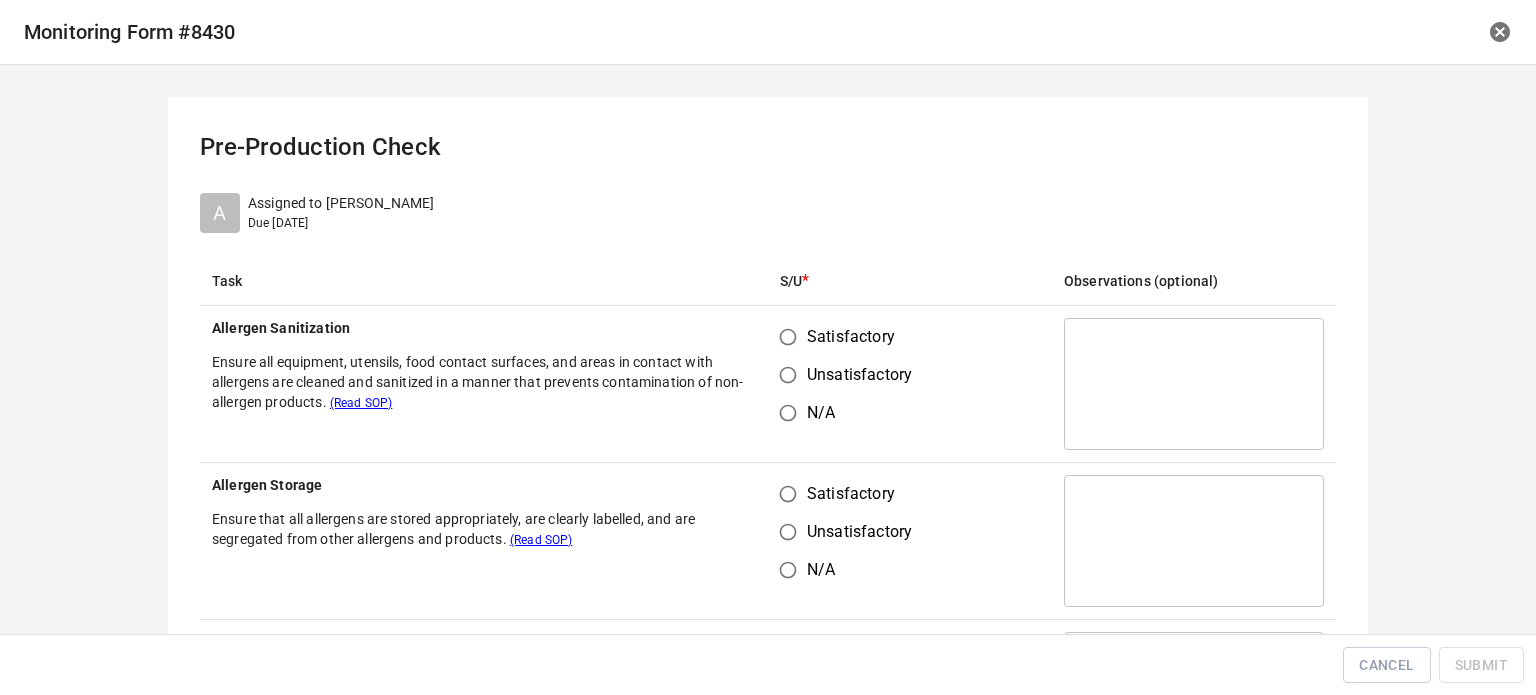click on "Satisfactory" at bounding box center [788, 337] 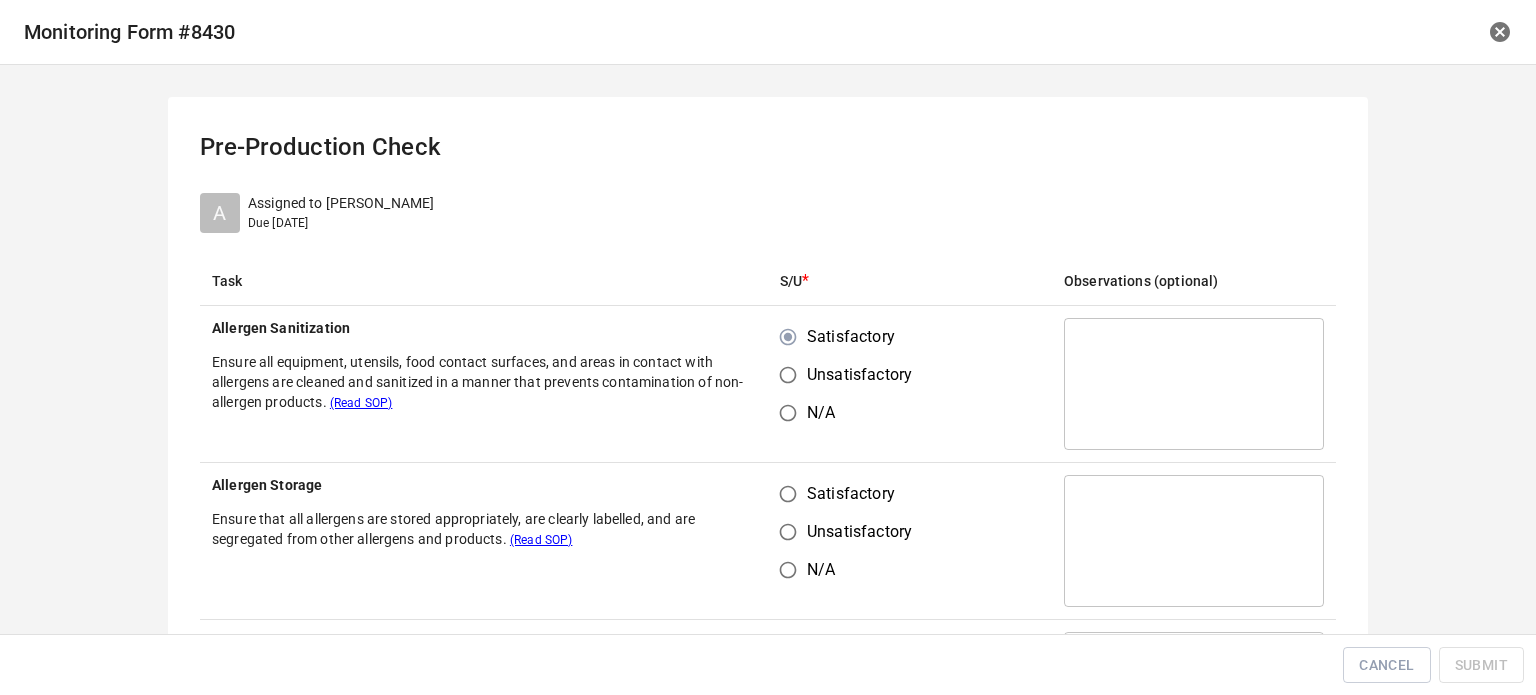 drag, startPoint x: 768, startPoint y: 486, endPoint x: 782, endPoint y: 497, distance: 17.804493 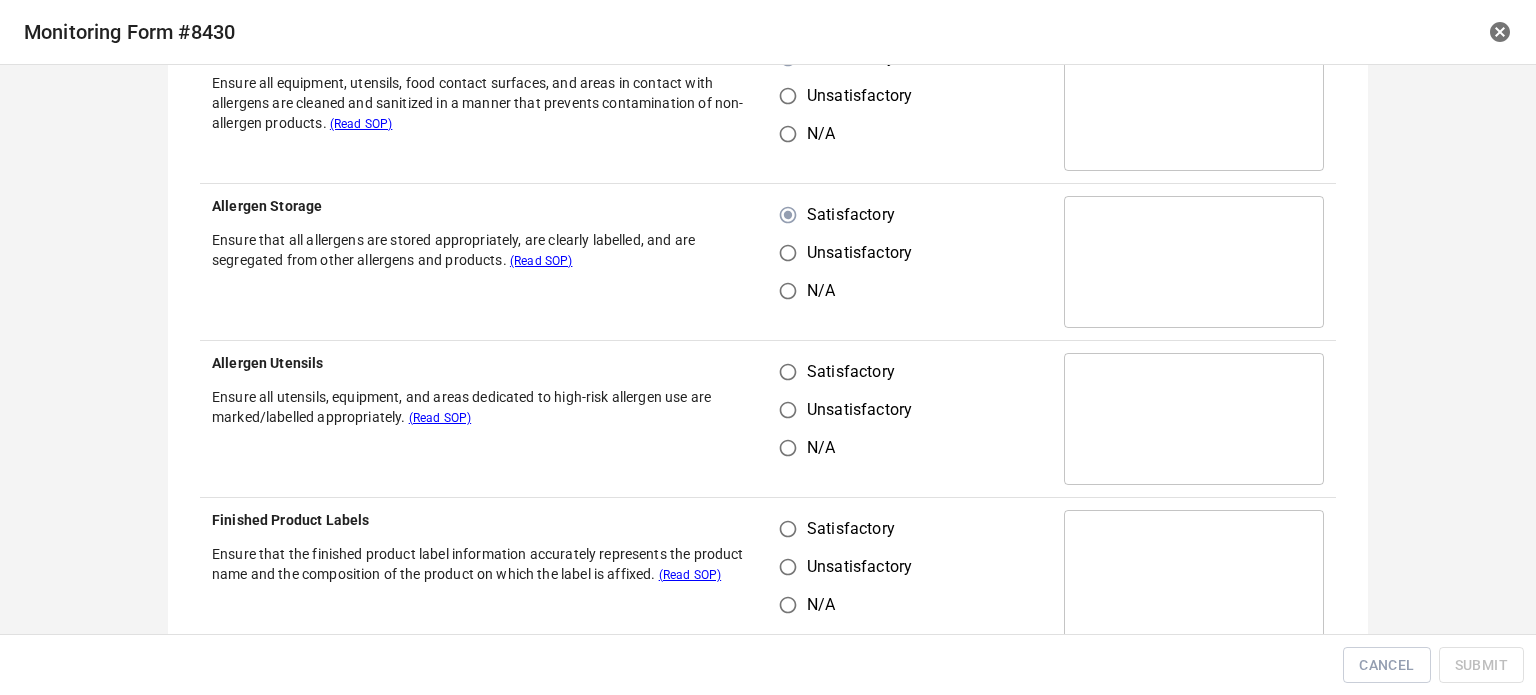 scroll, scrollTop: 300, scrollLeft: 0, axis: vertical 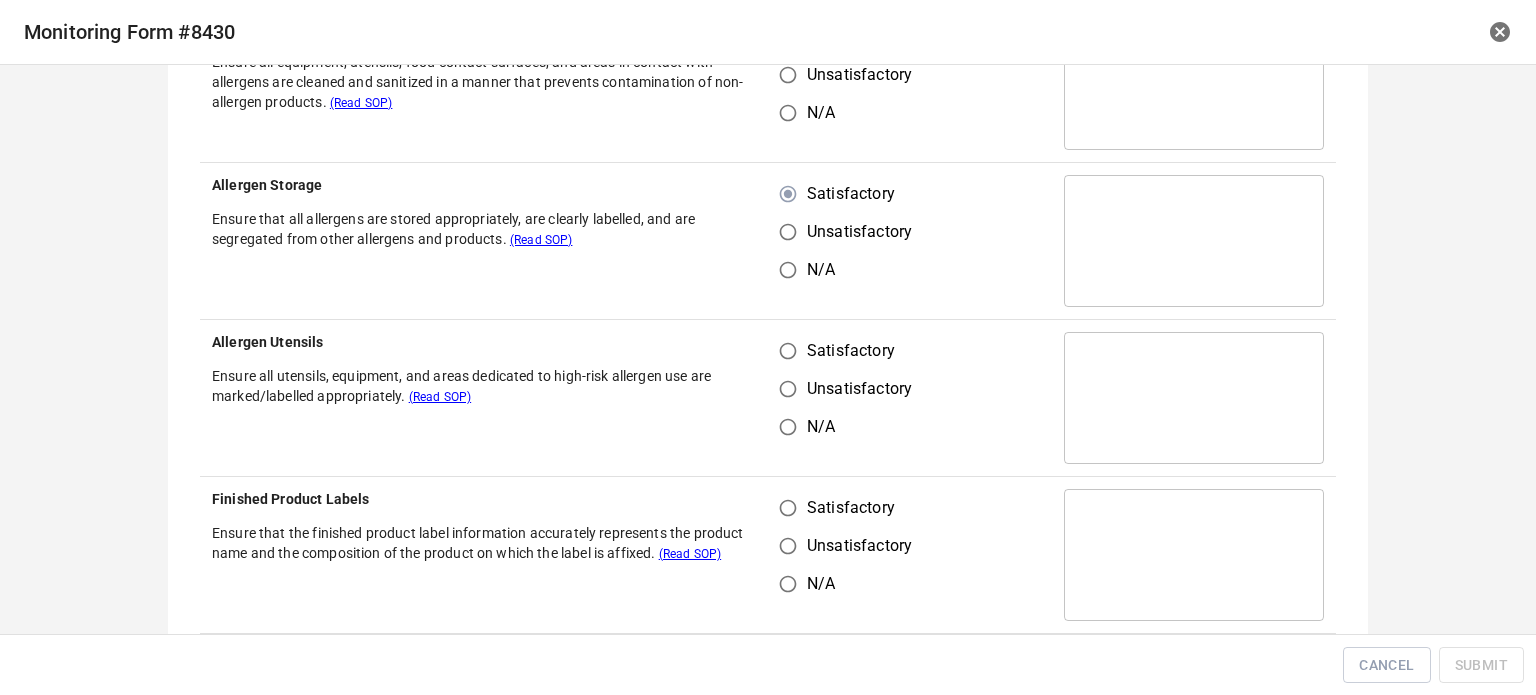 drag, startPoint x: 772, startPoint y: 356, endPoint x: 777, endPoint y: 439, distance: 83.15047 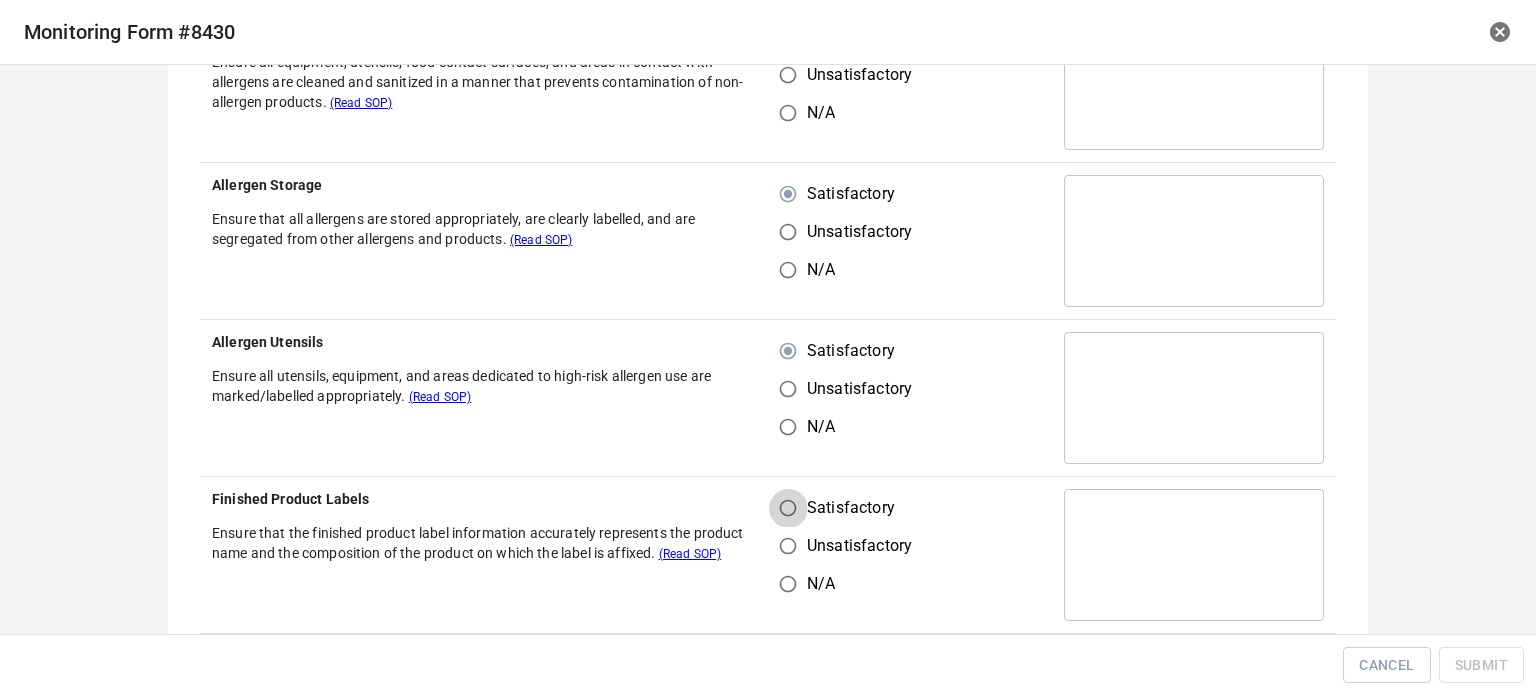 drag, startPoint x: 772, startPoint y: 511, endPoint x: 792, endPoint y: 511, distance: 20 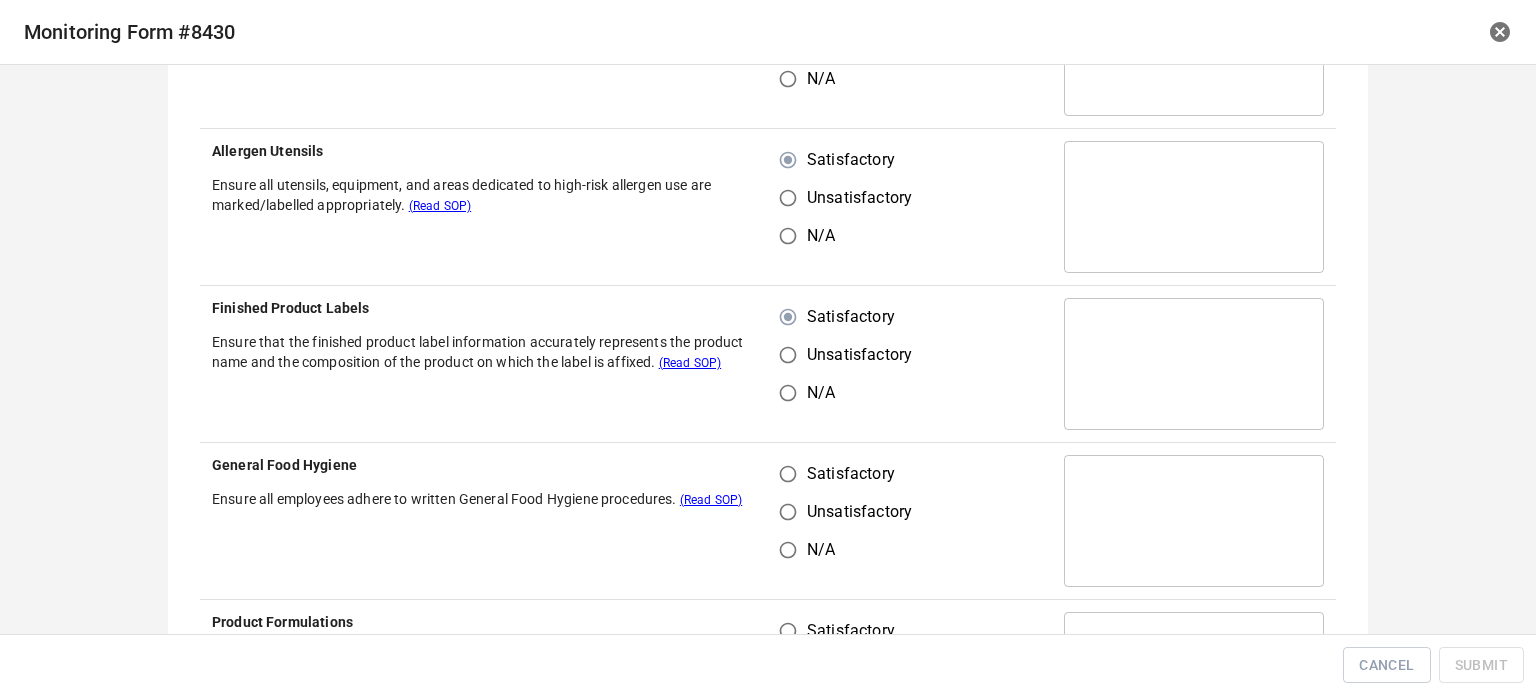 scroll, scrollTop: 600, scrollLeft: 0, axis: vertical 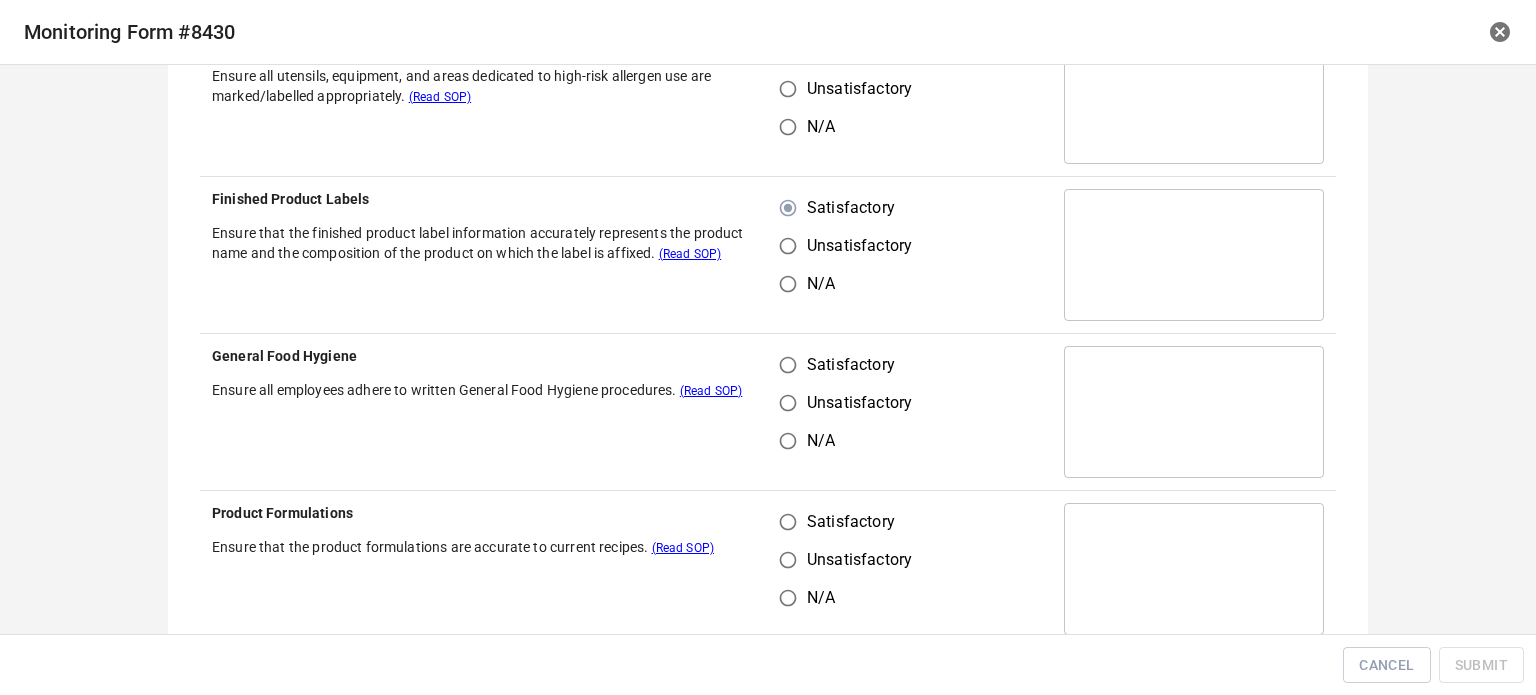 click on "Unsatisfactory" at bounding box center (788, 403) 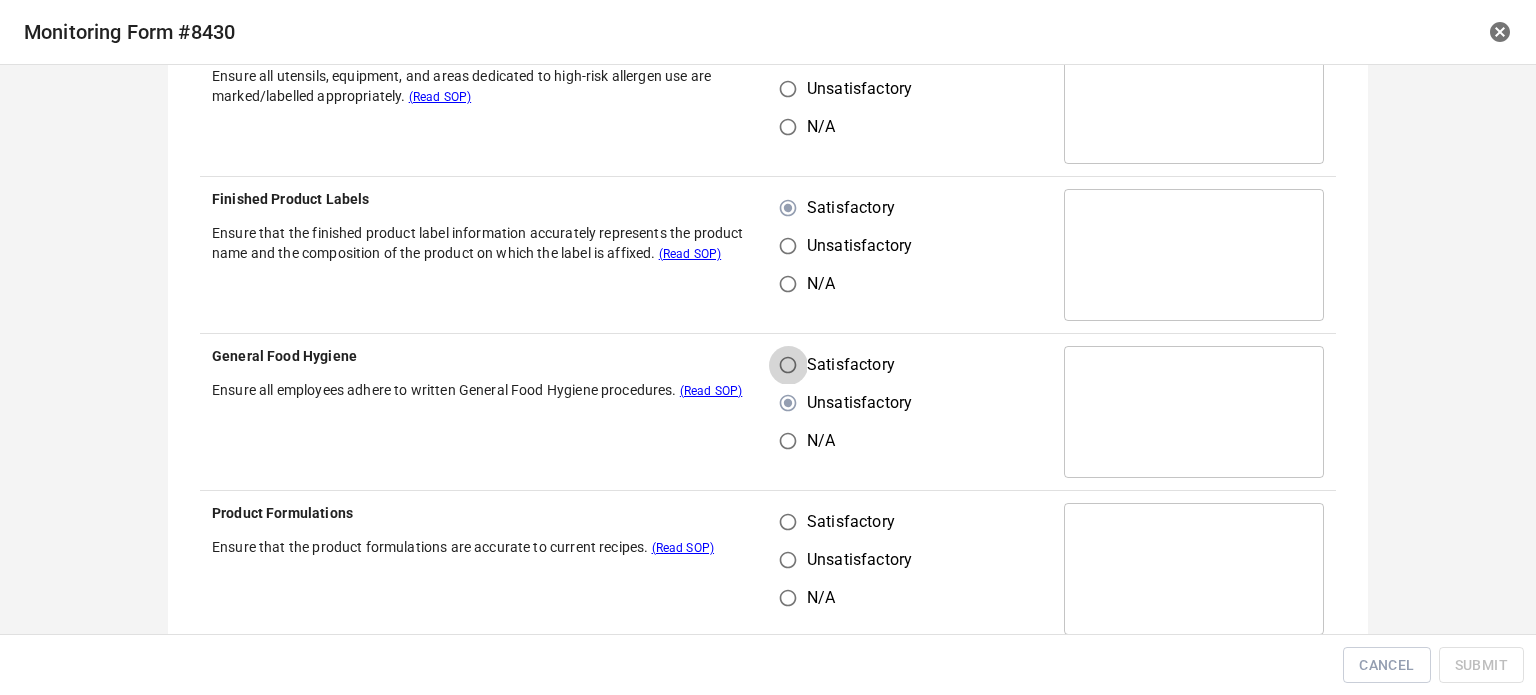 click on "Satisfactory" at bounding box center [788, 365] 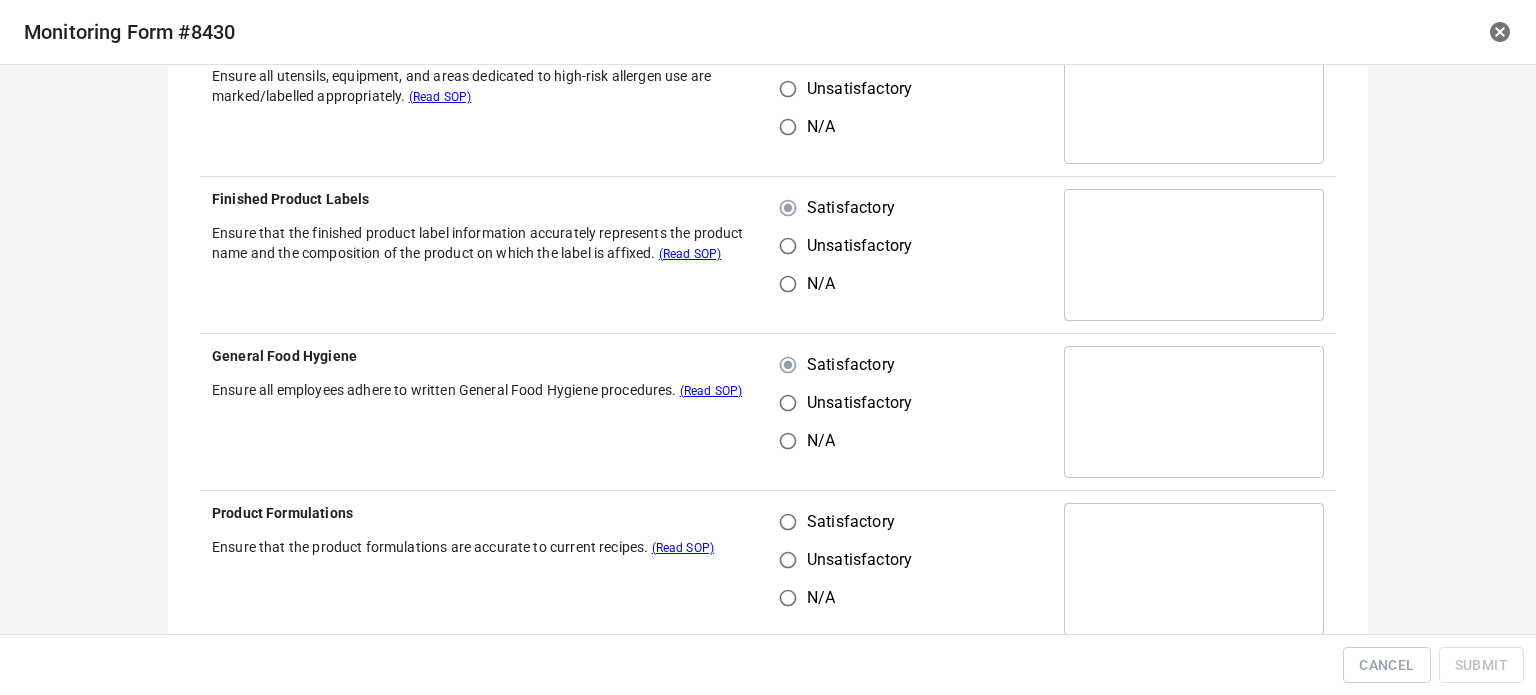 click on "Satisfactory" at bounding box center (788, 522) 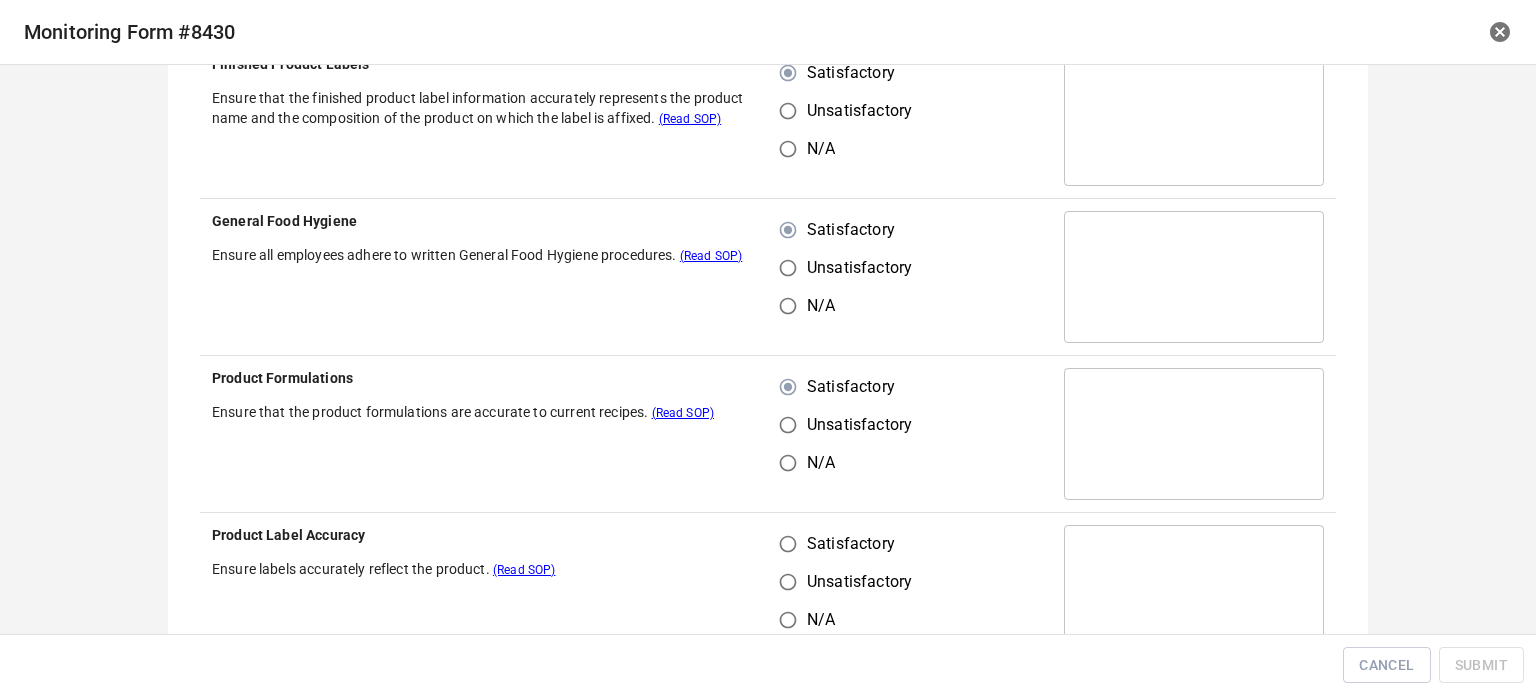 scroll, scrollTop: 900, scrollLeft: 0, axis: vertical 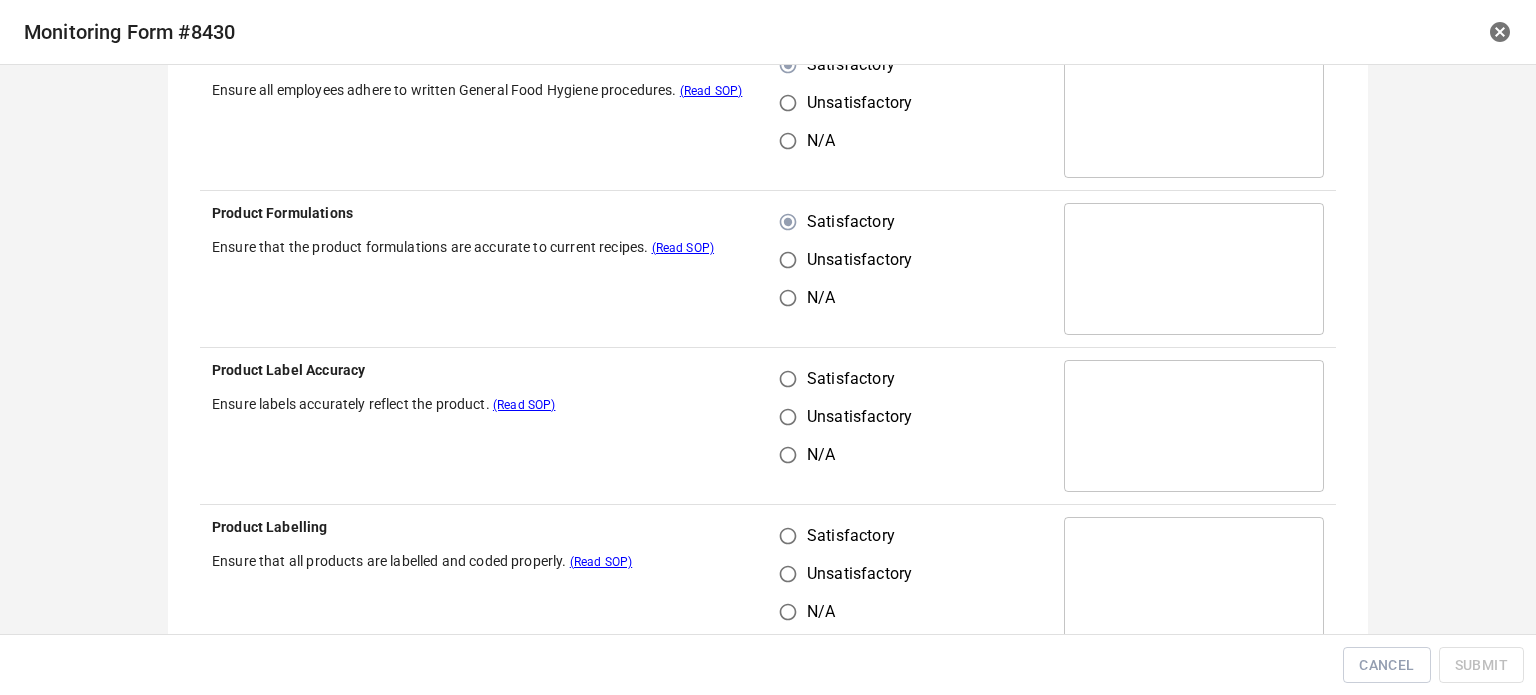 drag, startPoint x: 795, startPoint y: 365, endPoint x: 796, endPoint y: 502, distance: 137.00365 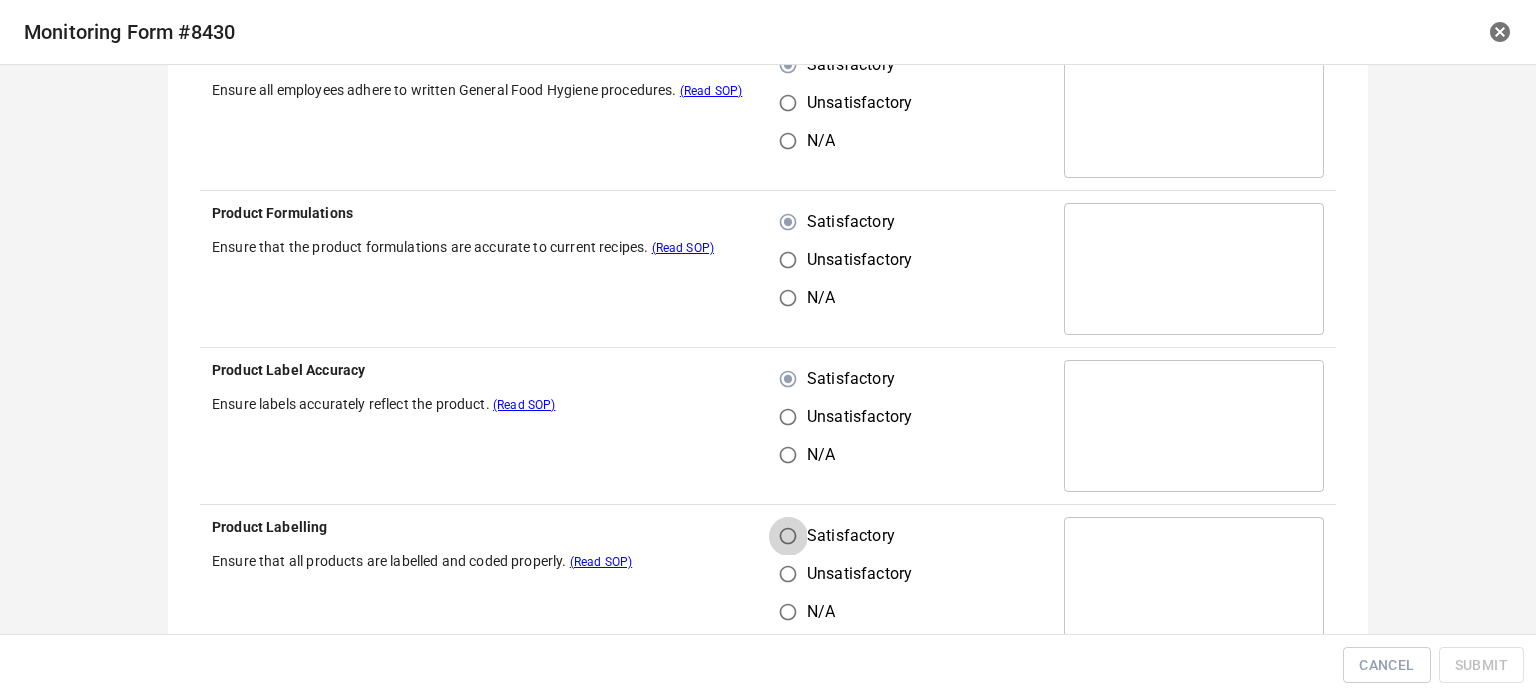 click on "Satisfactory" at bounding box center [788, 536] 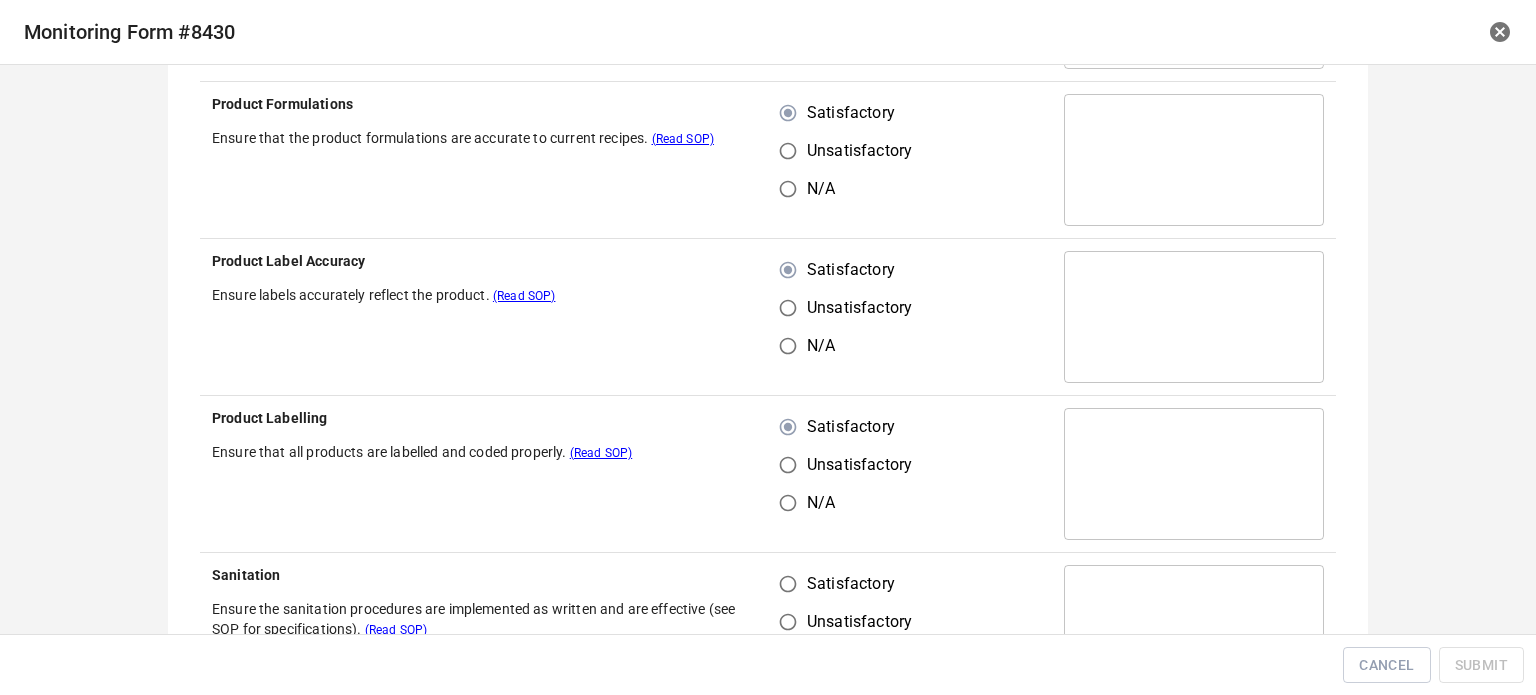 scroll, scrollTop: 1200, scrollLeft: 0, axis: vertical 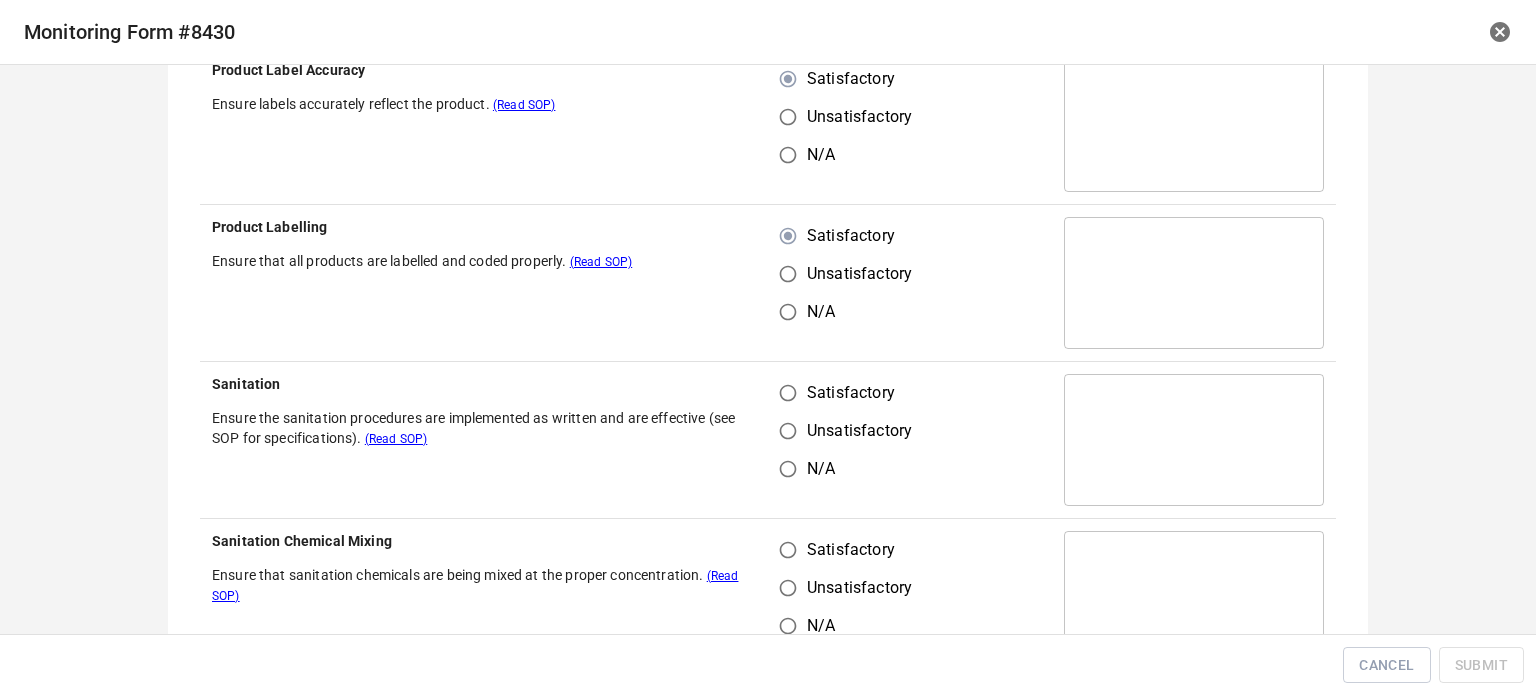 drag, startPoint x: 789, startPoint y: 369, endPoint x: 796, endPoint y: 432, distance: 63.387695 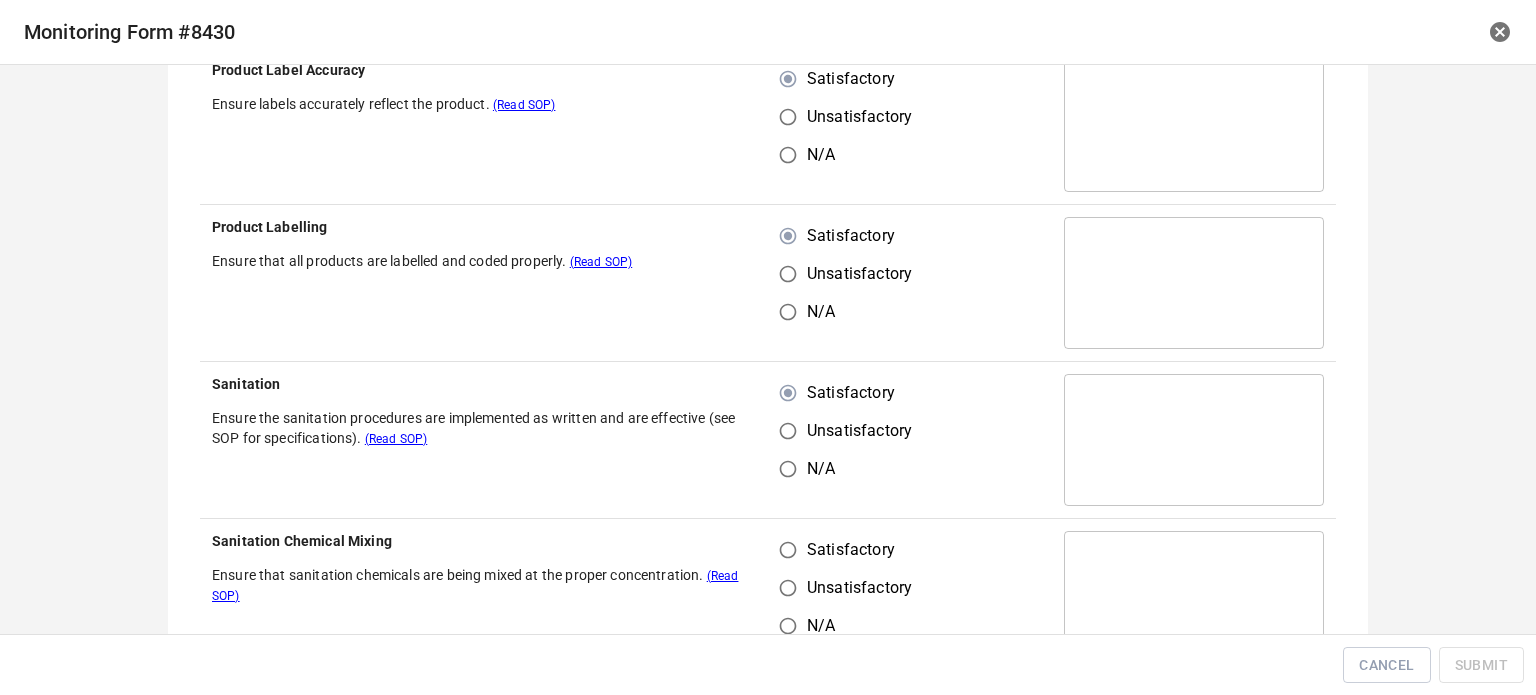drag, startPoint x: 788, startPoint y: 535, endPoint x: 788, endPoint y: 547, distance: 12 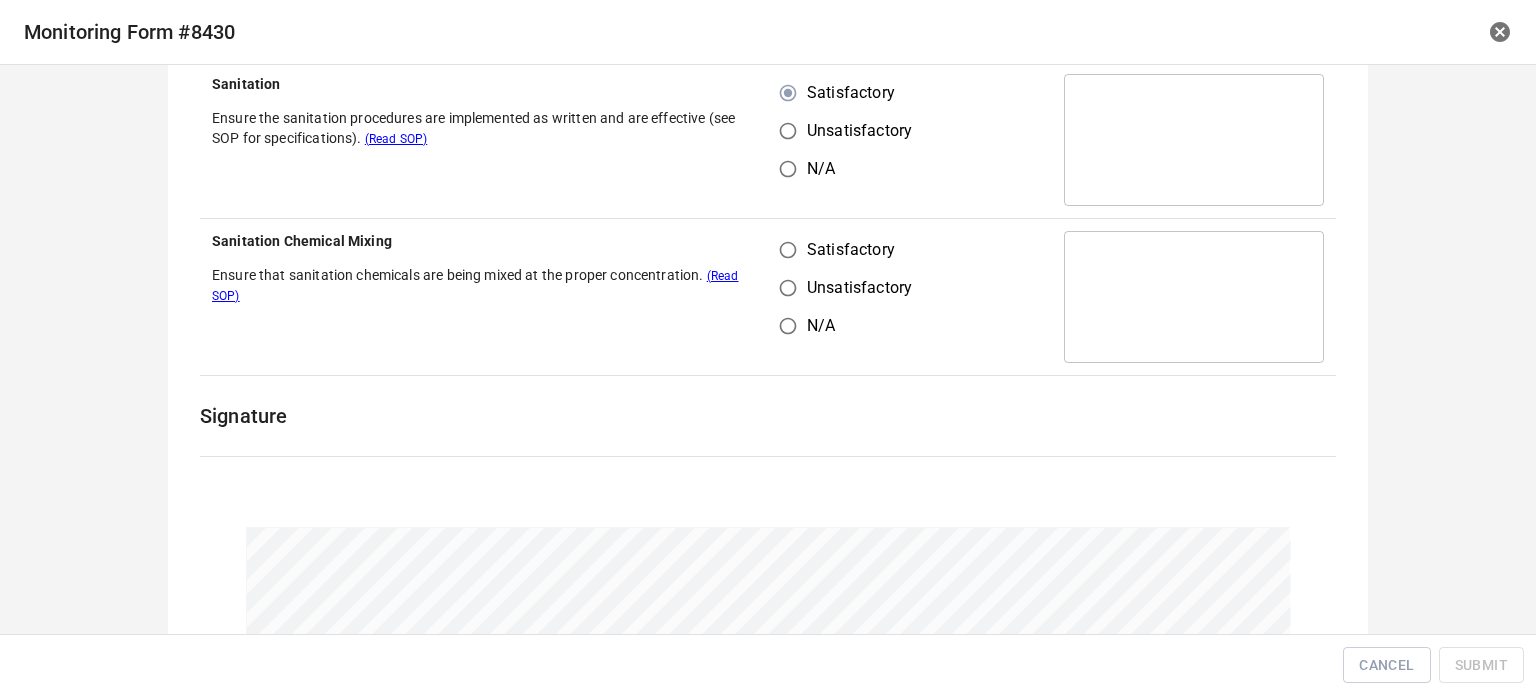 click on "Satisfactory" at bounding box center [788, 250] 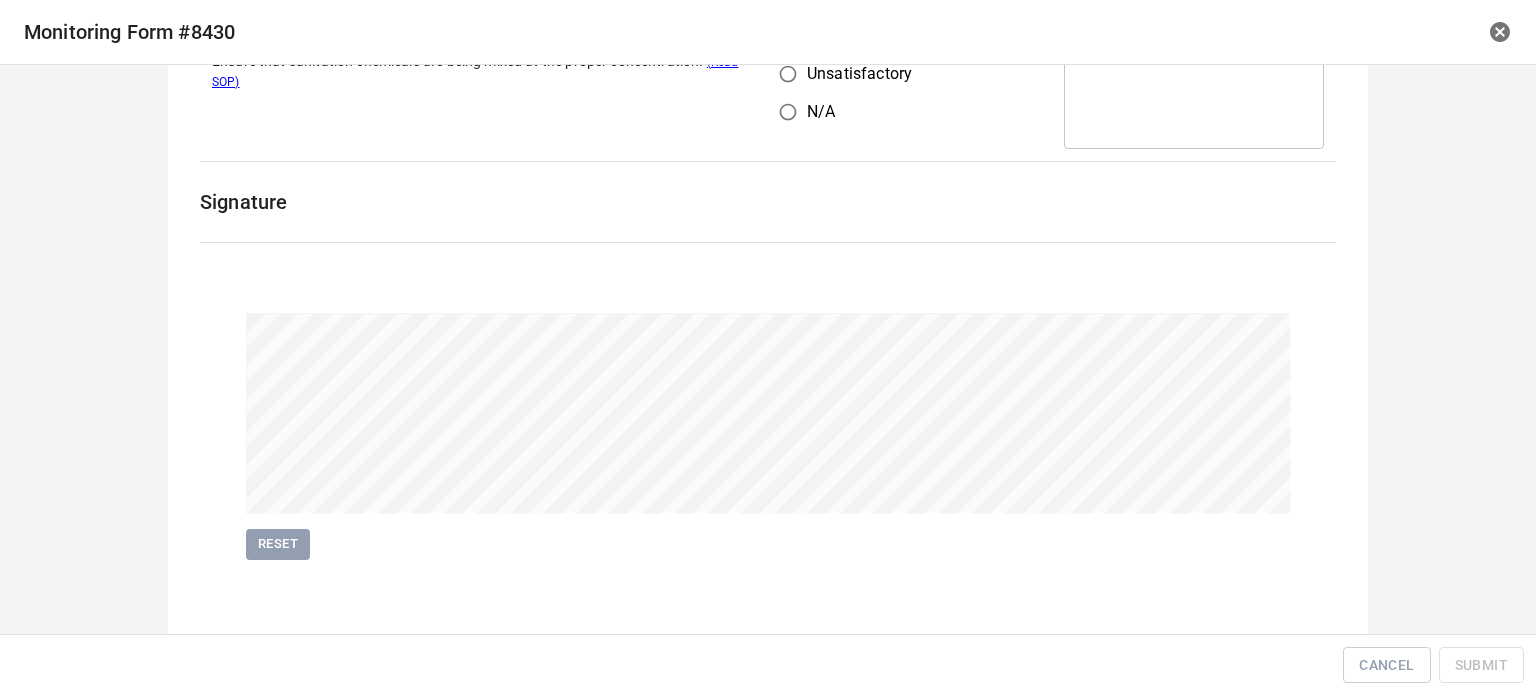 scroll, scrollTop: 1716, scrollLeft: 0, axis: vertical 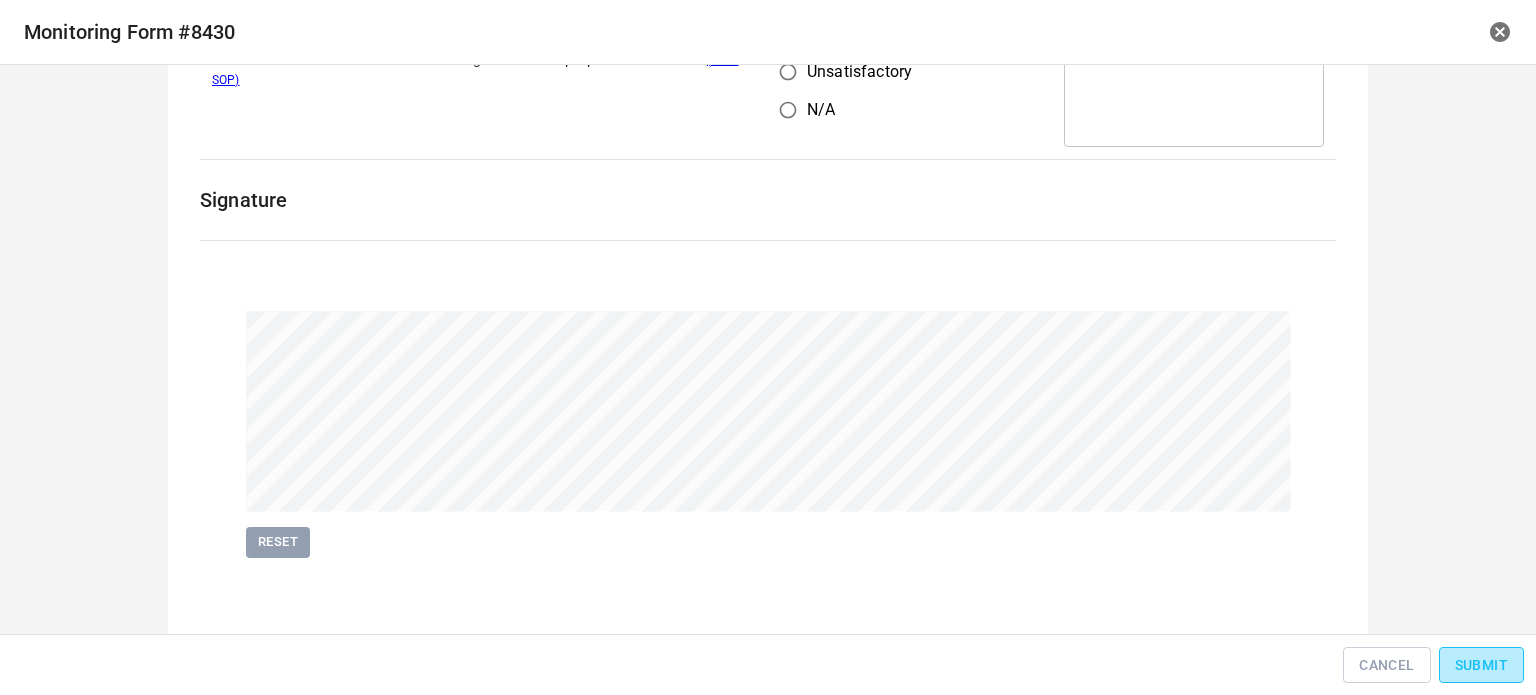 click on "Submit" at bounding box center [1481, 665] 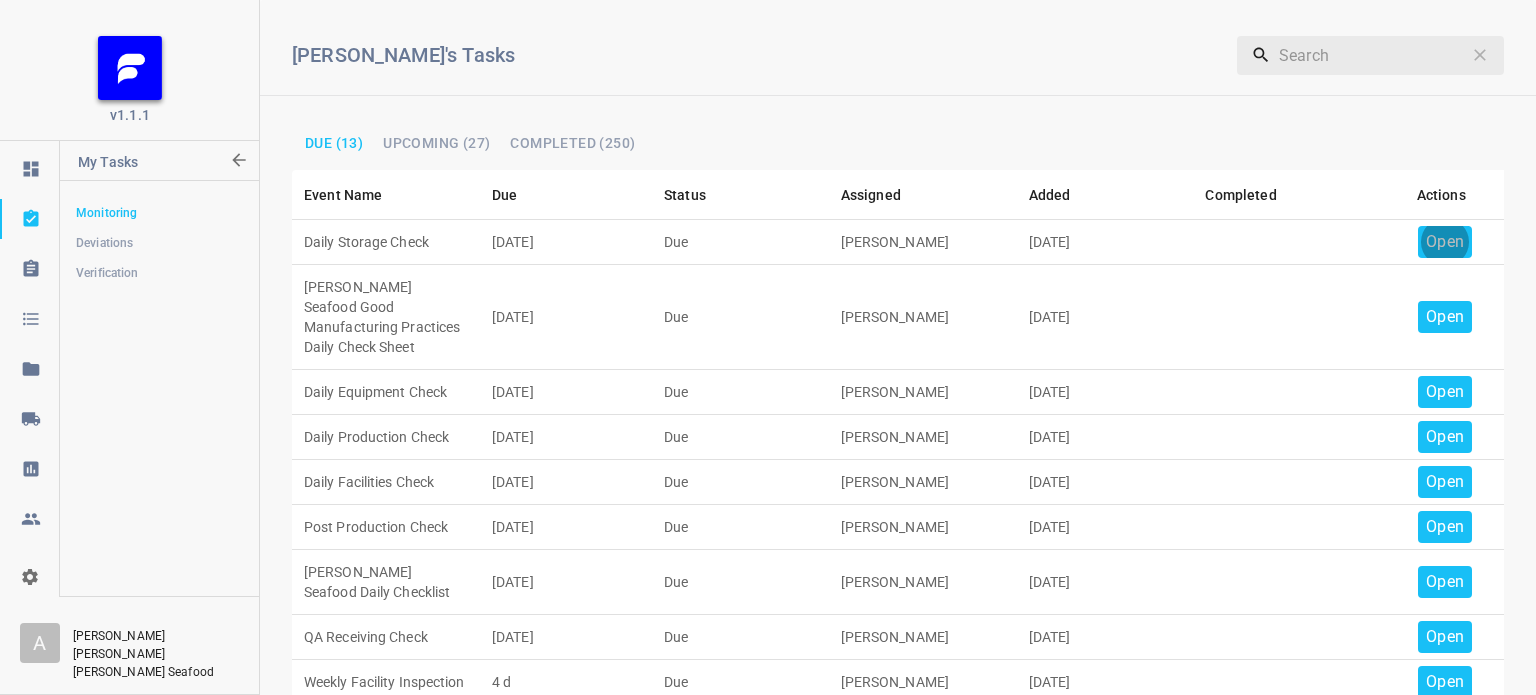 click on "Open" at bounding box center [1445, 242] 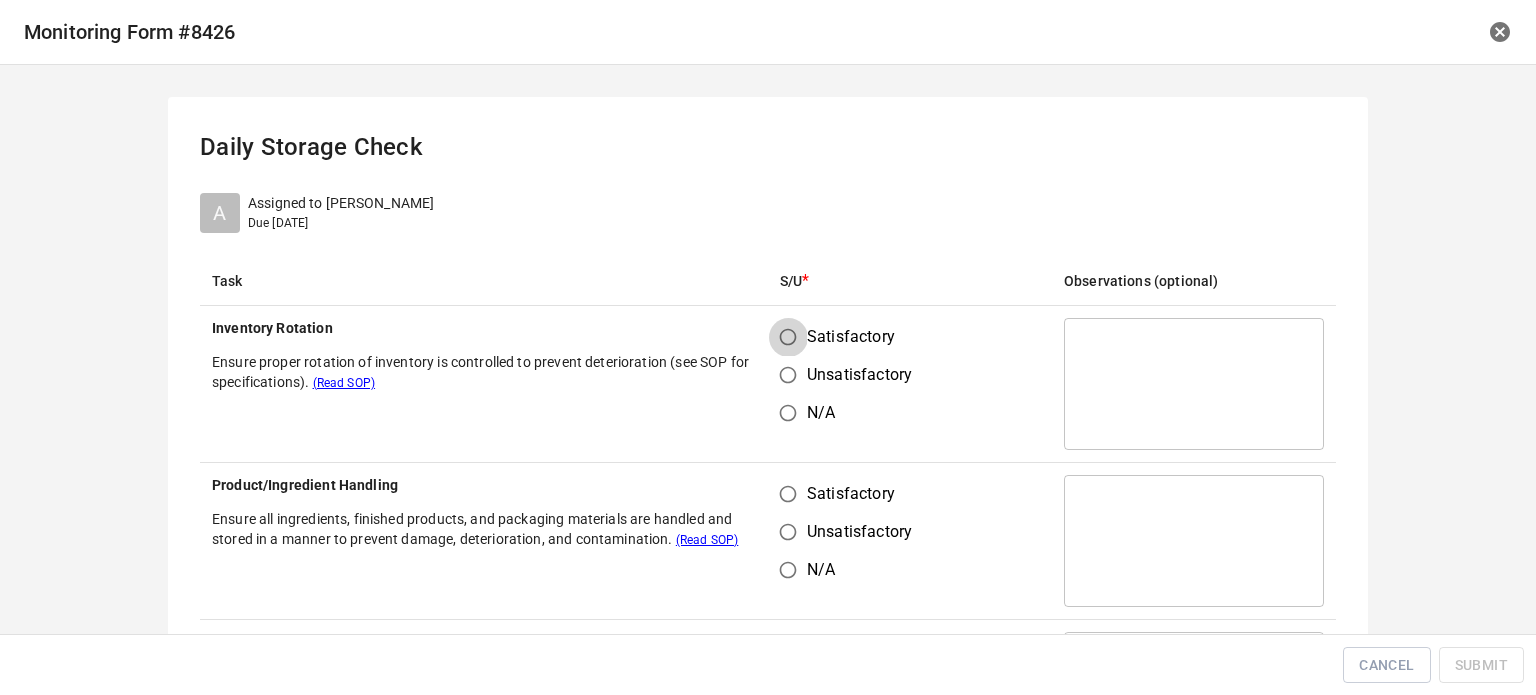 click on "Satisfactory" at bounding box center (788, 337) 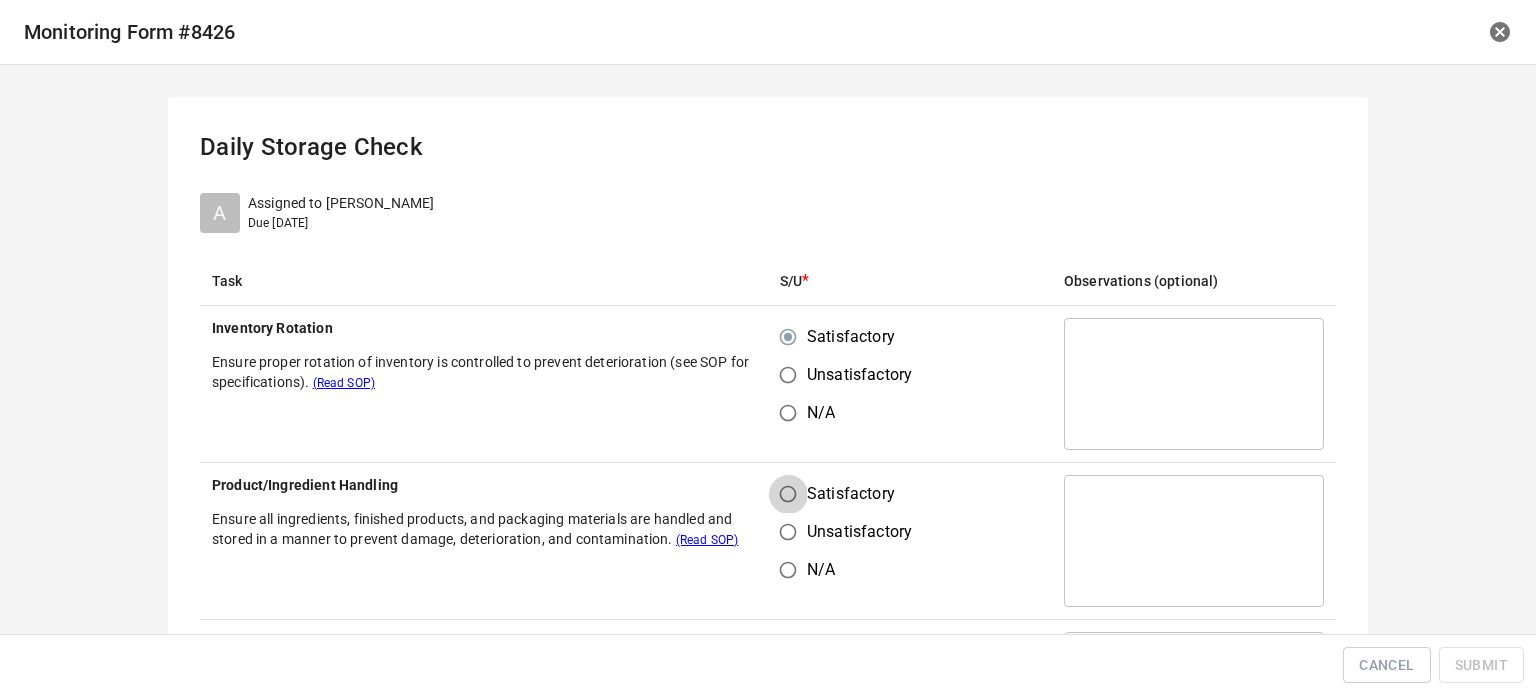 drag, startPoint x: 797, startPoint y: 481, endPoint x: 798, endPoint y: 495, distance: 14.035668 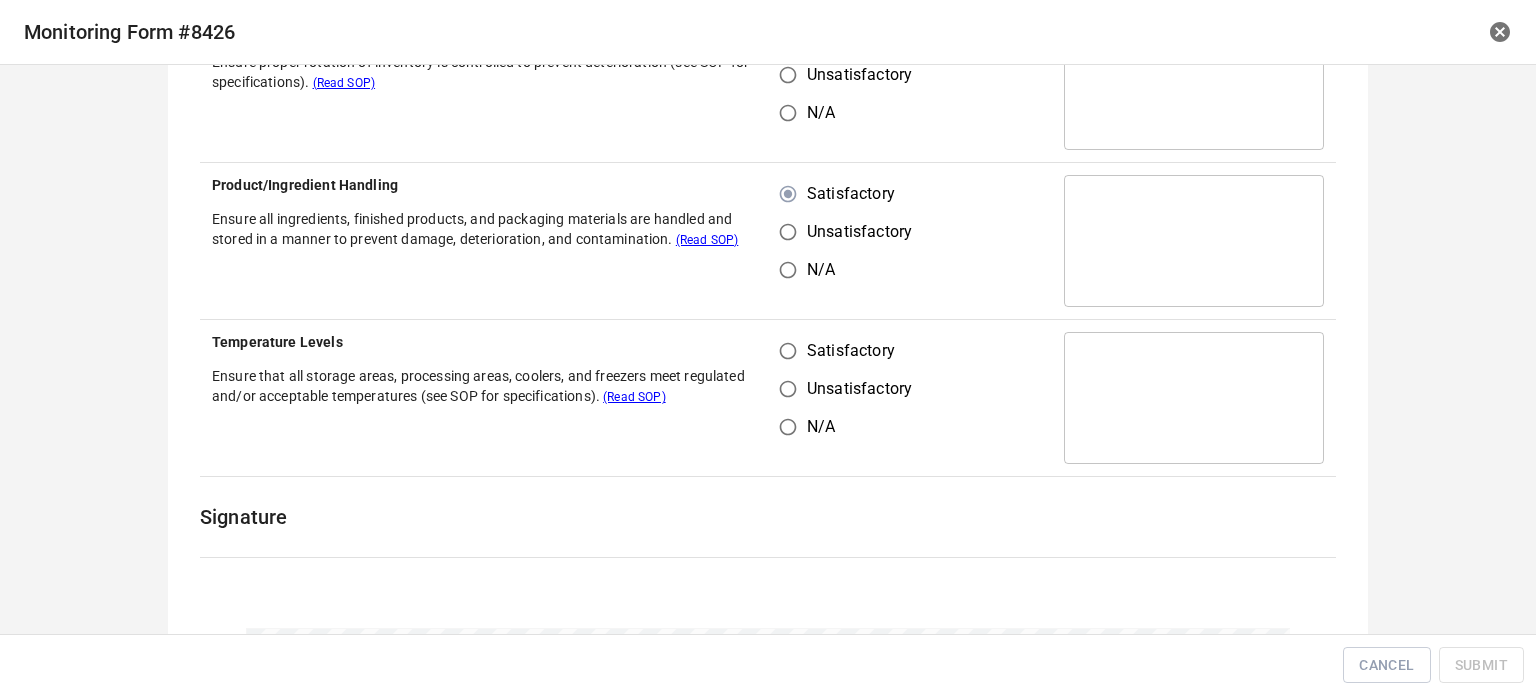 click on "Satisfactory" at bounding box center (788, 351) 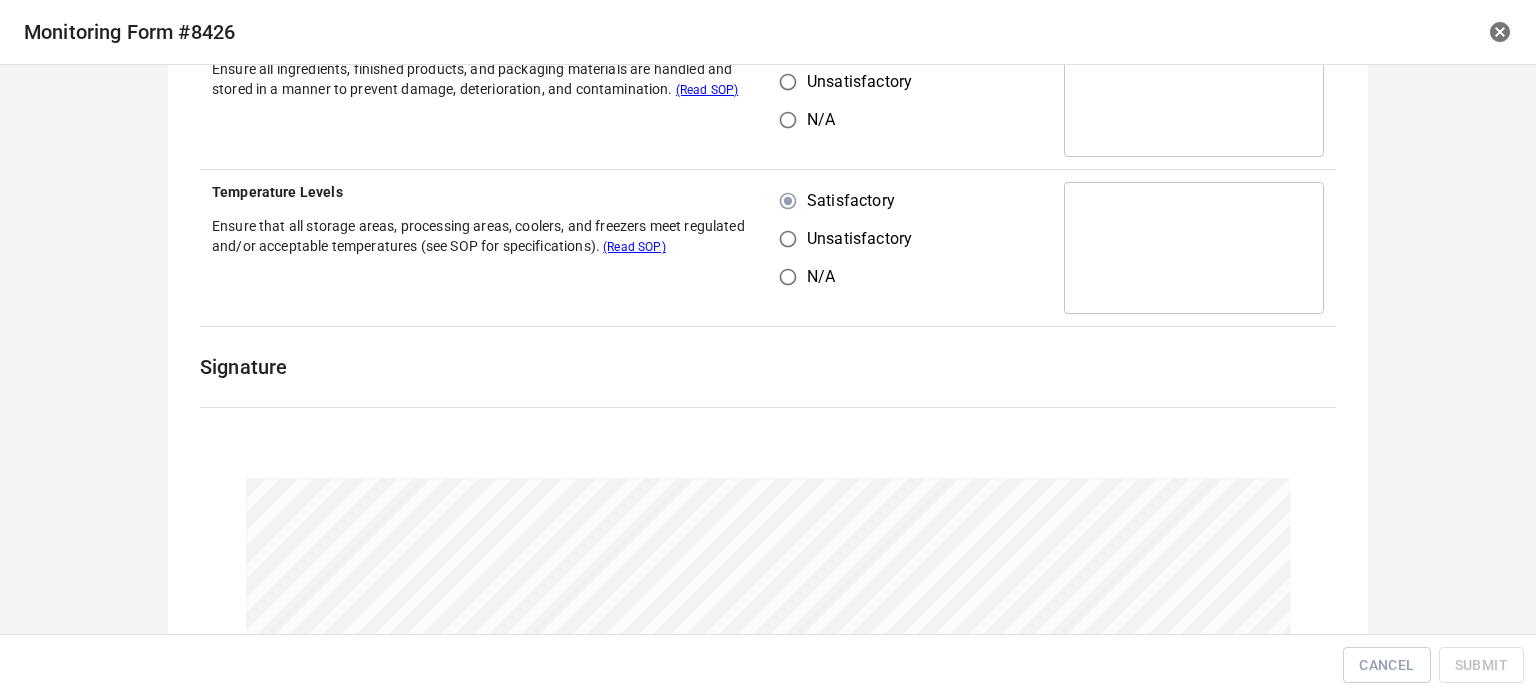 scroll, scrollTop: 600, scrollLeft: 0, axis: vertical 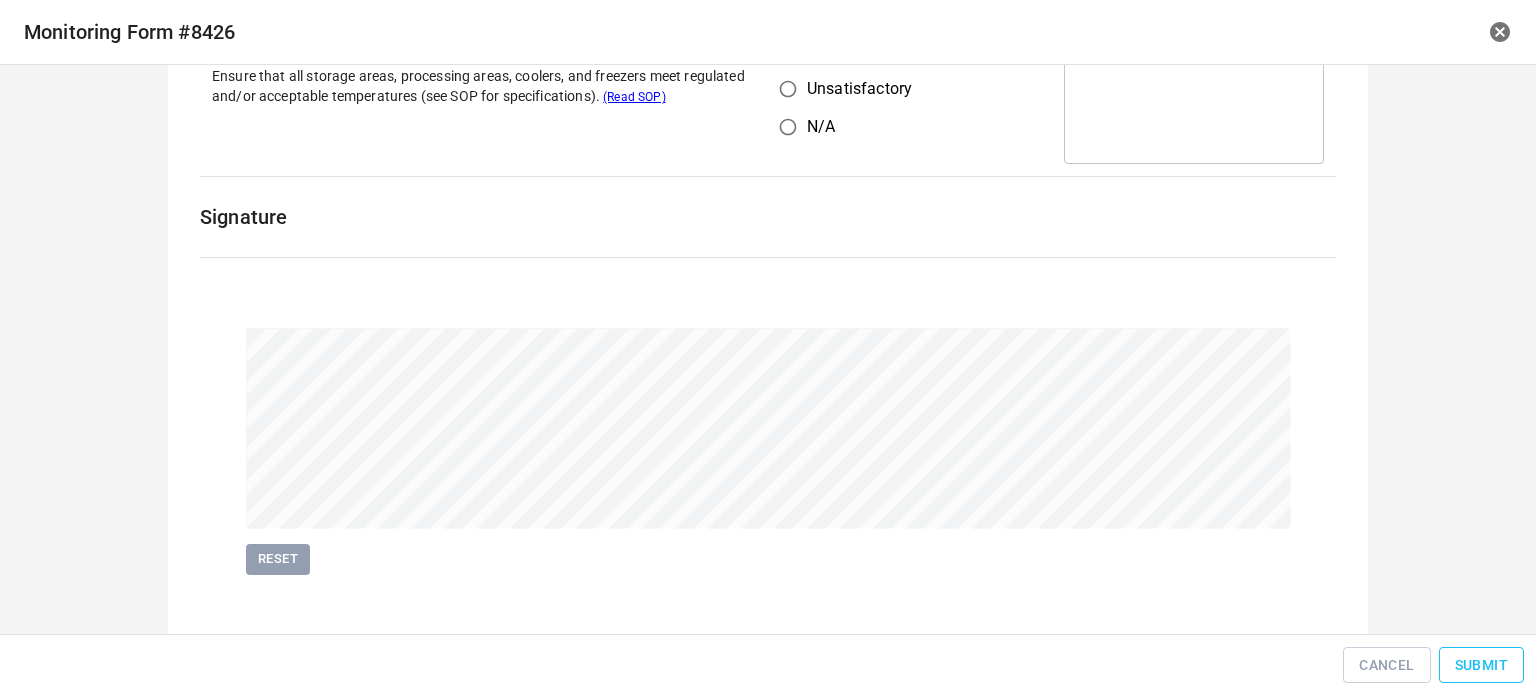 click on "Submit" at bounding box center [1481, 665] 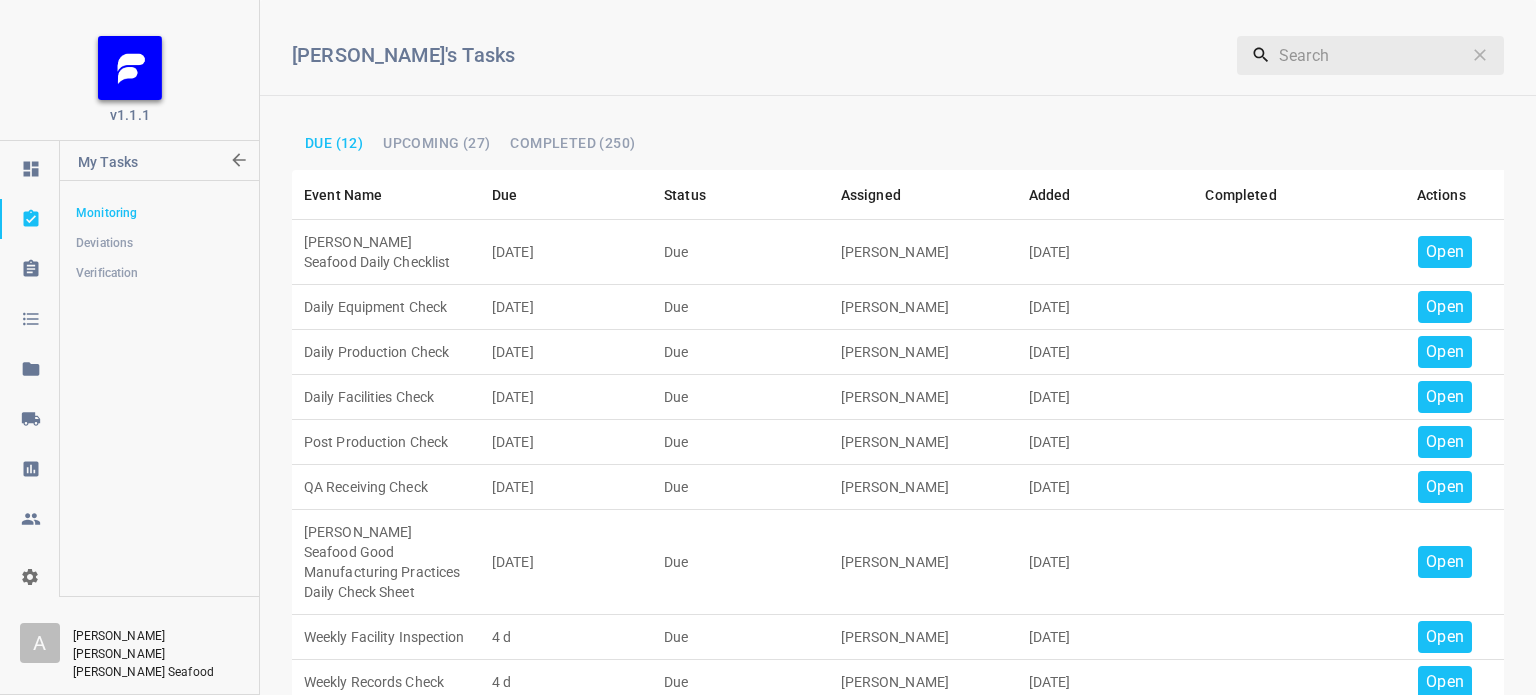 click on "Open" at bounding box center [1445, 252] 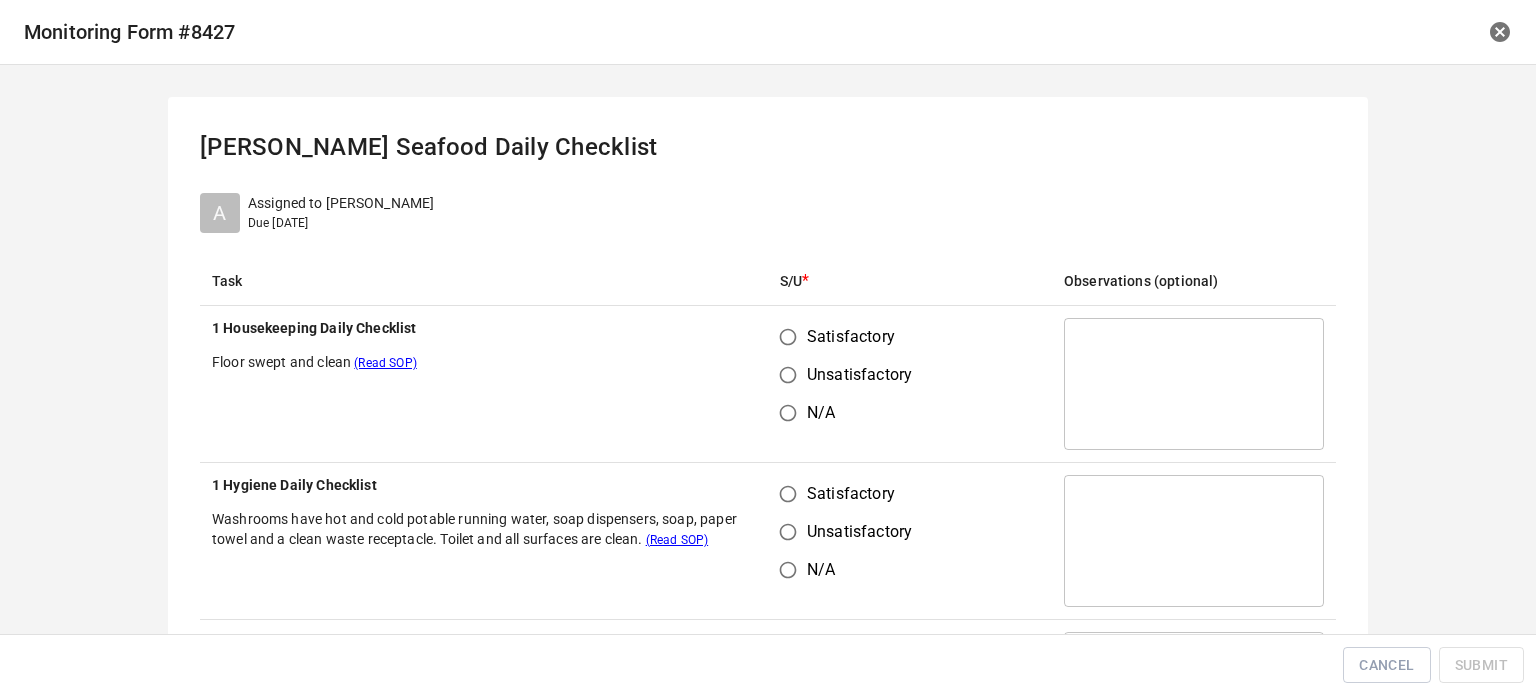 click on "Satisfactory" at bounding box center [788, 337] 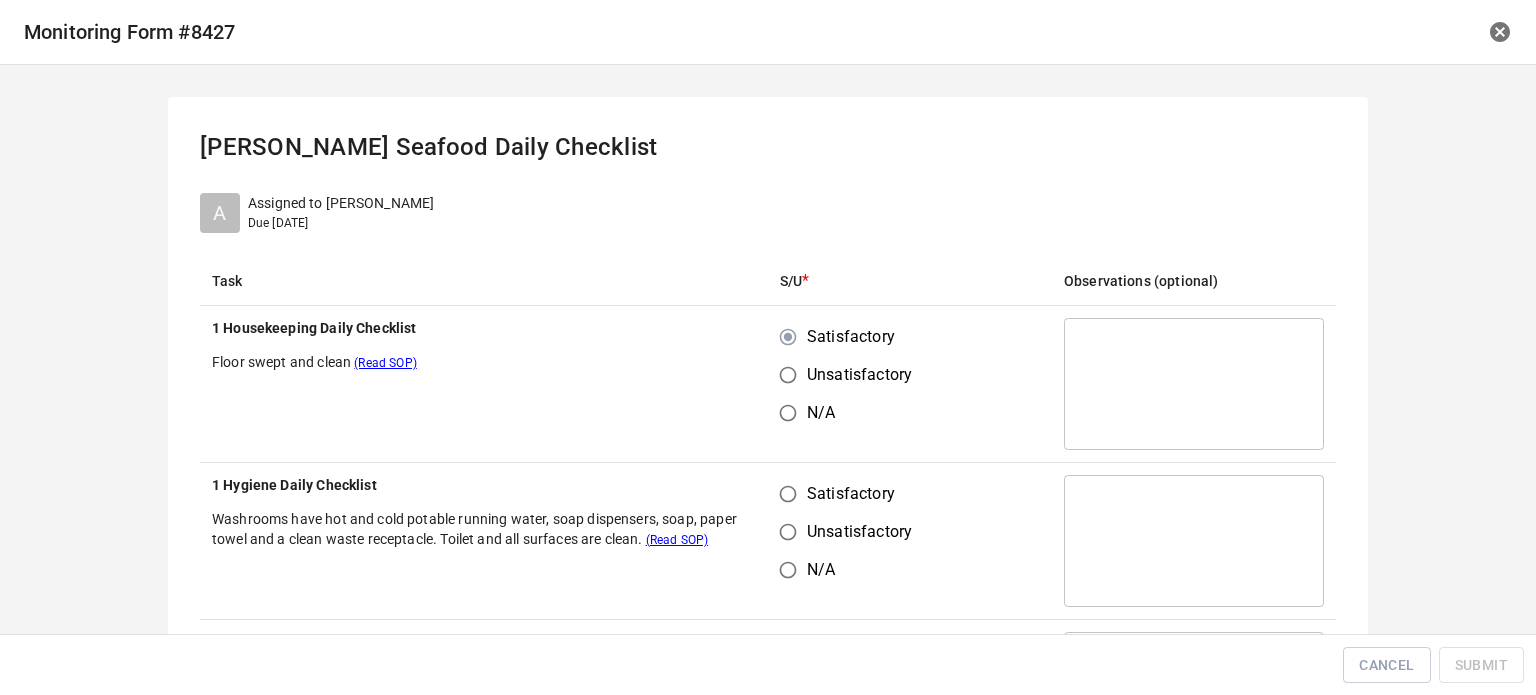 click on "Satisfactory" at bounding box center [788, 494] 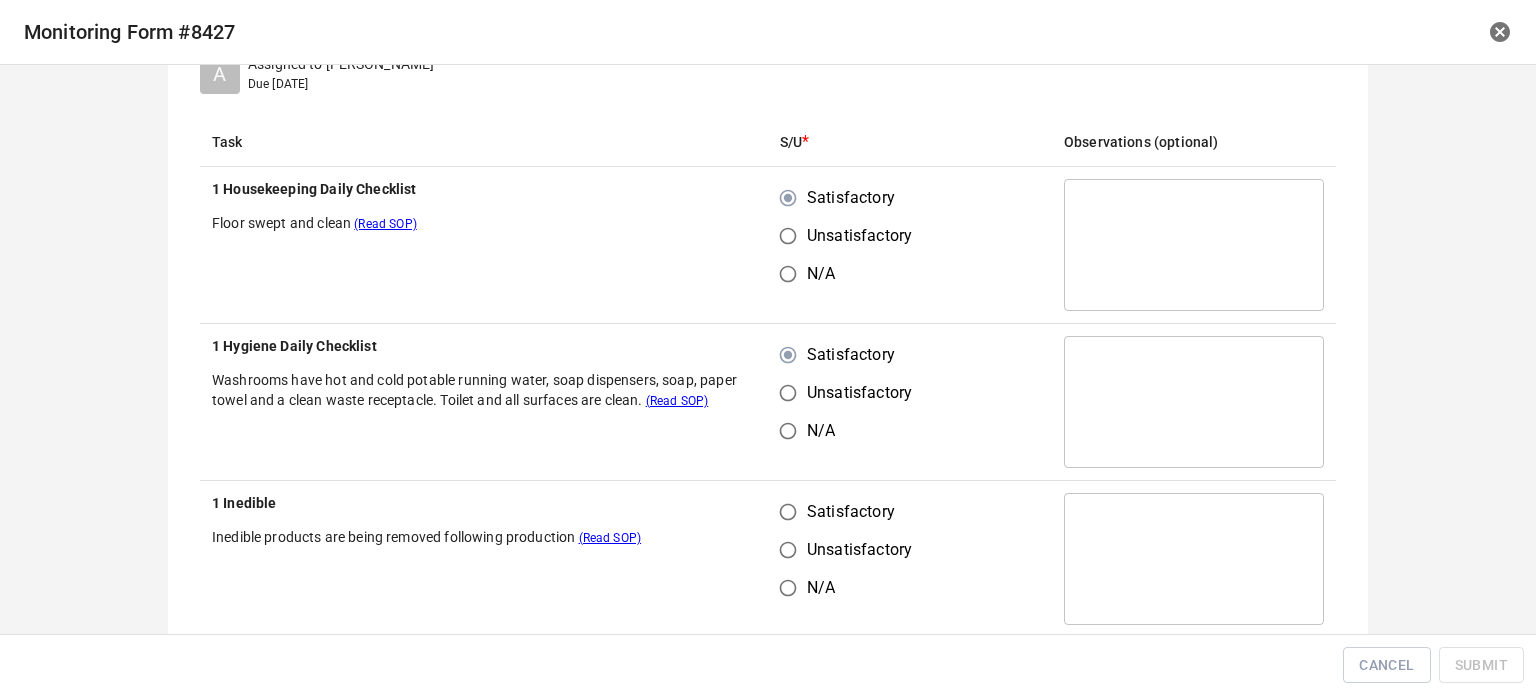 scroll, scrollTop: 300, scrollLeft: 0, axis: vertical 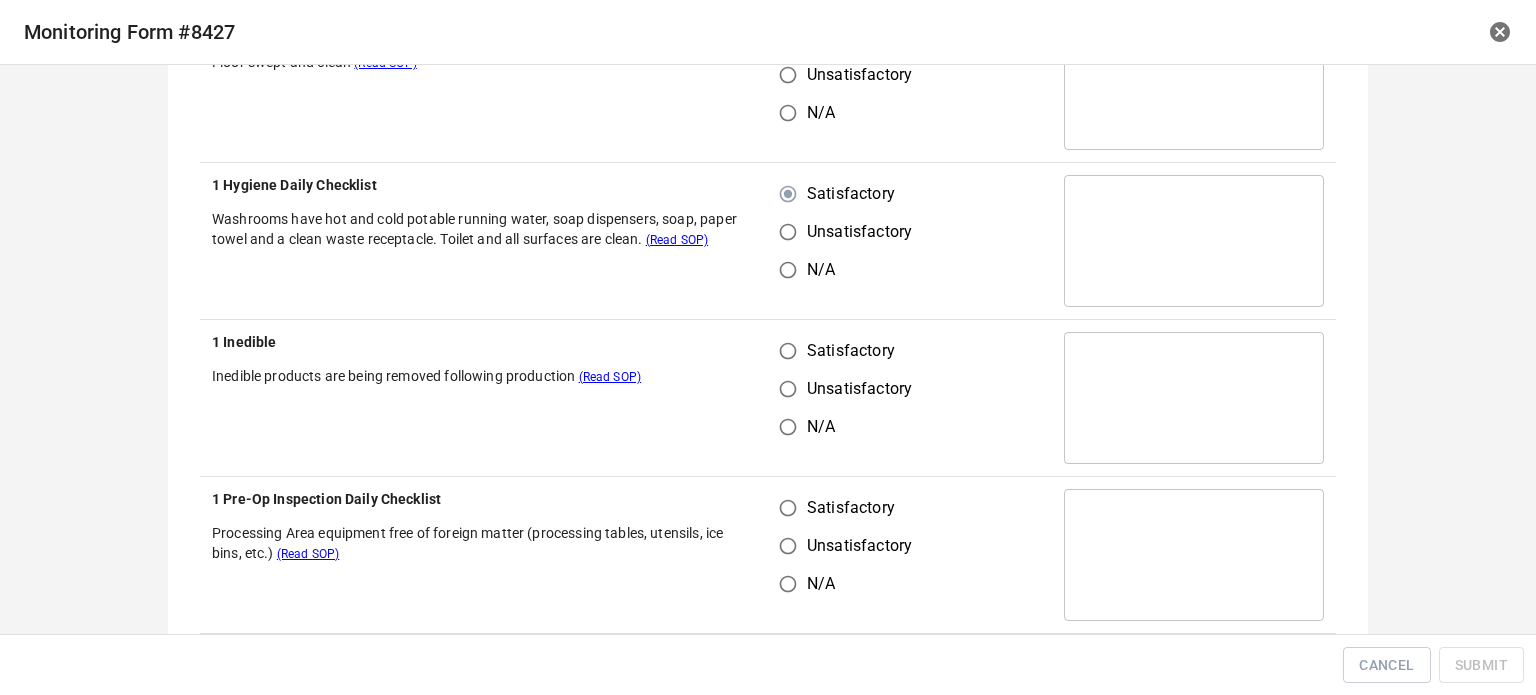 drag, startPoint x: 785, startPoint y: 370, endPoint x: 784, endPoint y: 487, distance: 117.00427 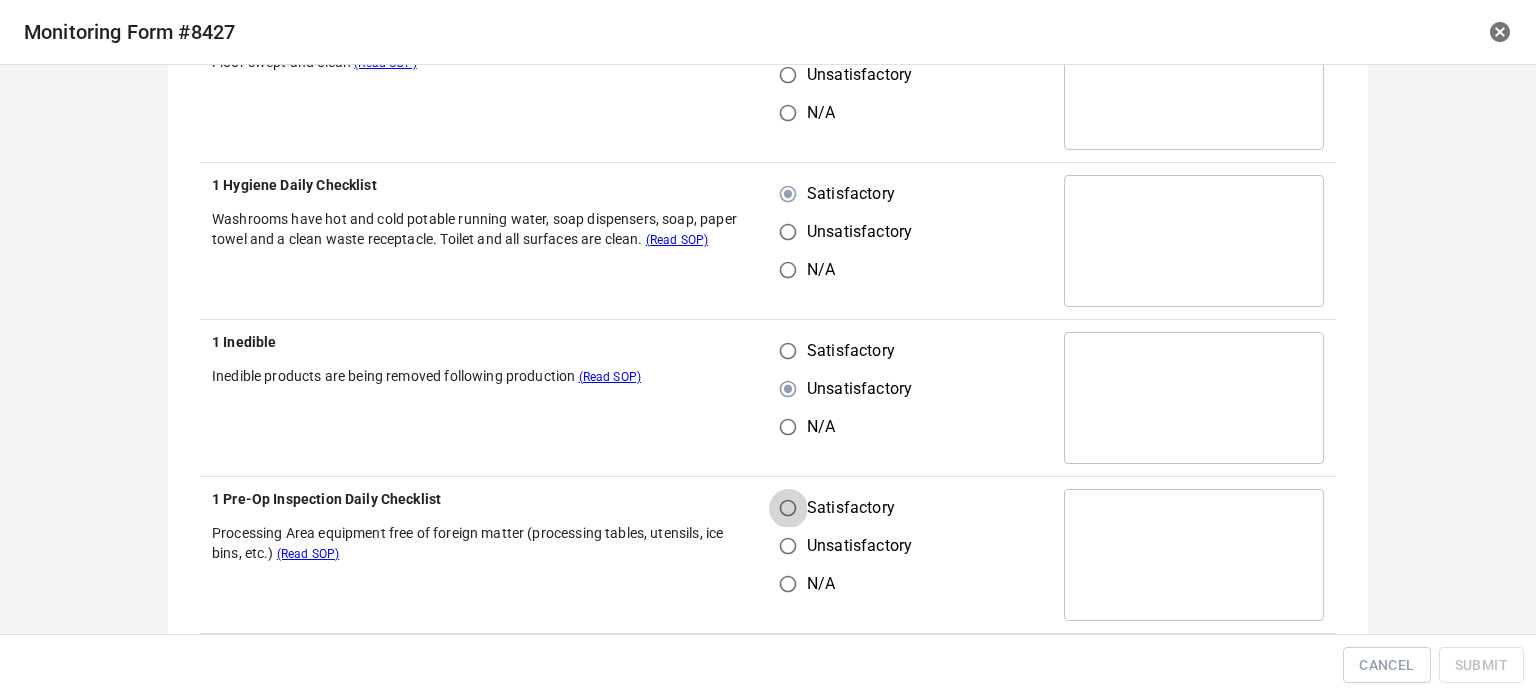 click on "Satisfactory" at bounding box center [788, 508] 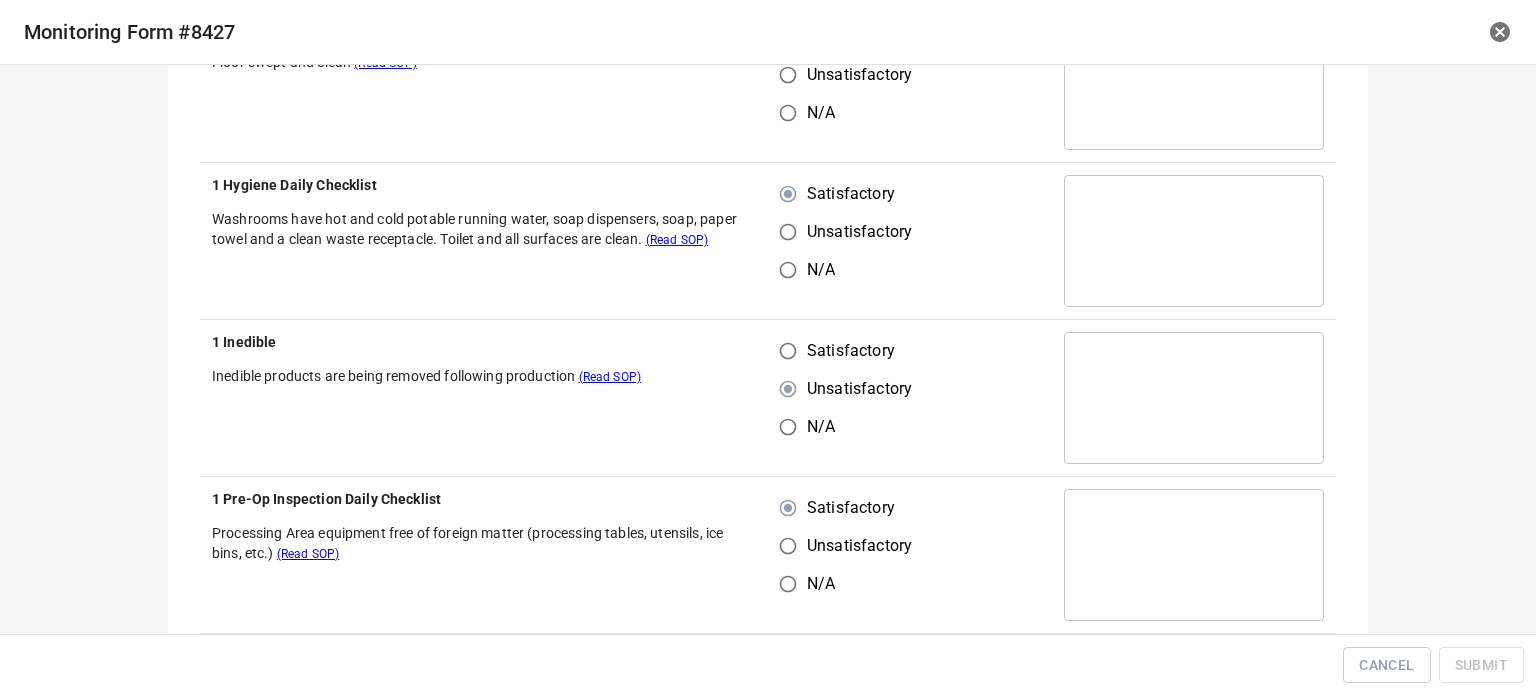 drag, startPoint x: 756, startPoint y: 328, endPoint x: 788, endPoint y: 362, distance: 46.69047 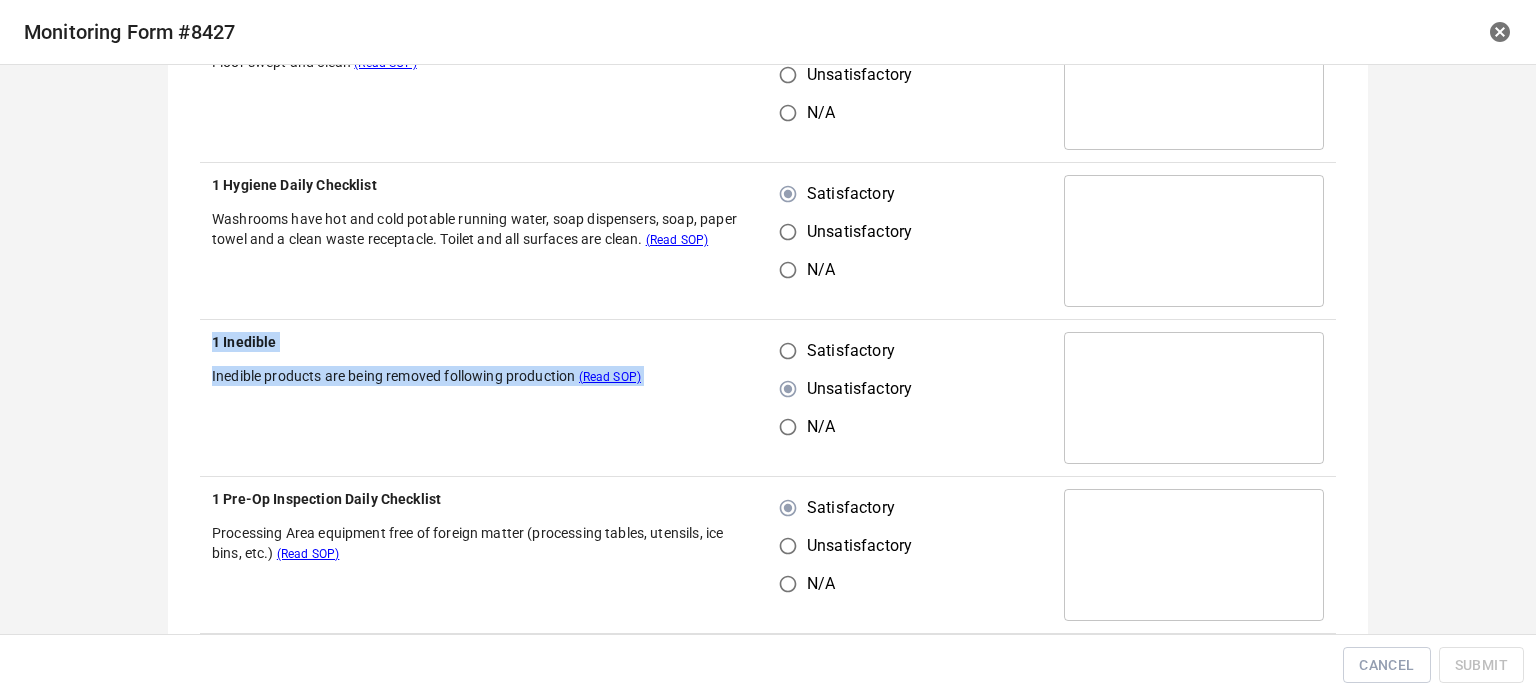 click on "Satisfactory" at bounding box center (788, 351) 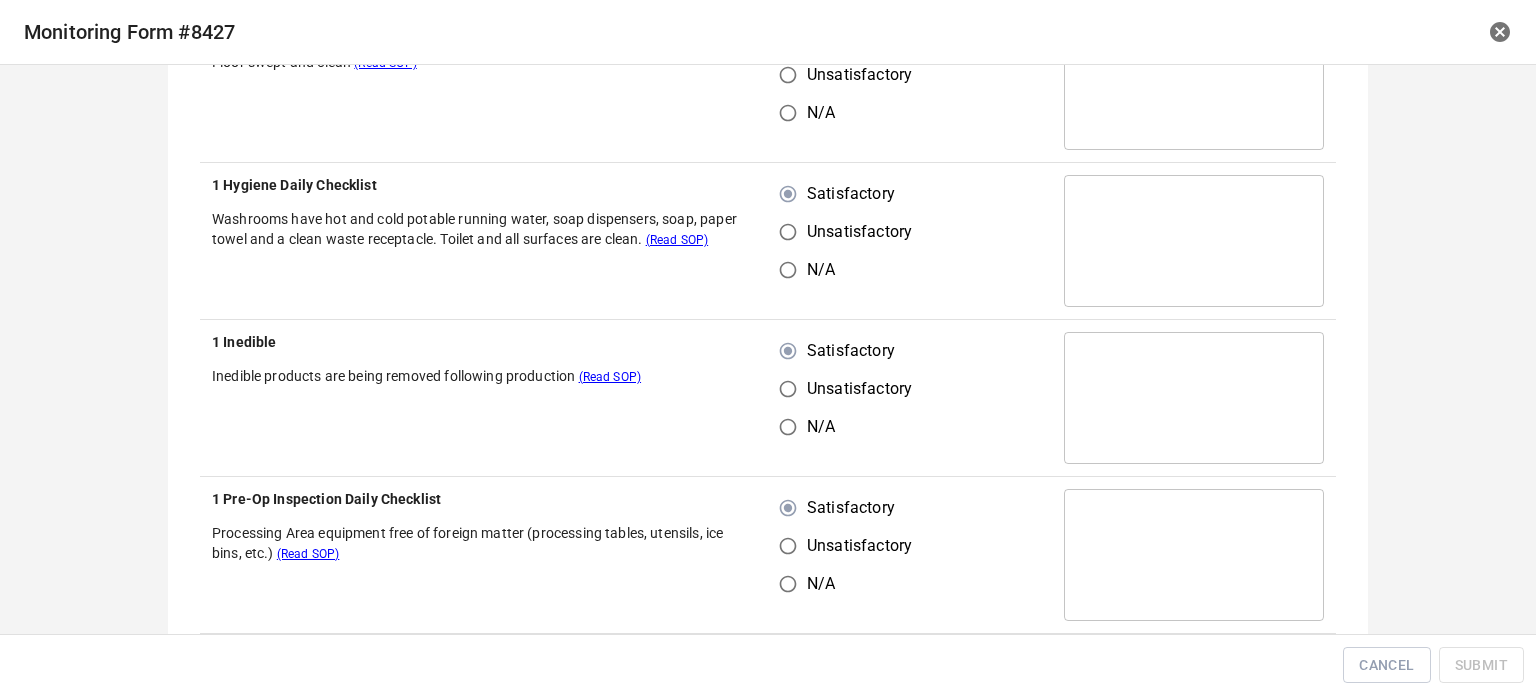 drag, startPoint x: 908, startPoint y: 335, endPoint x: 976, endPoint y: 379, distance: 80.99383 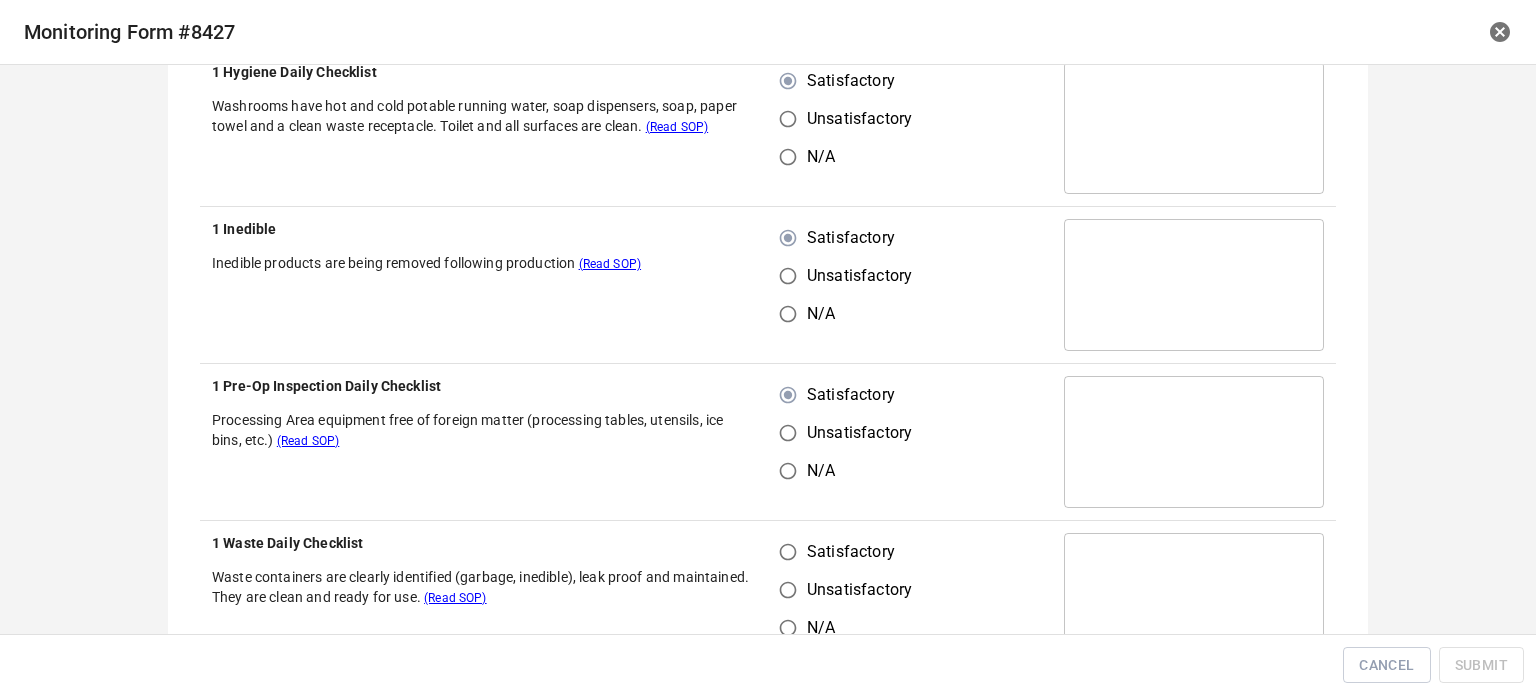 scroll, scrollTop: 600, scrollLeft: 0, axis: vertical 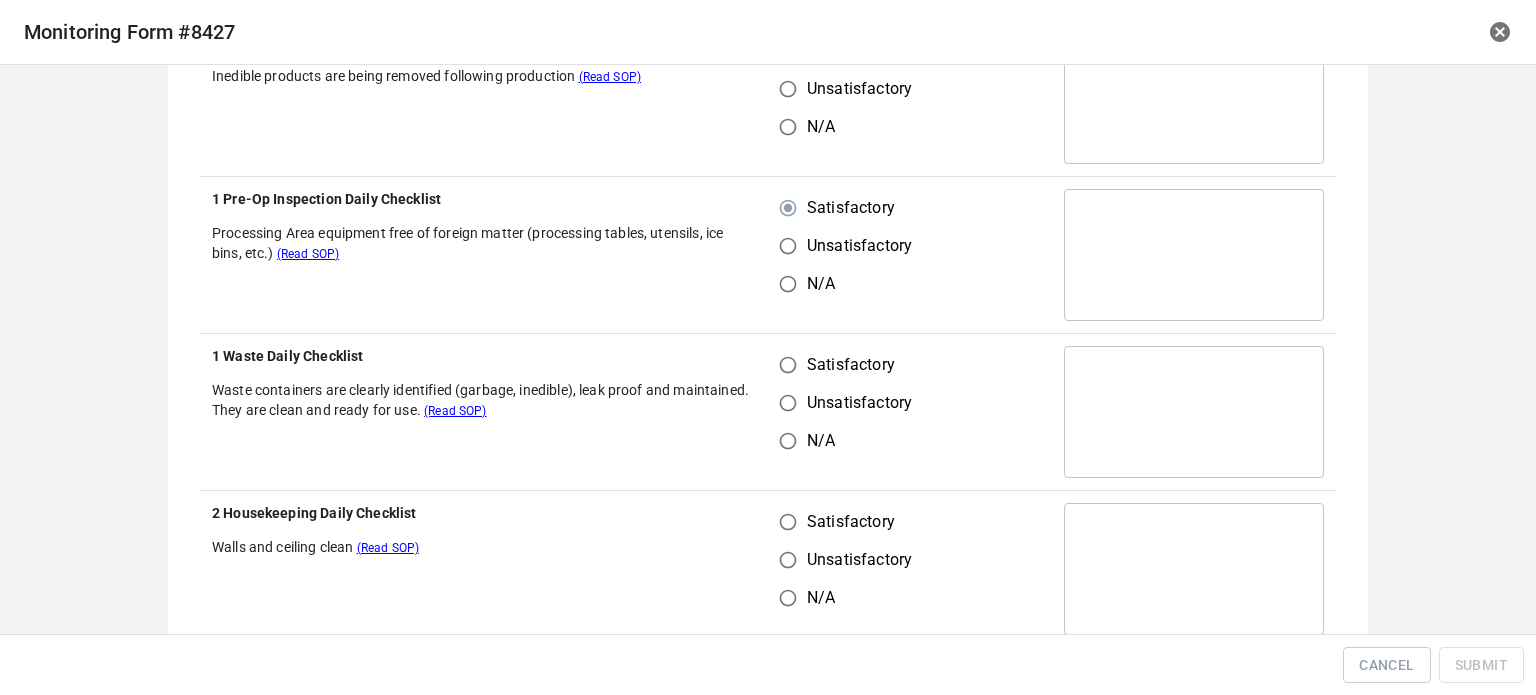 click on "Satisfactory" at bounding box center [851, 365] 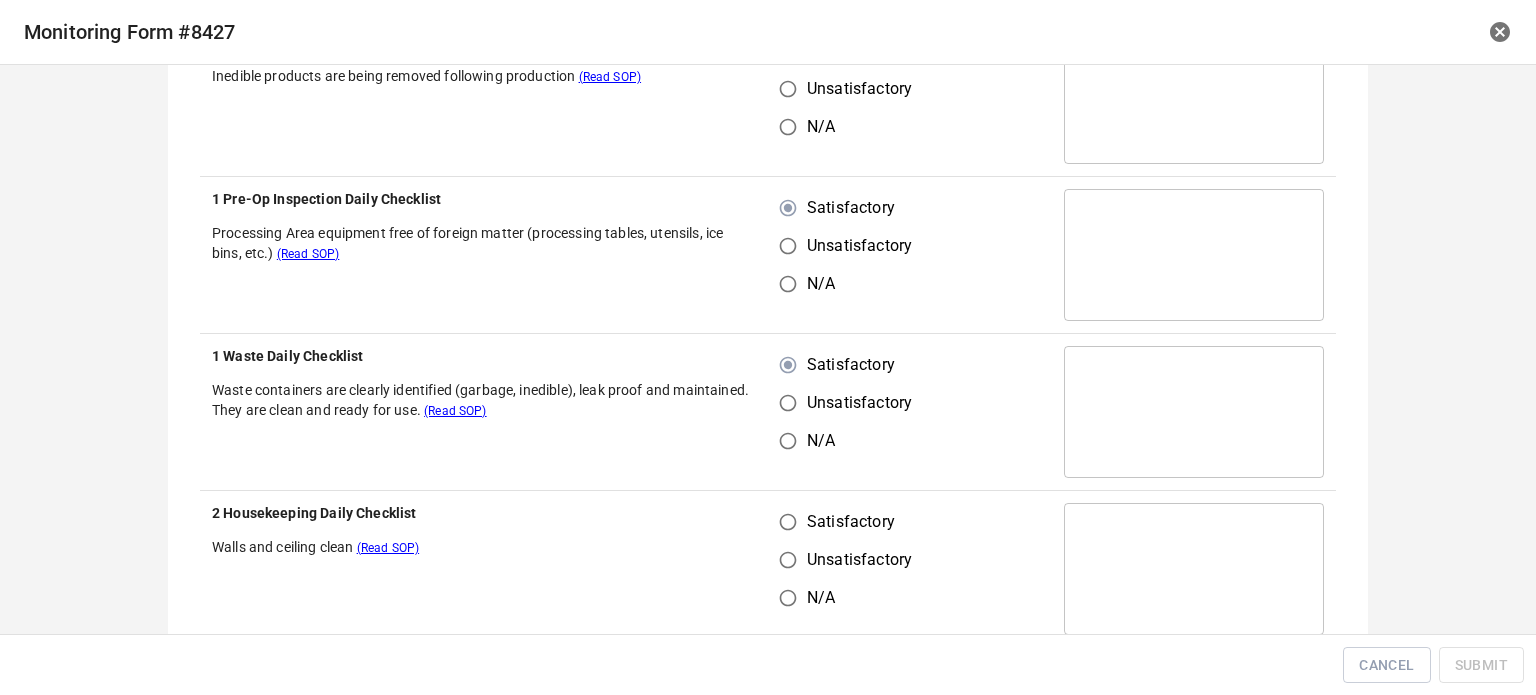 click on "Satisfactory" at bounding box center [788, 522] 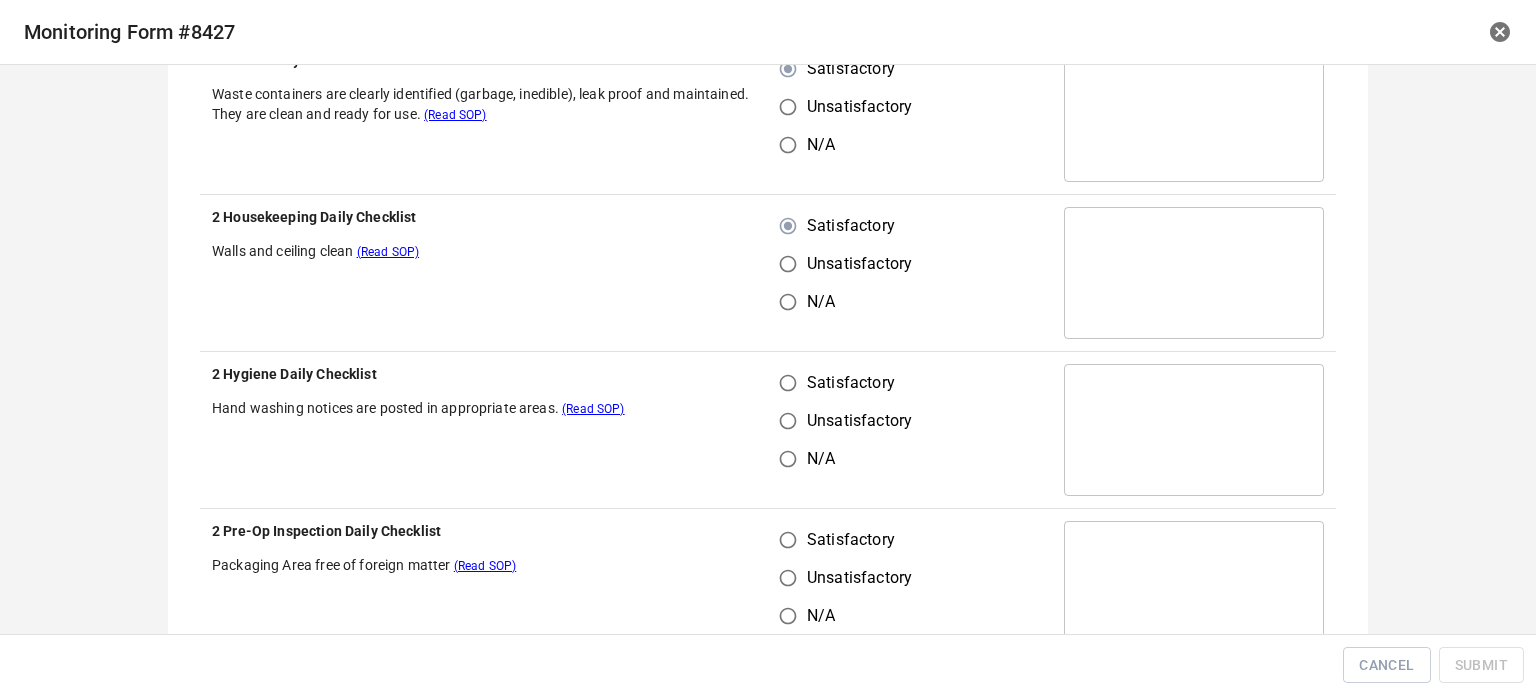scroll, scrollTop: 900, scrollLeft: 0, axis: vertical 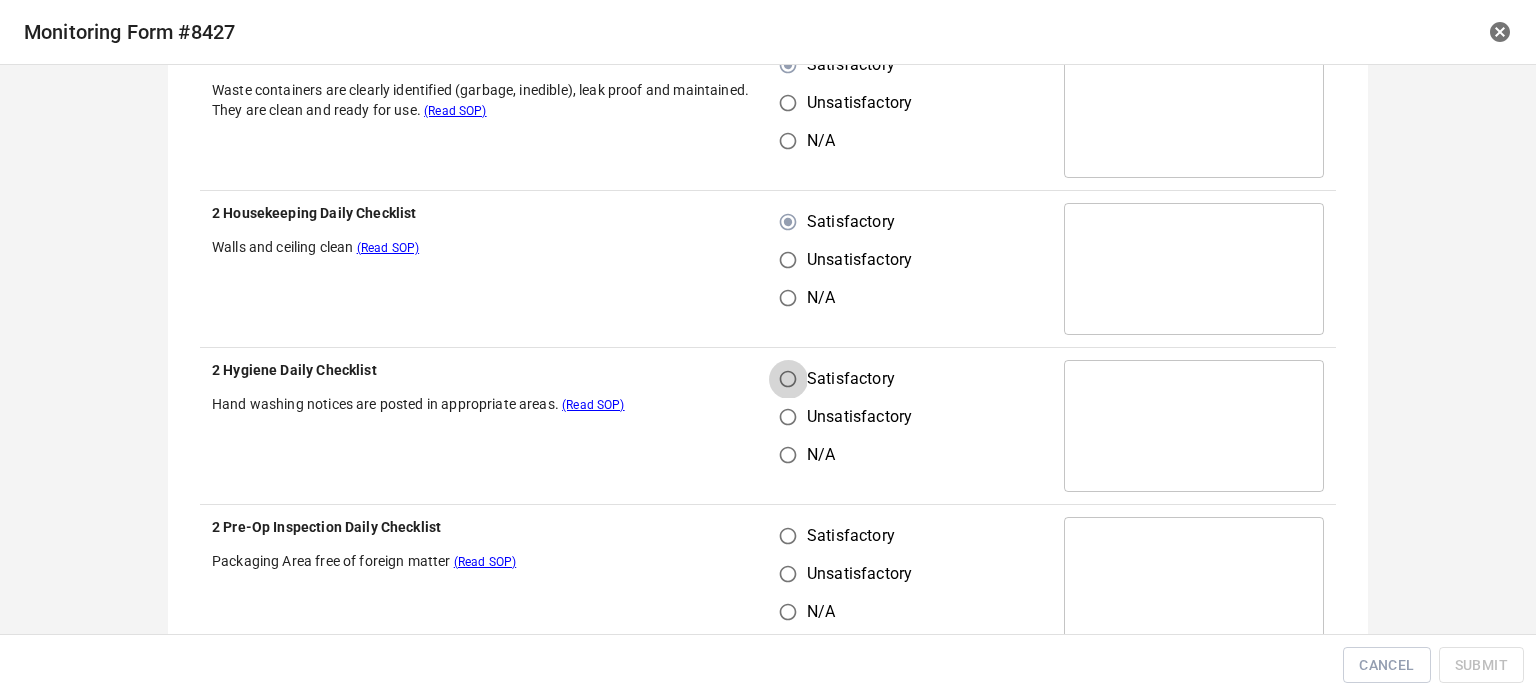 click on "Satisfactory" at bounding box center [788, 379] 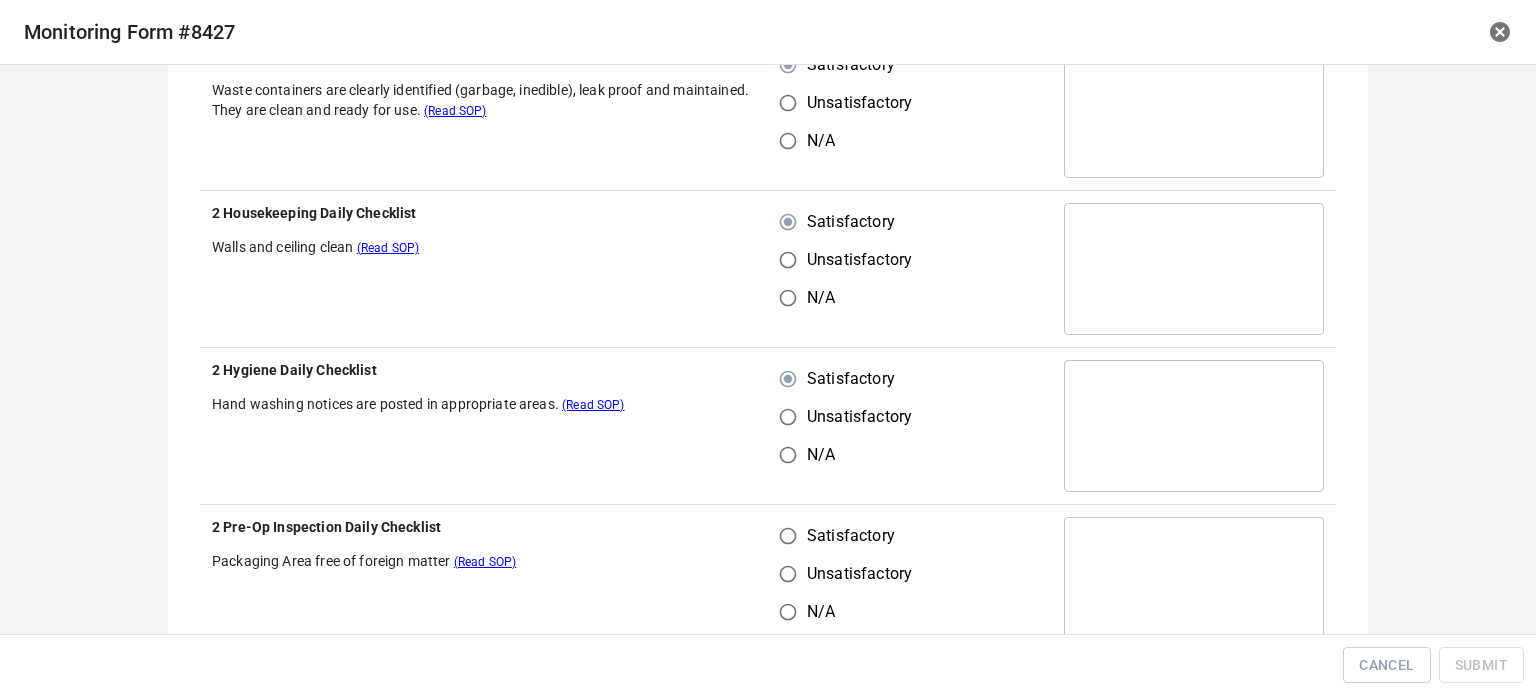 click on "Unsatisfactory" at bounding box center [788, 574] 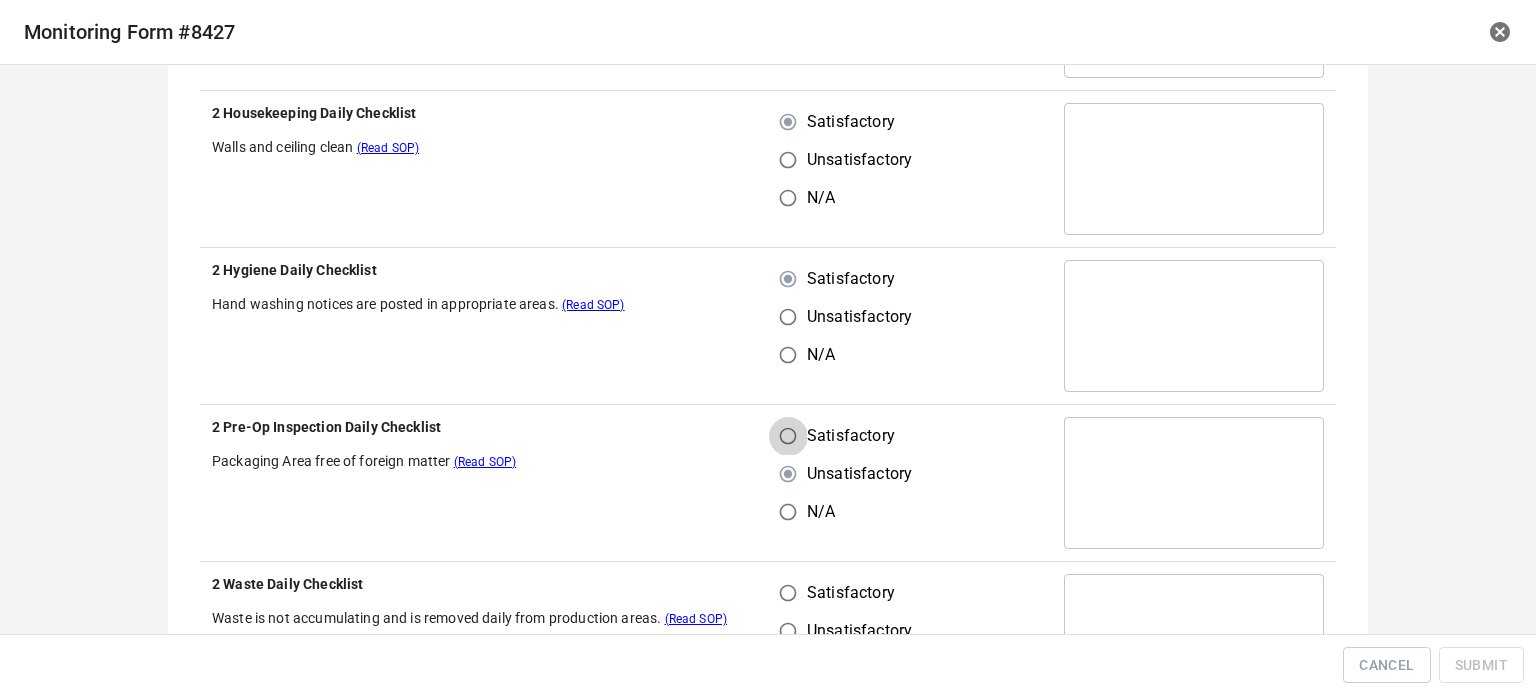 click on "Satisfactory" at bounding box center [788, 436] 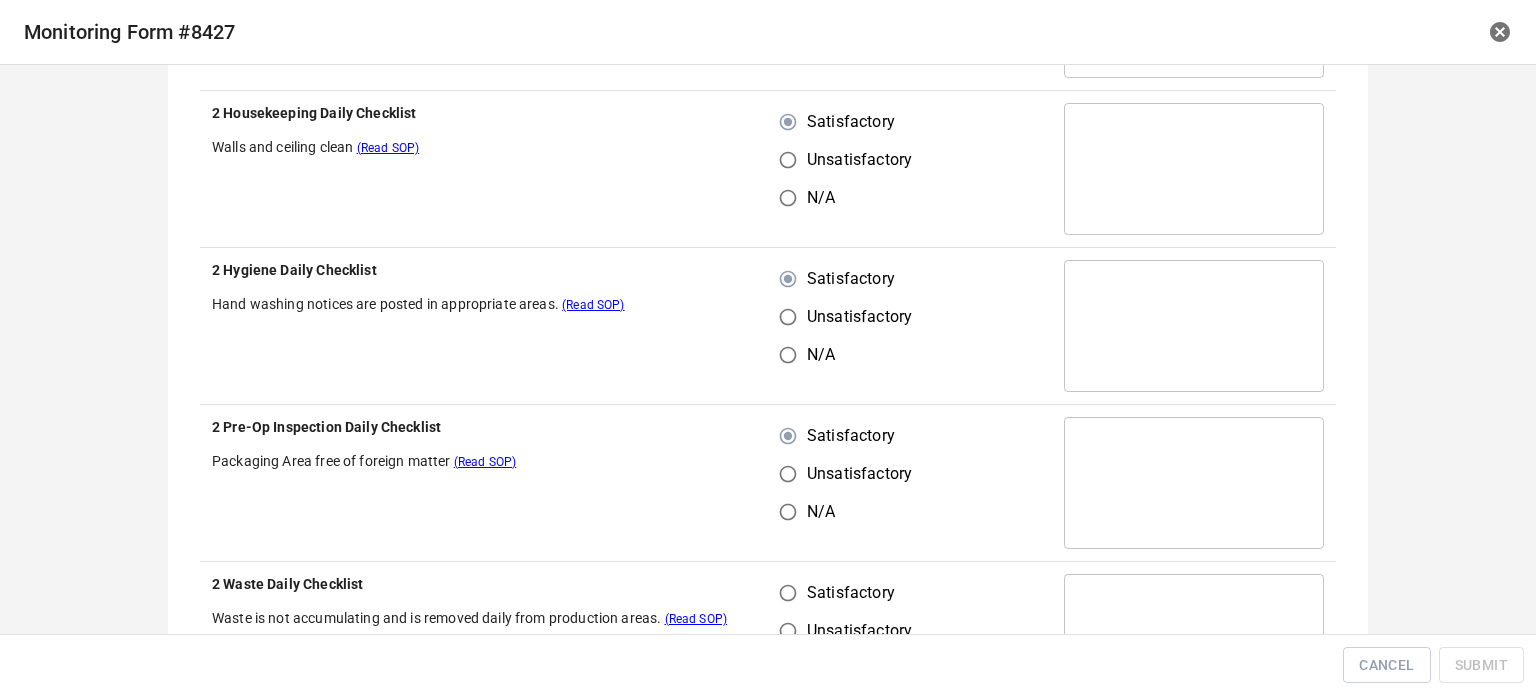 click on "Satisfactory" at bounding box center (840, 593) 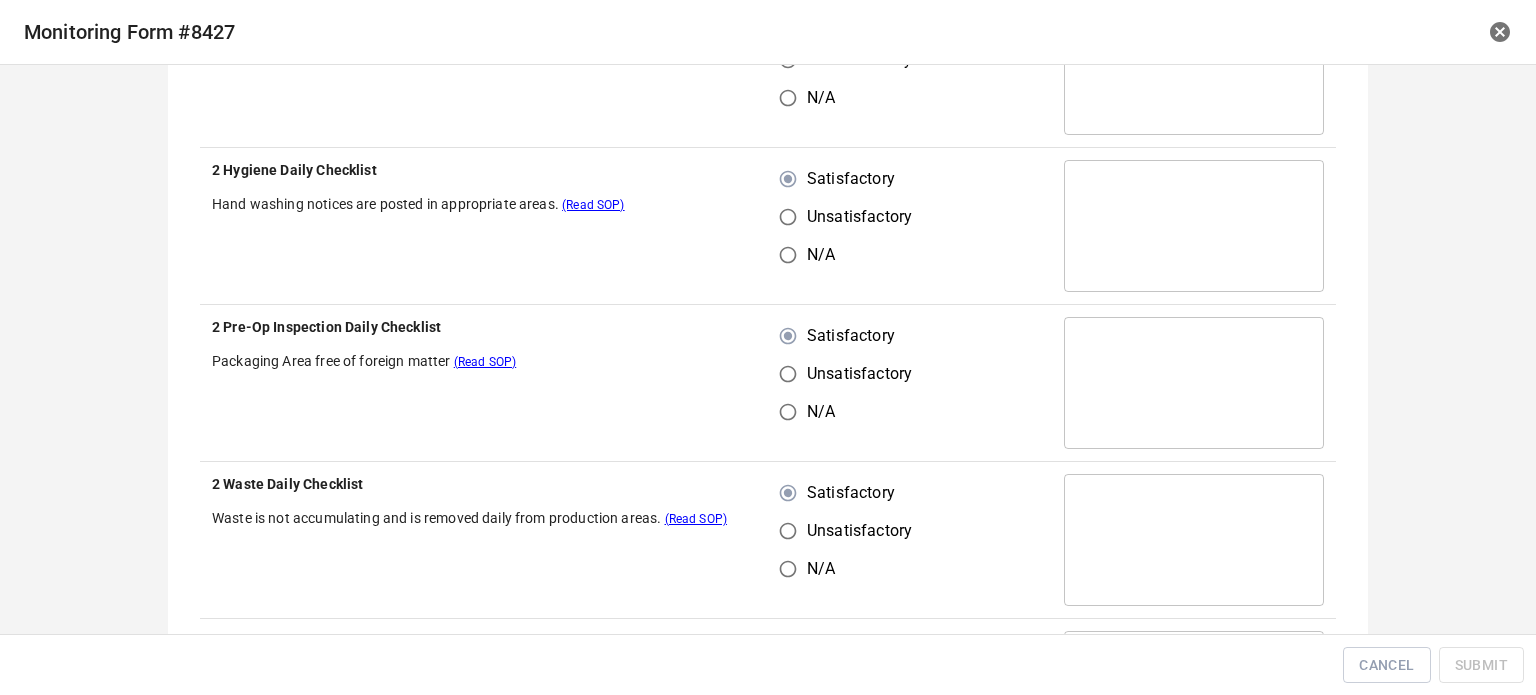 scroll, scrollTop: 1300, scrollLeft: 0, axis: vertical 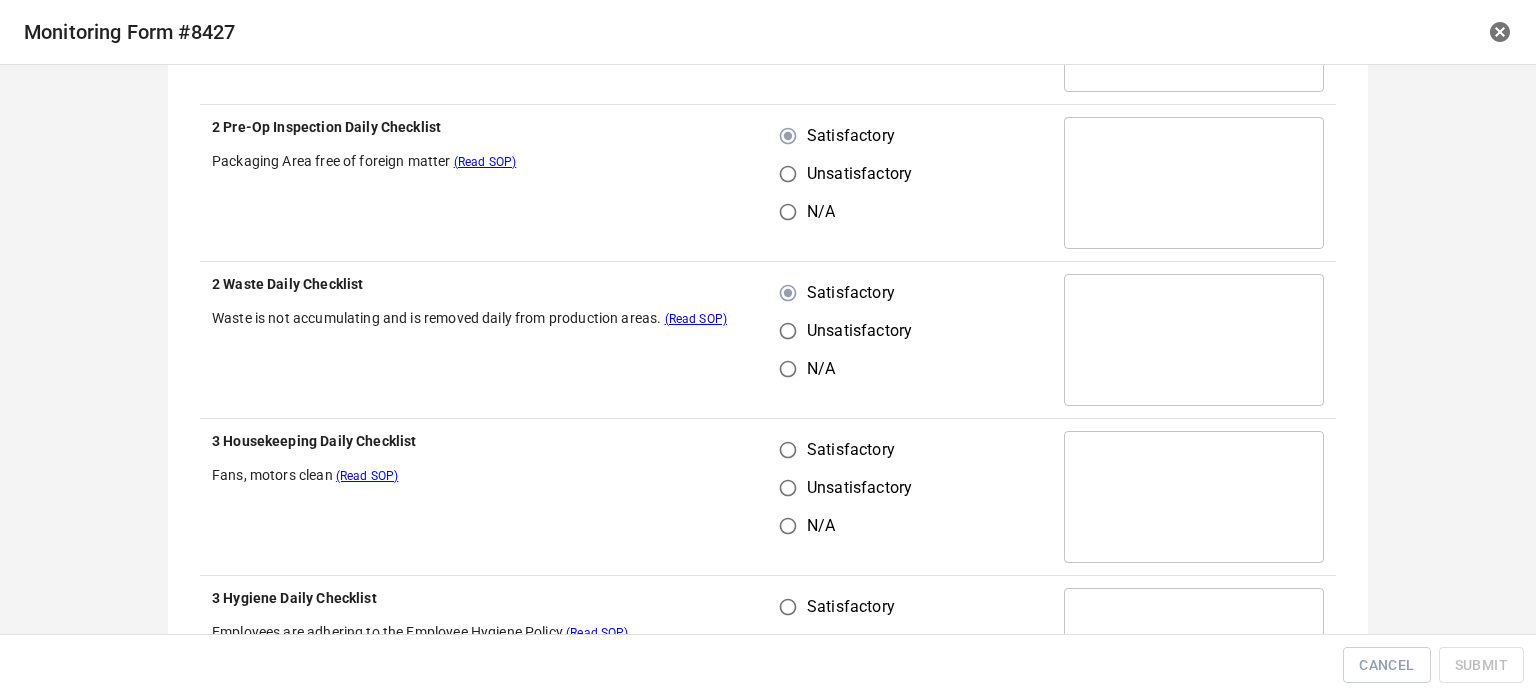 drag, startPoint x: 804, startPoint y: 443, endPoint x: 804, endPoint y: 534, distance: 91 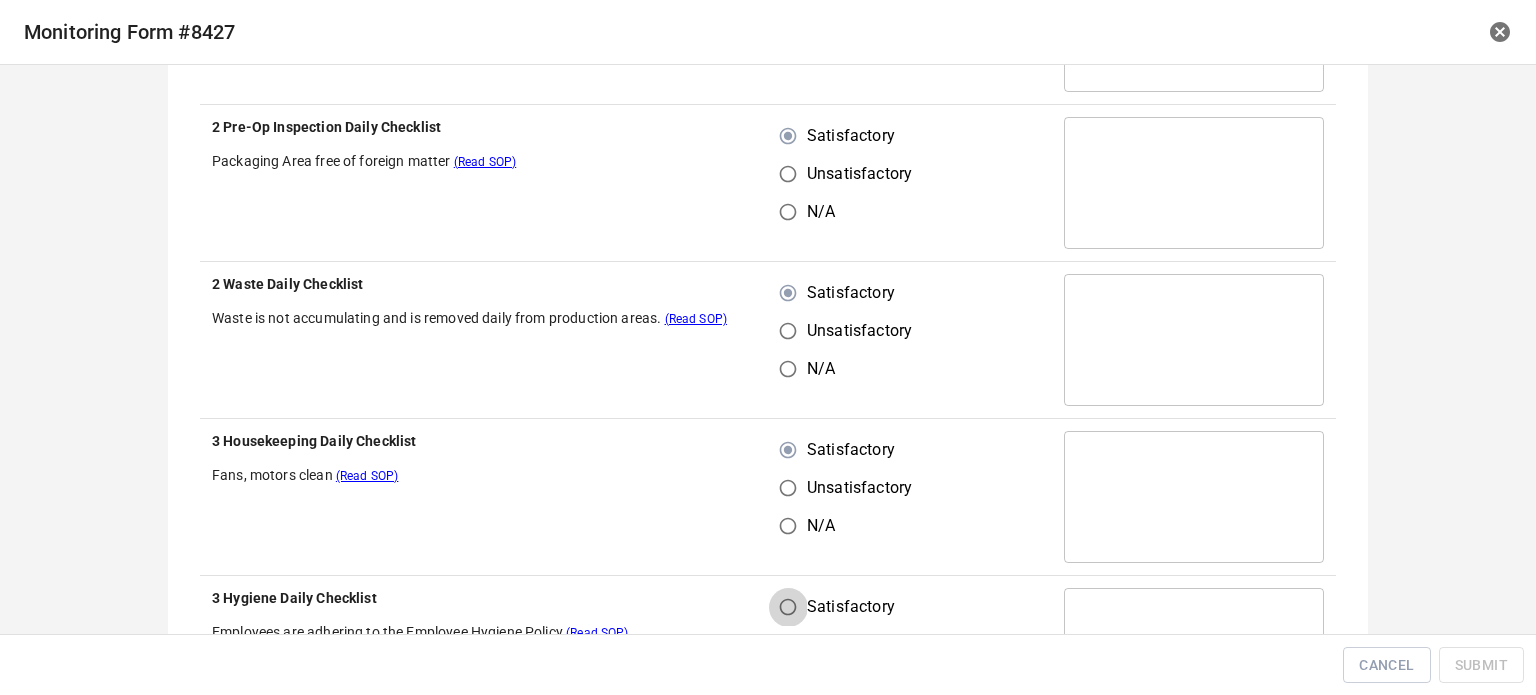 drag, startPoint x: 788, startPoint y: 587, endPoint x: 962, endPoint y: 462, distance: 214.2452 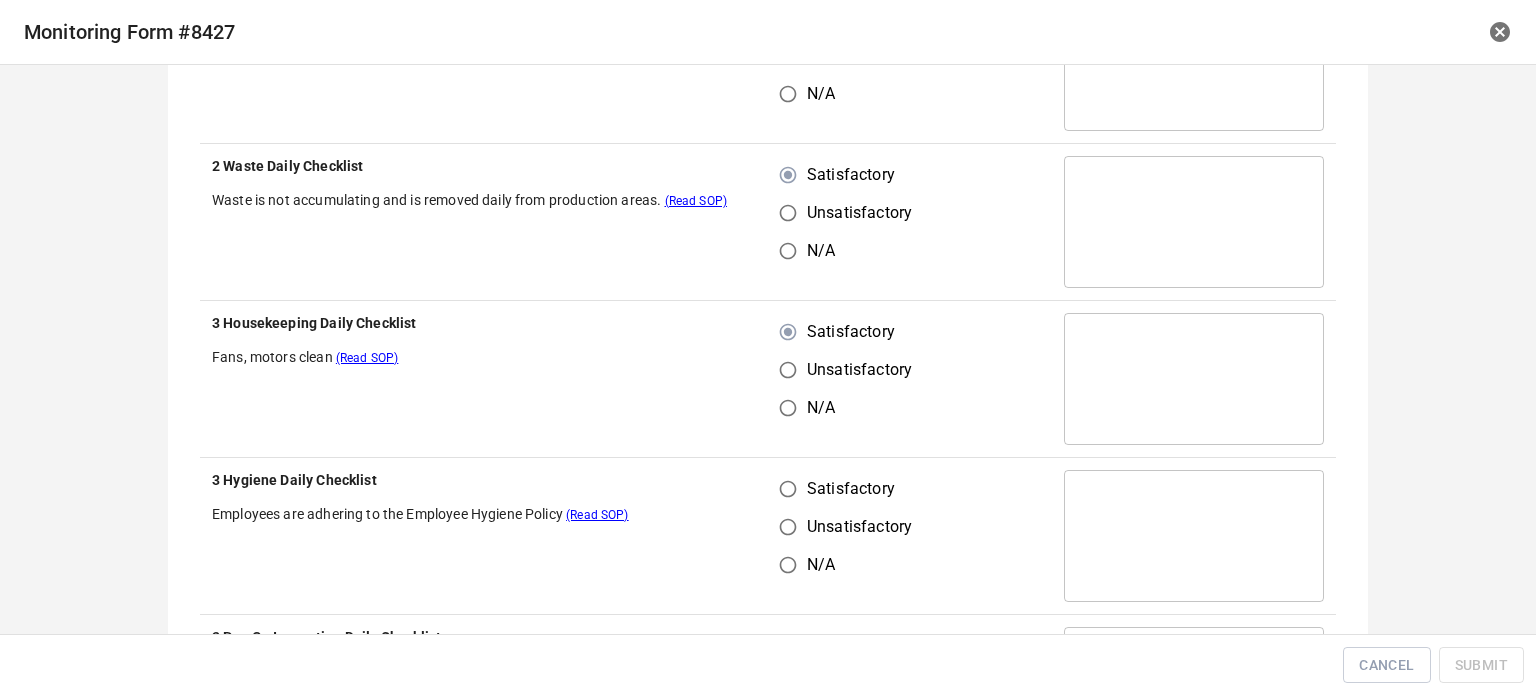 scroll, scrollTop: 1600, scrollLeft: 0, axis: vertical 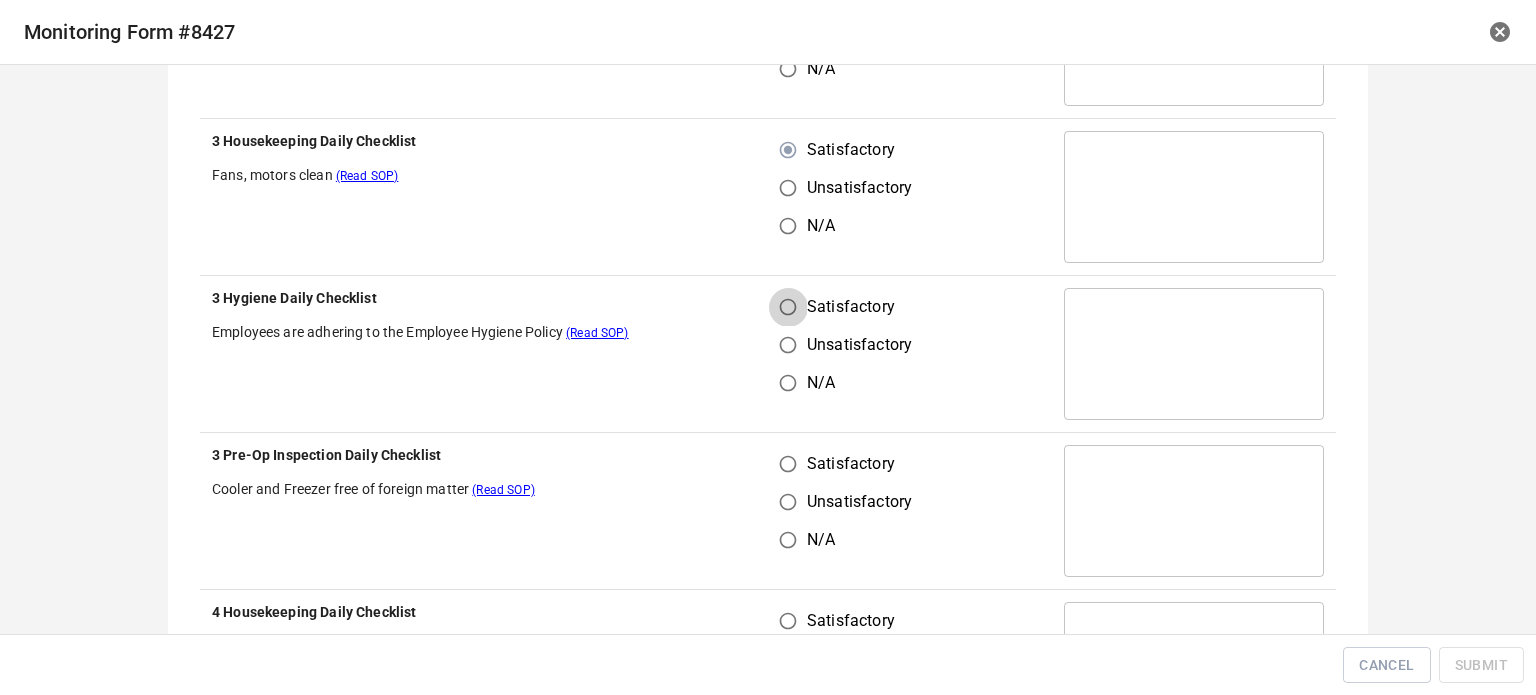 drag, startPoint x: 779, startPoint y: 296, endPoint x: 788, endPoint y: 423, distance: 127.3185 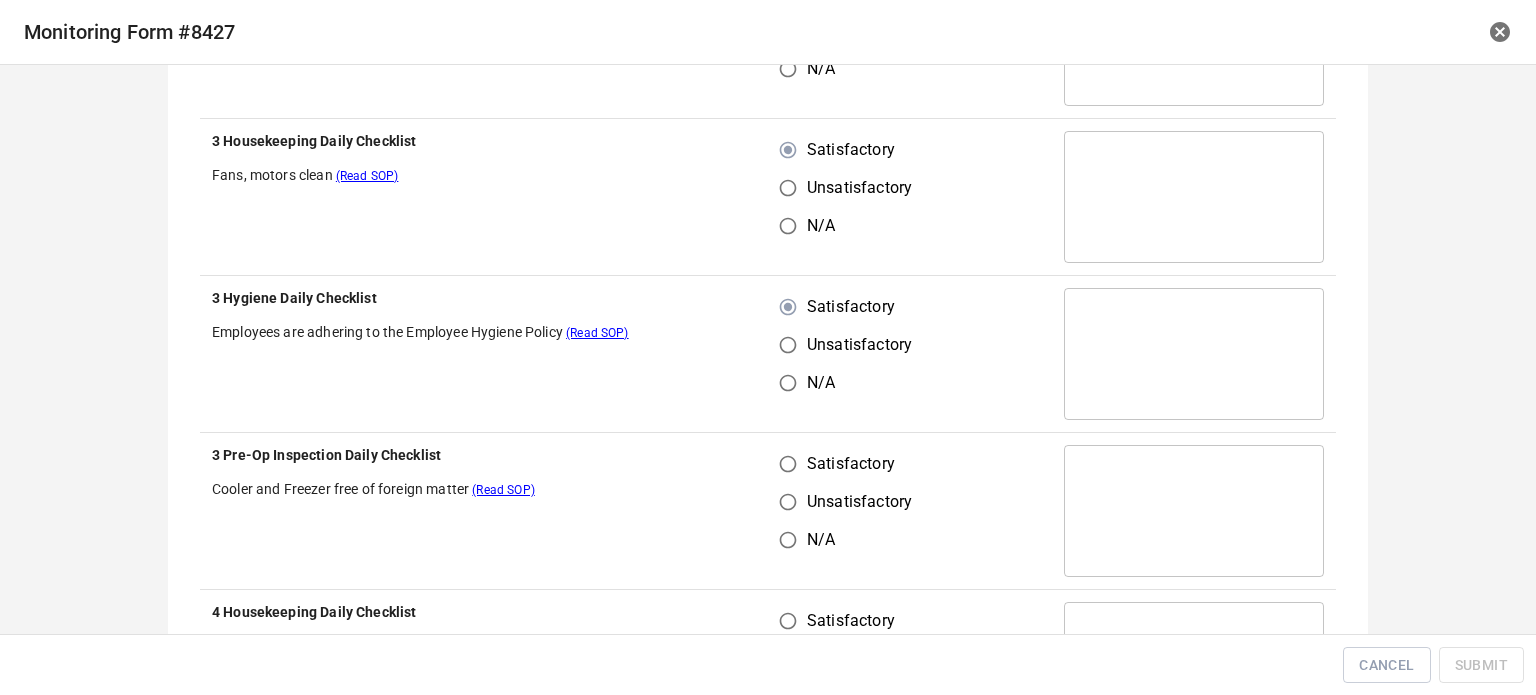drag, startPoint x: 780, startPoint y: 446, endPoint x: 803, endPoint y: 472, distance: 34.713108 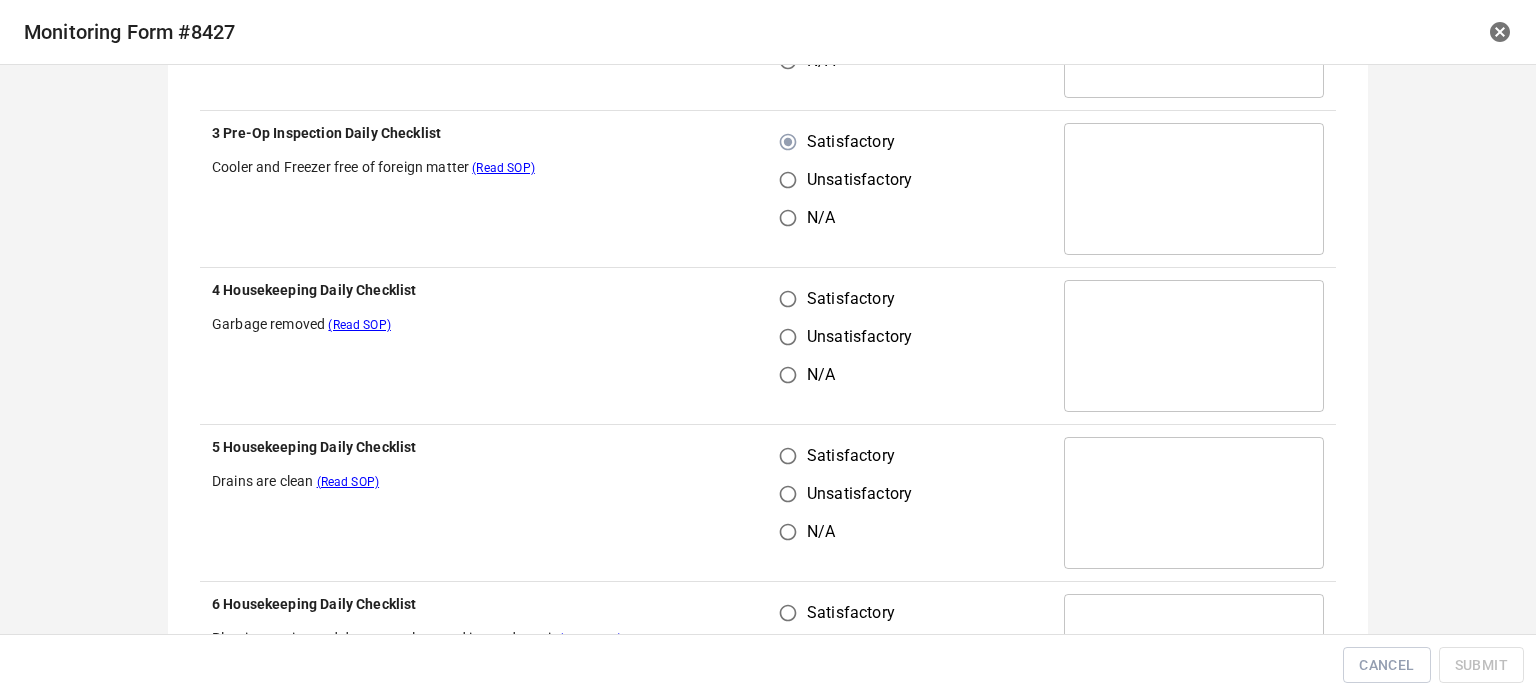 scroll, scrollTop: 2000, scrollLeft: 0, axis: vertical 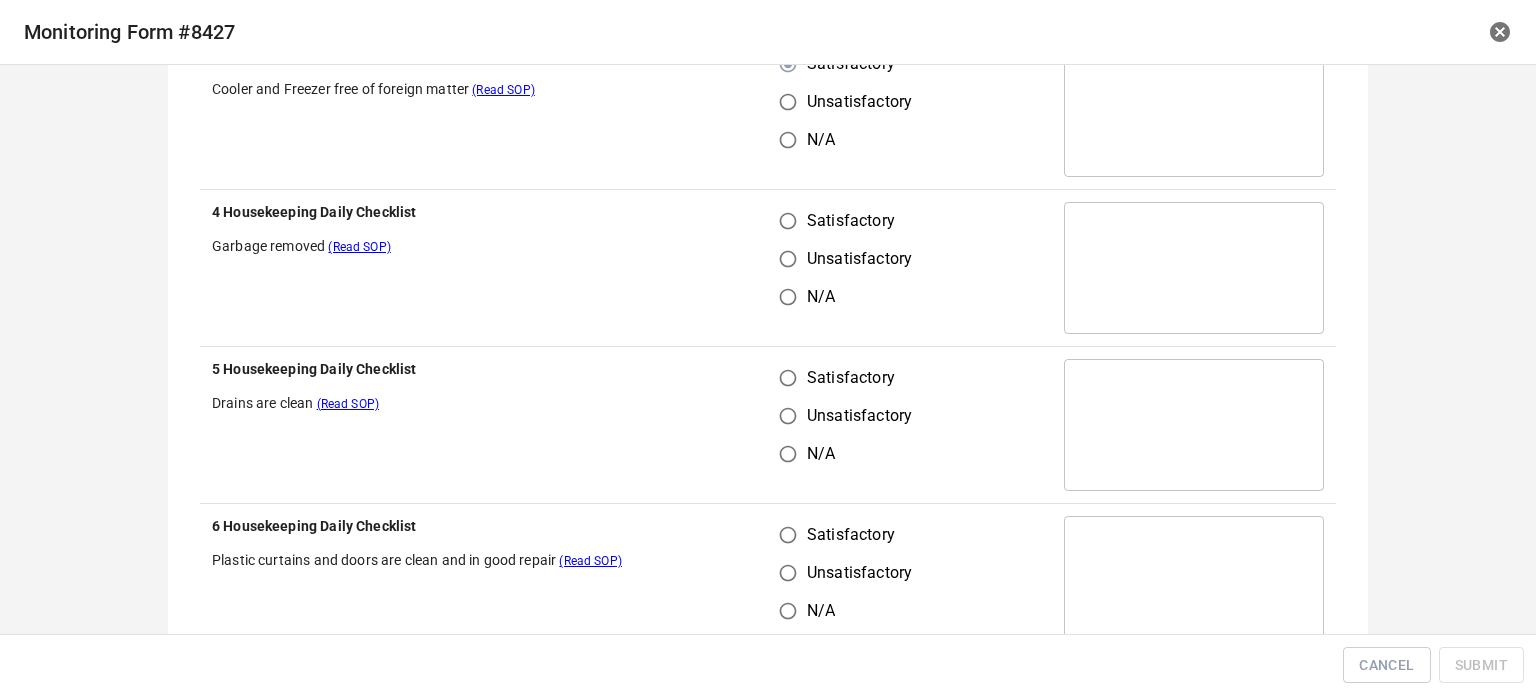 drag, startPoint x: 798, startPoint y: 228, endPoint x: 800, endPoint y: 244, distance: 16.124516 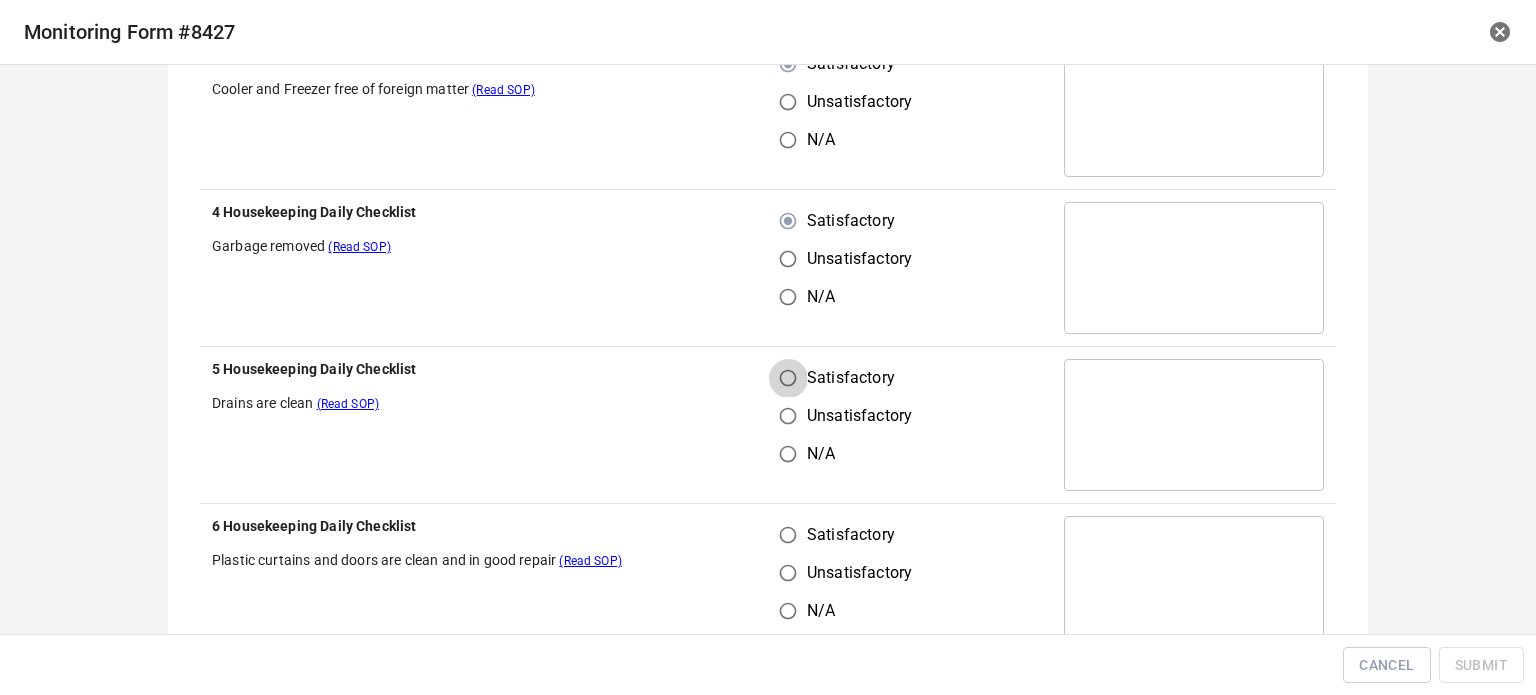 click on "Satisfactory" at bounding box center [788, 378] 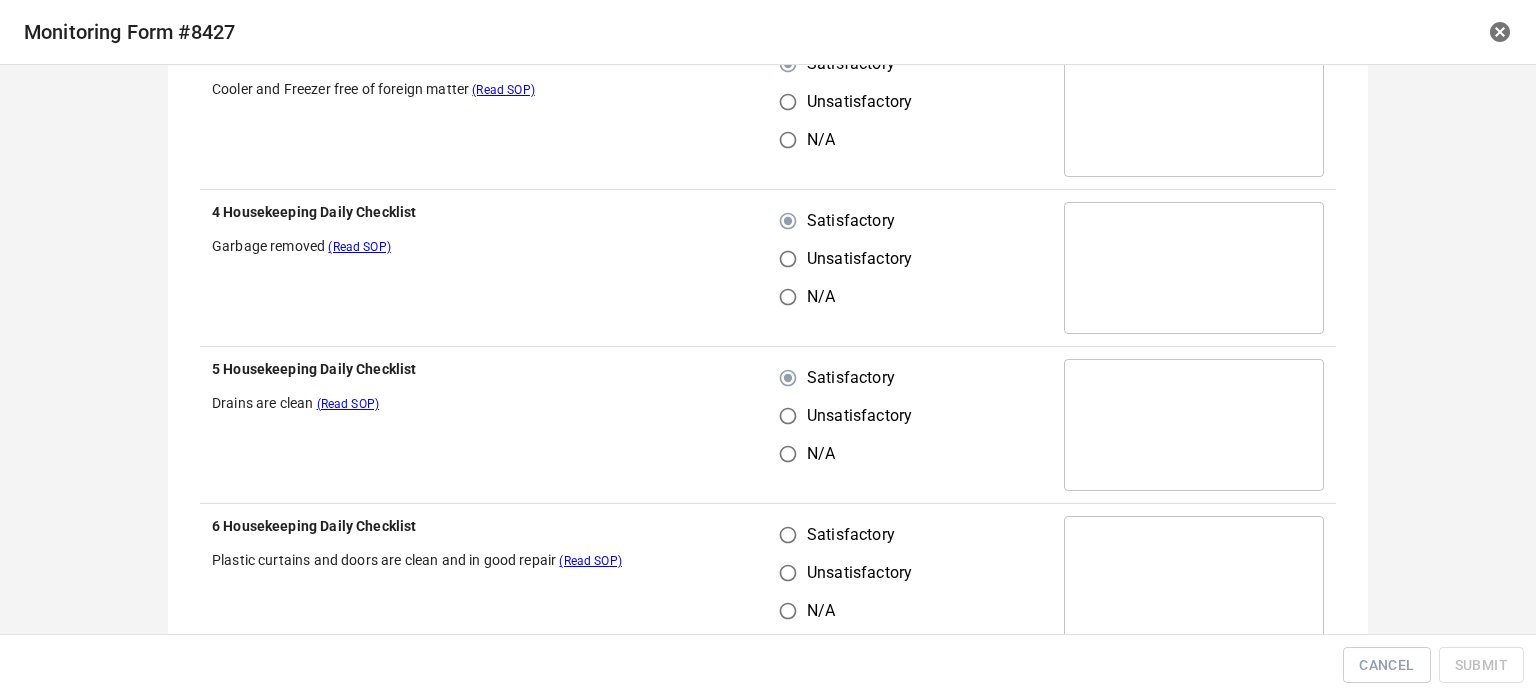 drag, startPoint x: 792, startPoint y: 540, endPoint x: 870, endPoint y: 451, distance: 118.34272 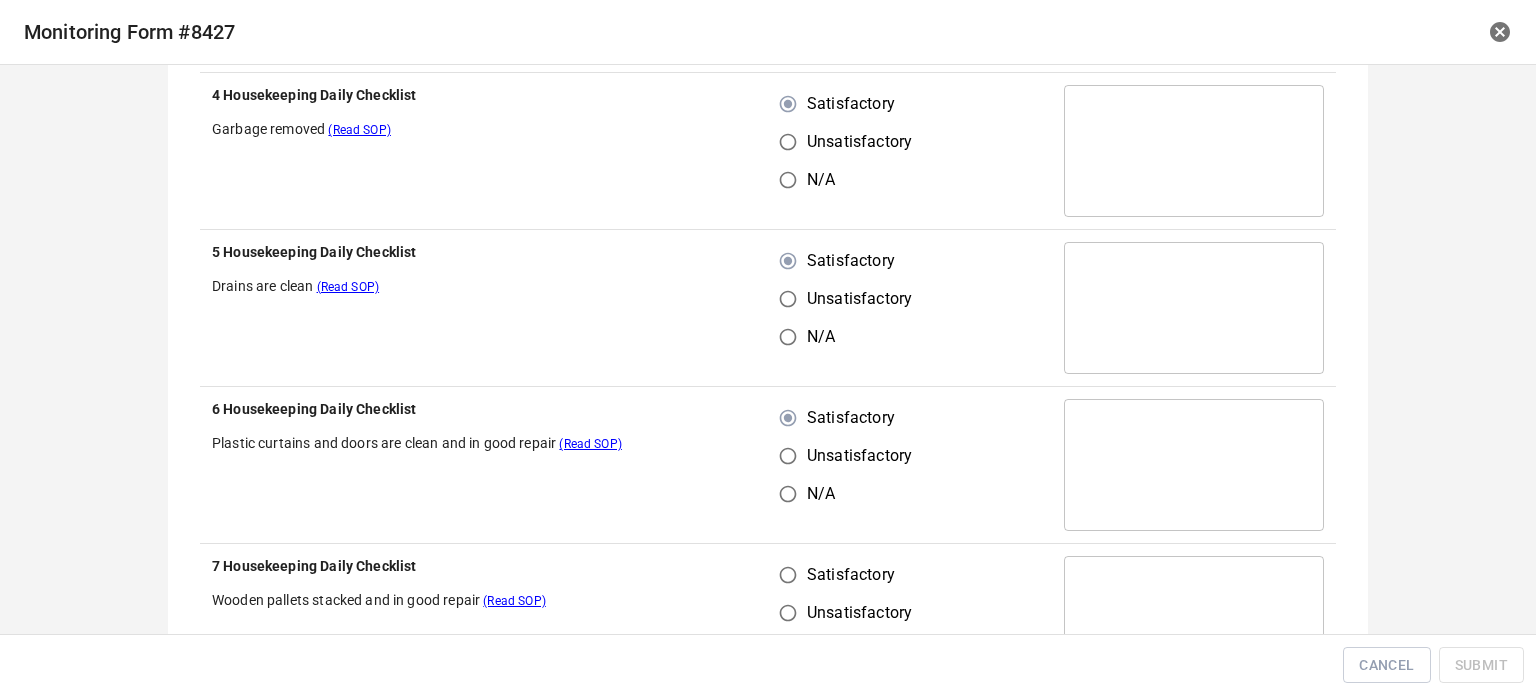 scroll, scrollTop: 2300, scrollLeft: 0, axis: vertical 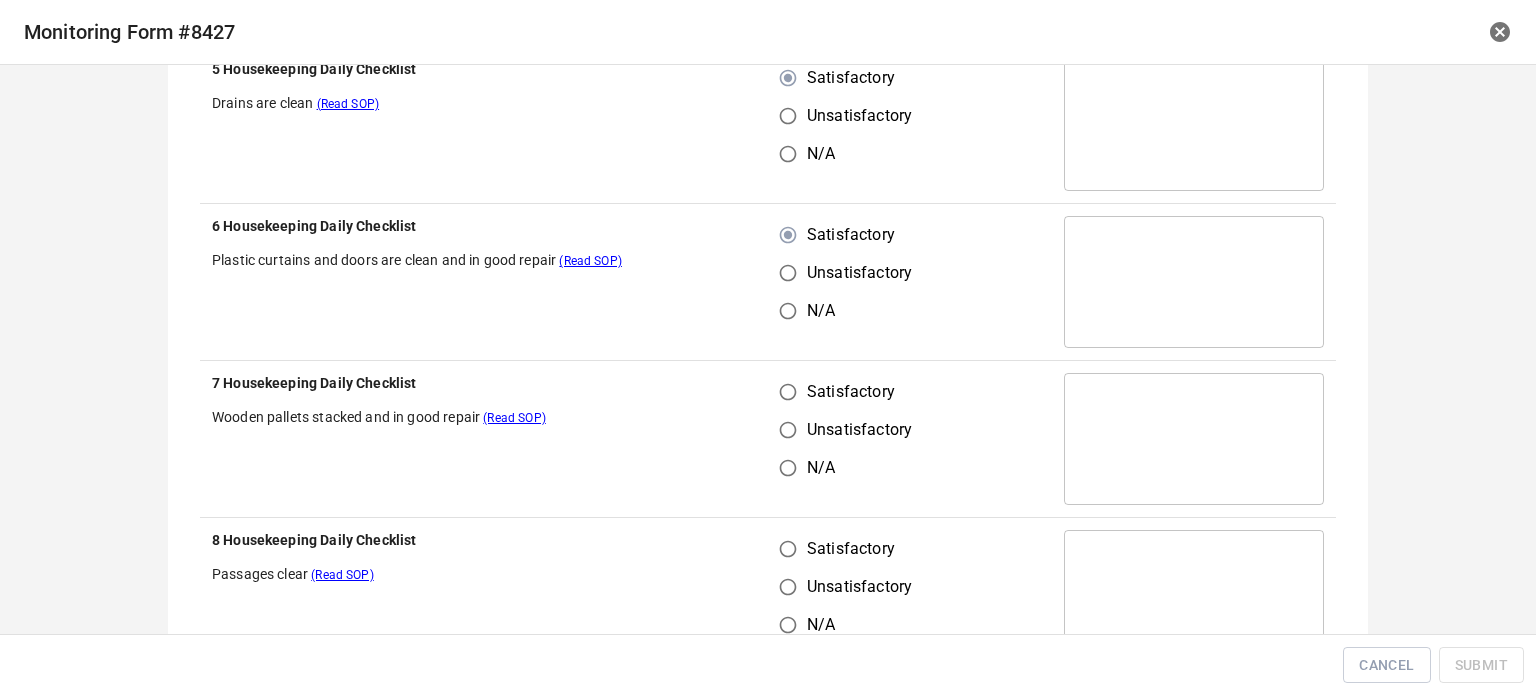 drag, startPoint x: 784, startPoint y: 366, endPoint x: 784, endPoint y: 407, distance: 41 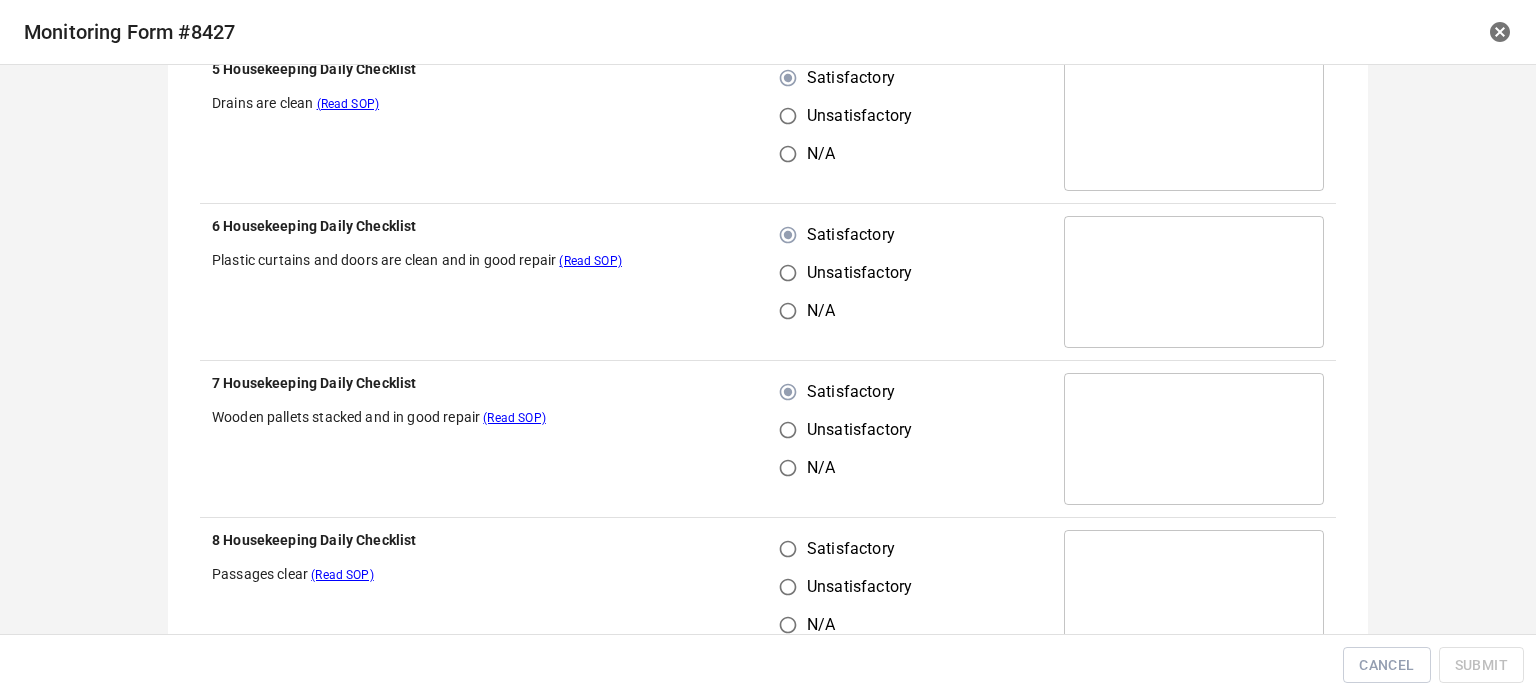 drag, startPoint x: 765, startPoint y: 563, endPoint x: 777, endPoint y: 558, distance: 13 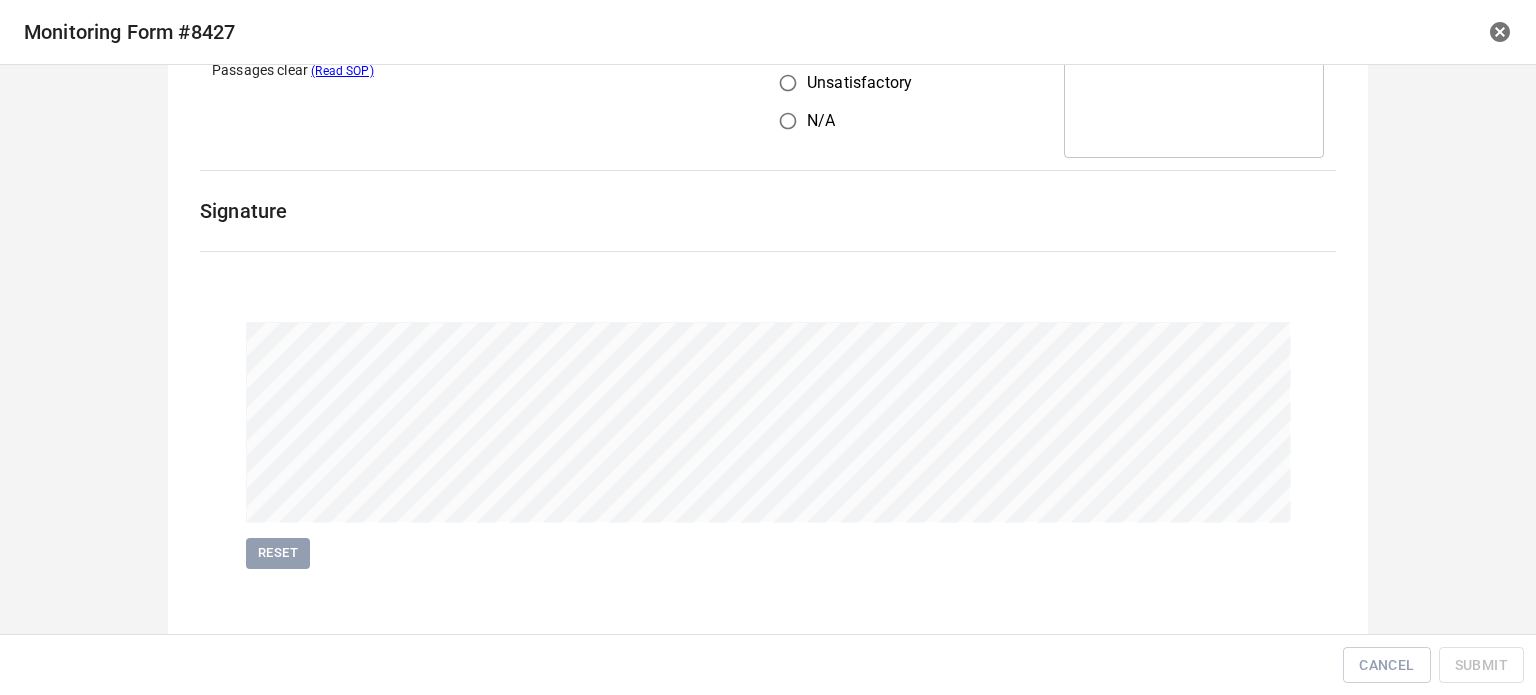 scroll, scrollTop: 2813, scrollLeft: 0, axis: vertical 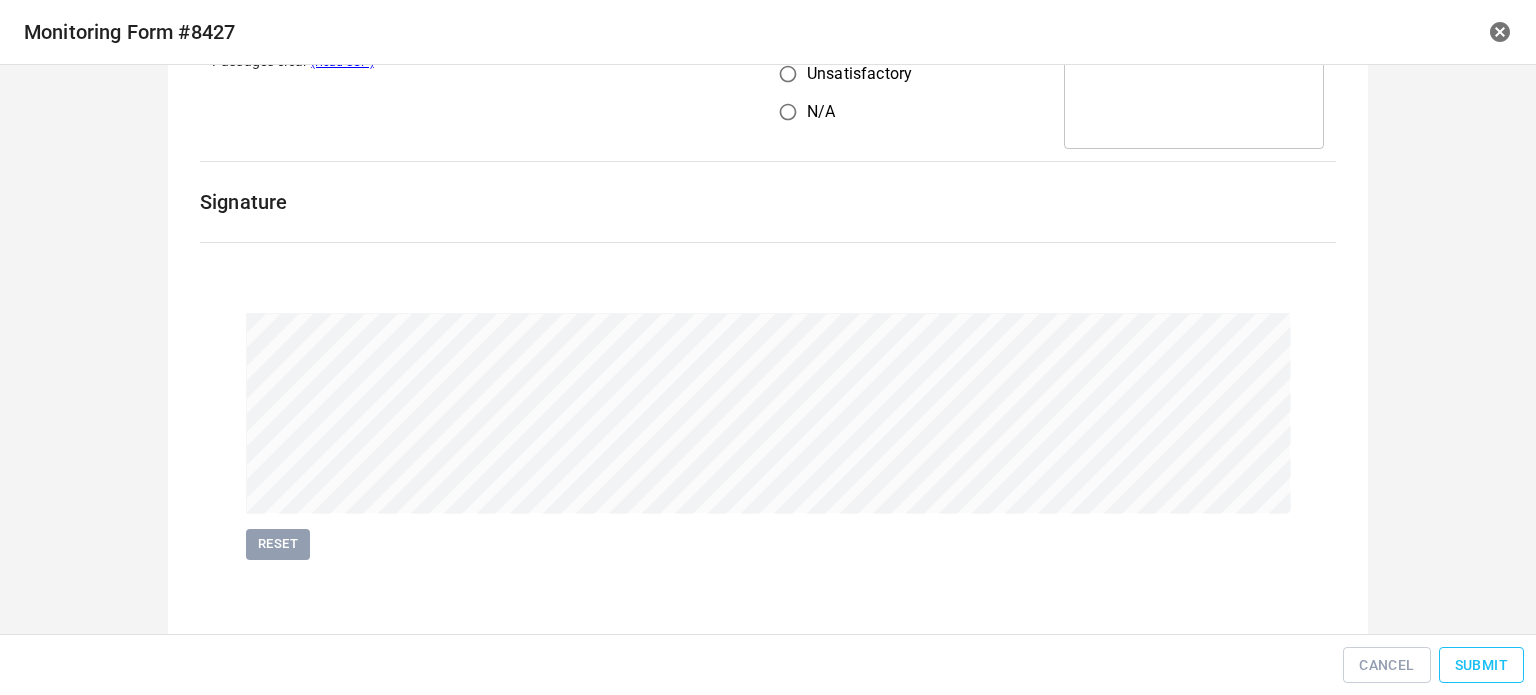 click on "Submit" at bounding box center [1481, 665] 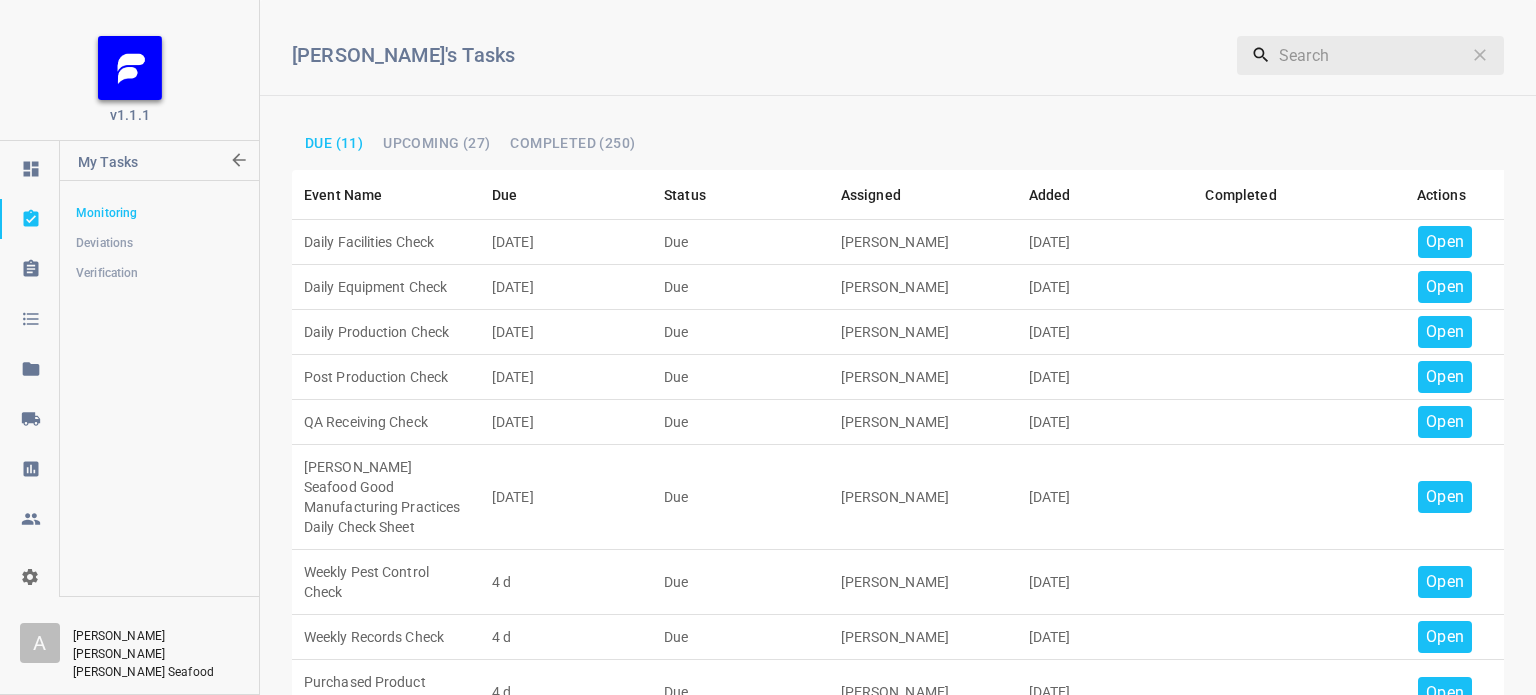 click on "Open" at bounding box center (1445, 242) 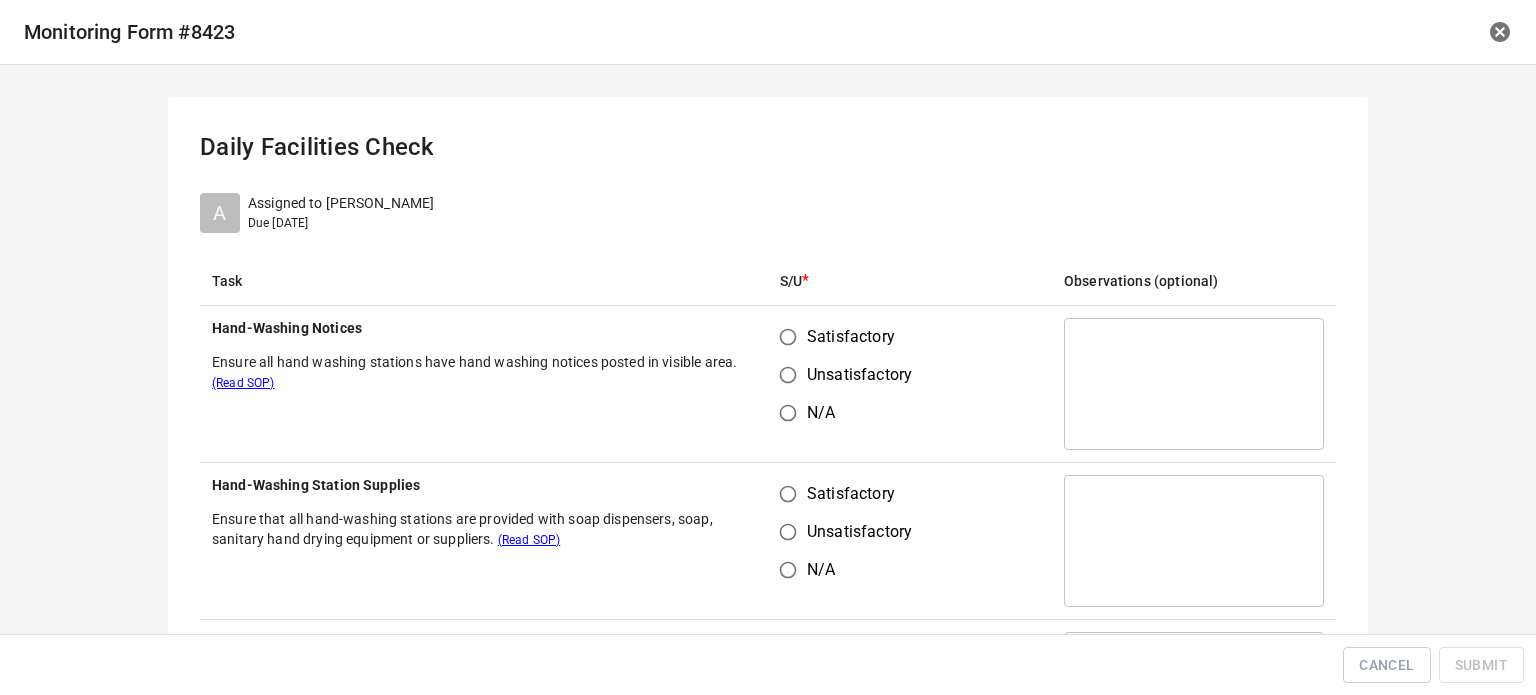 drag, startPoint x: 784, startPoint y: 335, endPoint x: 783, endPoint y: 451, distance: 116.00431 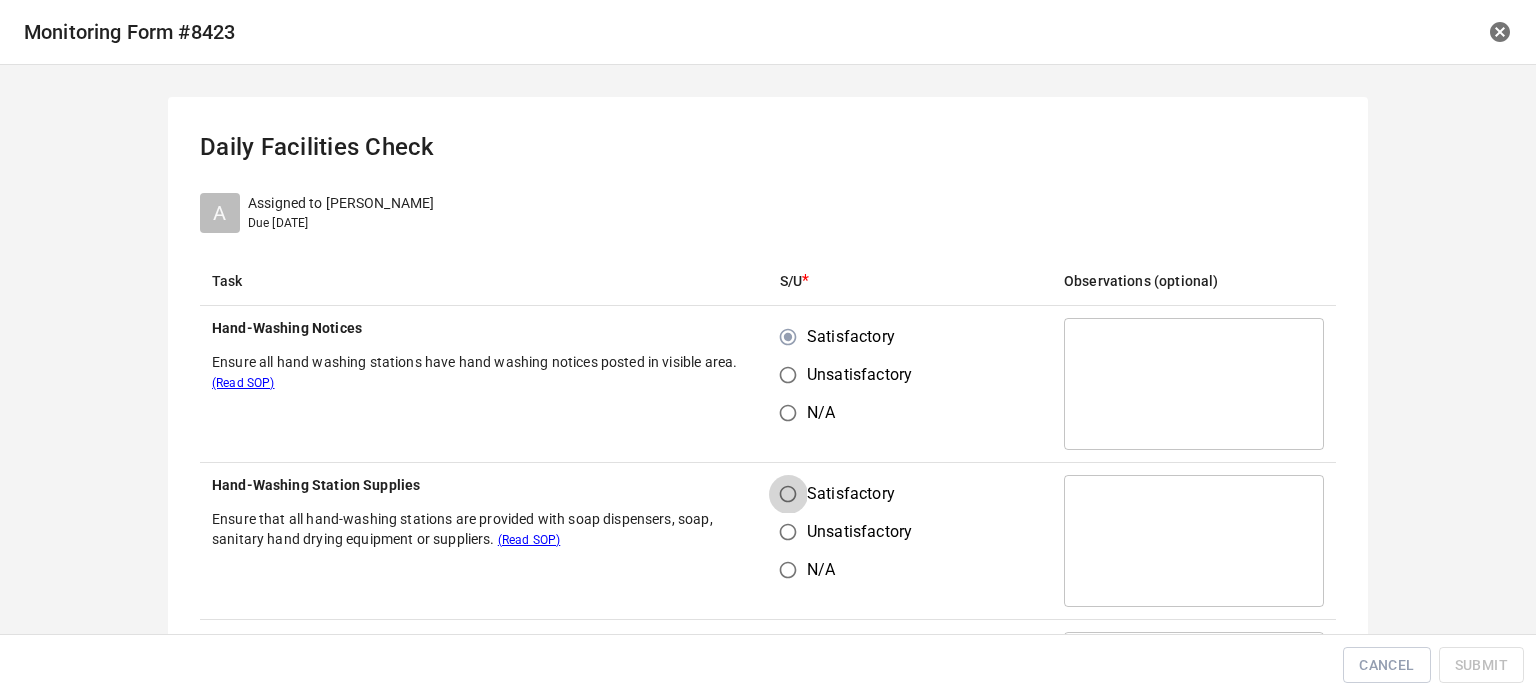 drag, startPoint x: 775, startPoint y: 491, endPoint x: 858, endPoint y: 359, distance: 155.92627 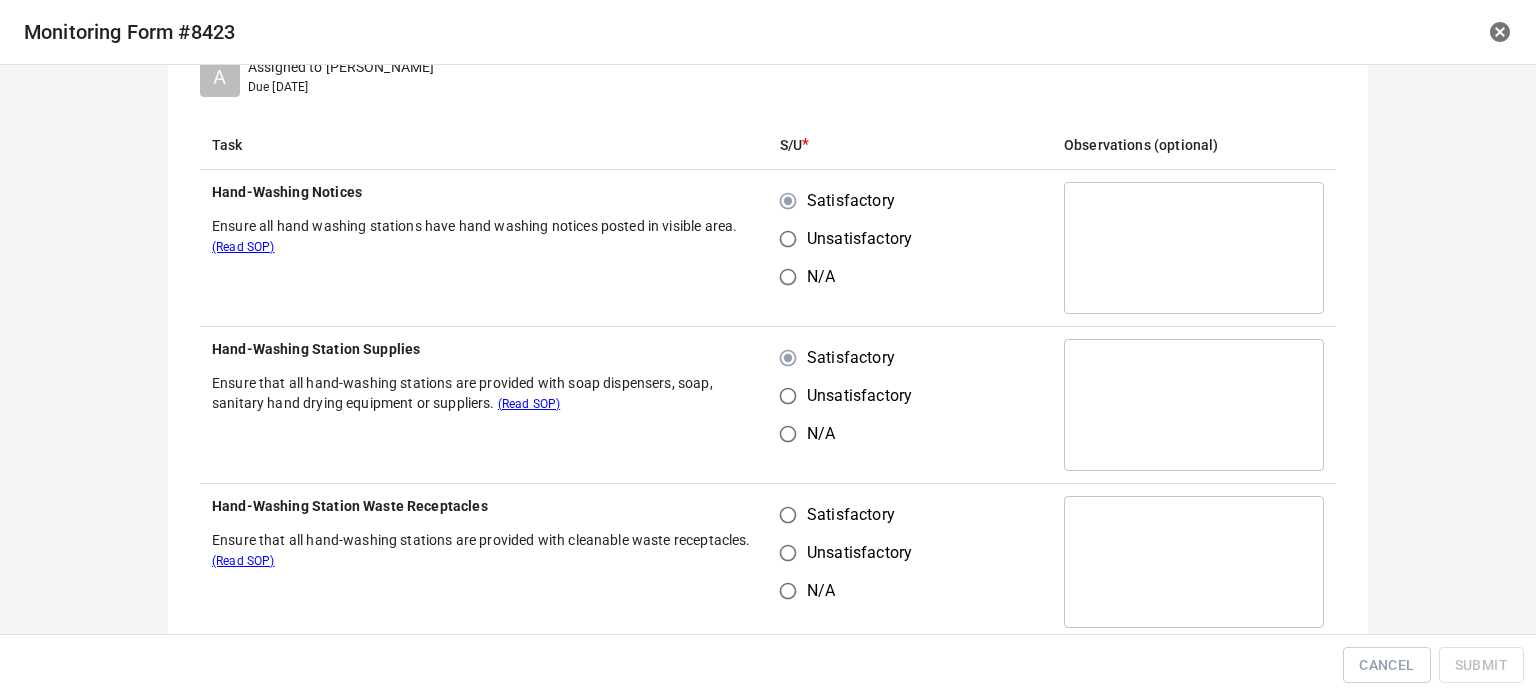 scroll, scrollTop: 300, scrollLeft: 0, axis: vertical 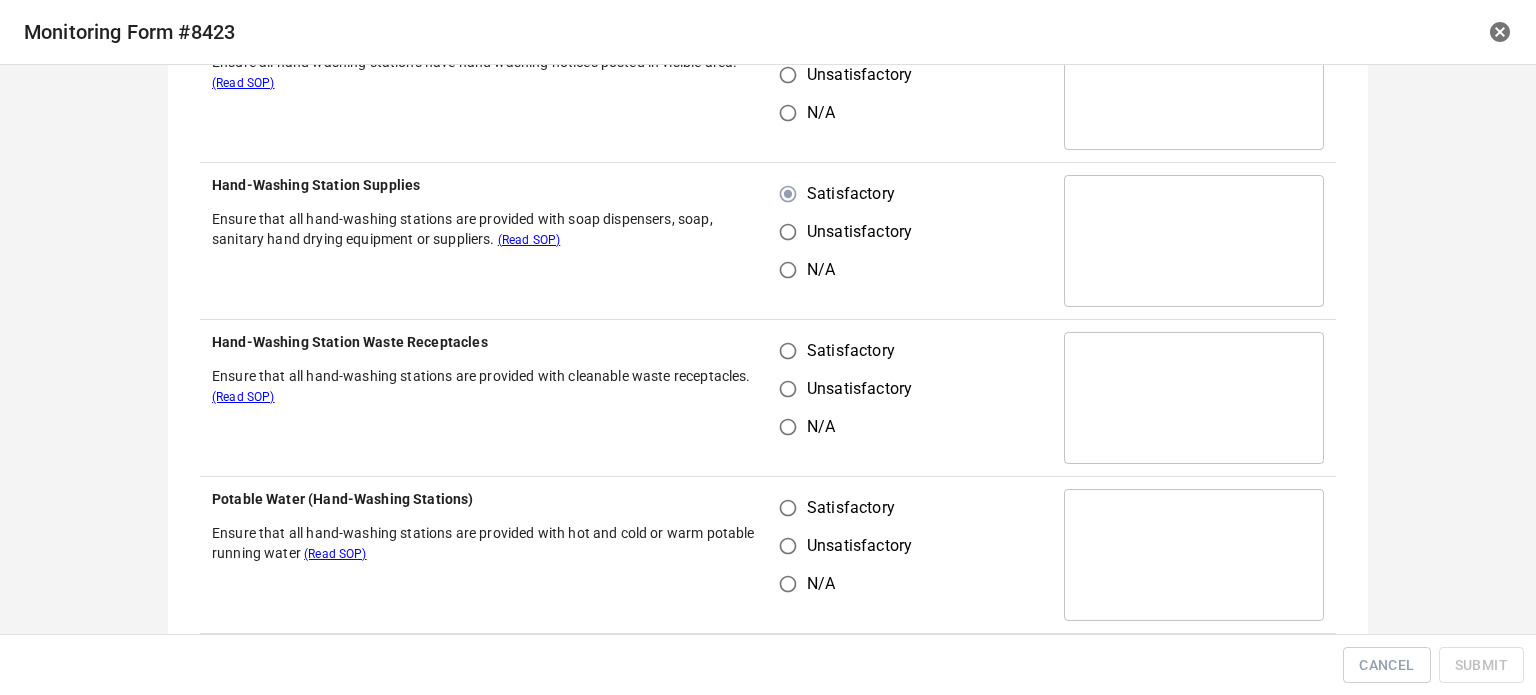 click on "Satisfactory" at bounding box center (788, 351) 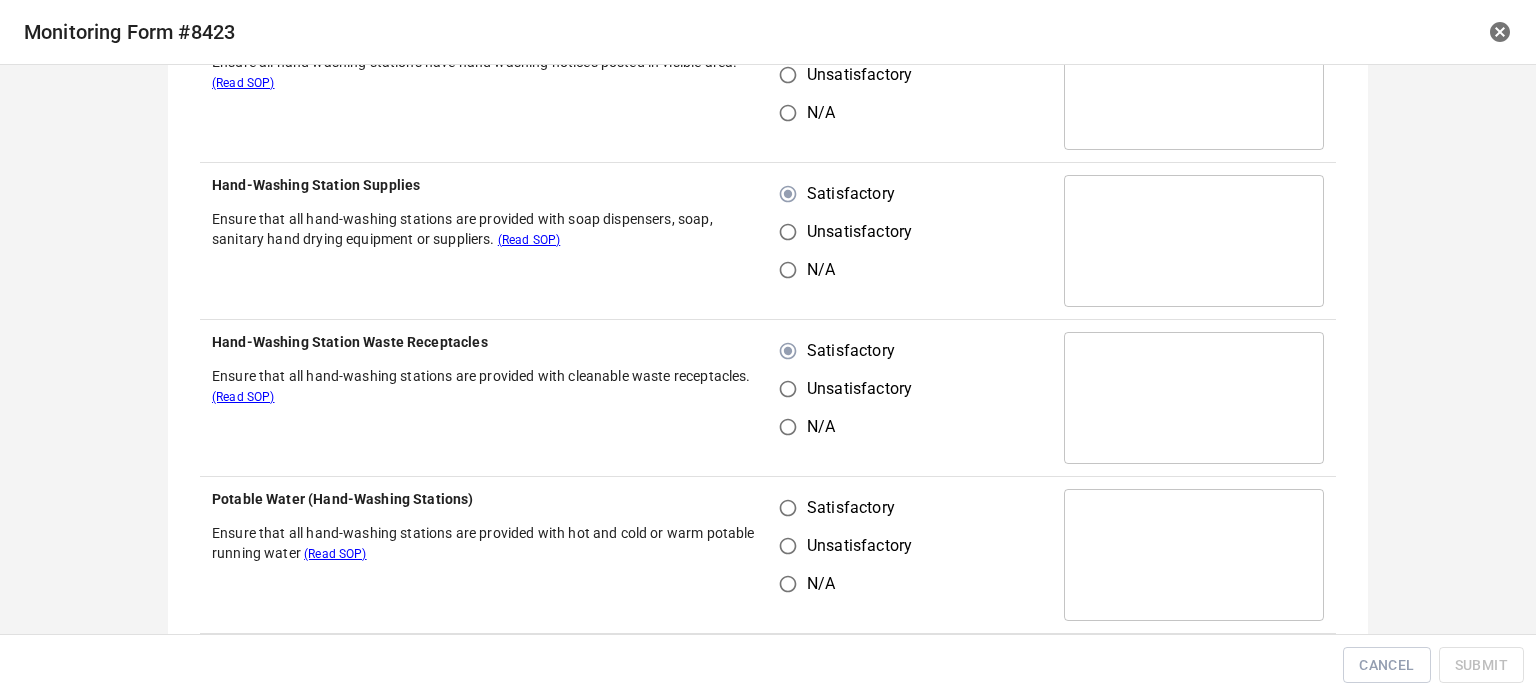 click on "Satisfactory" at bounding box center (788, 508) 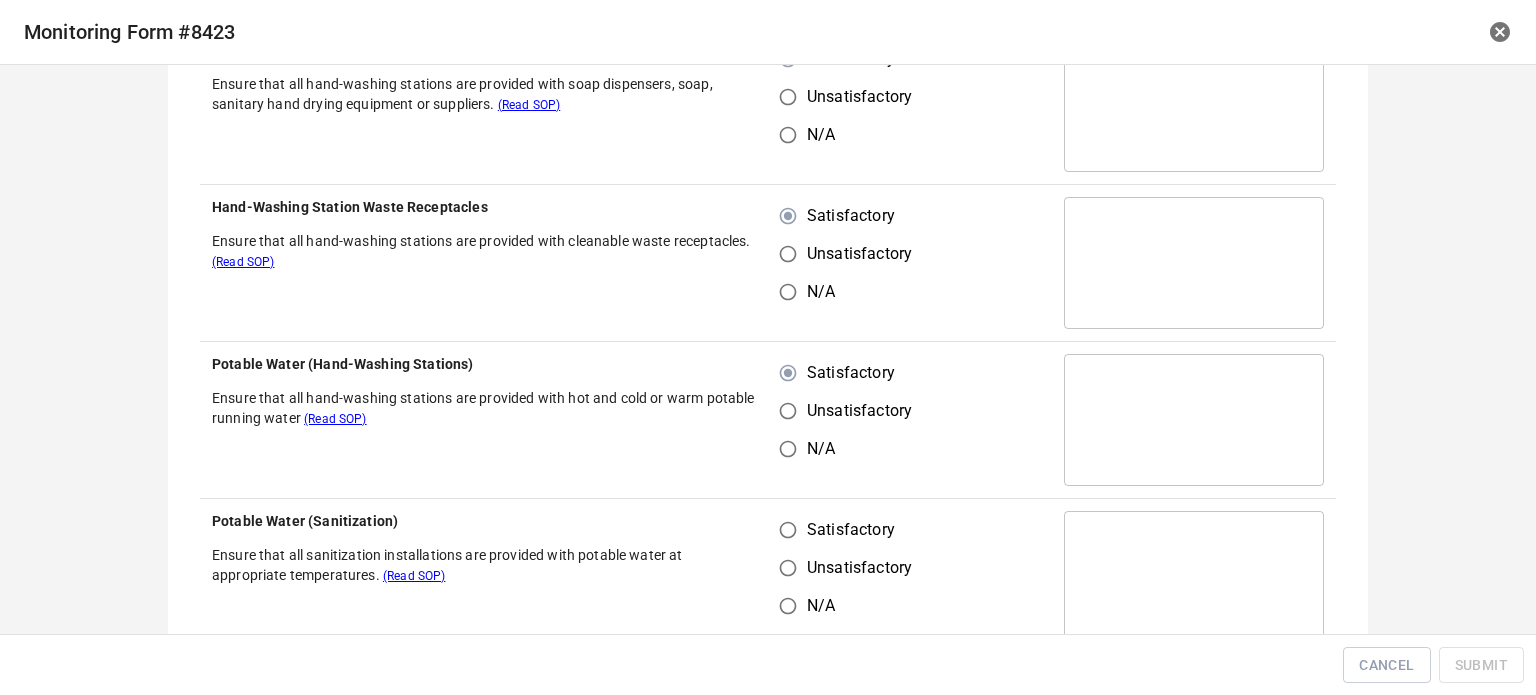 scroll, scrollTop: 600, scrollLeft: 0, axis: vertical 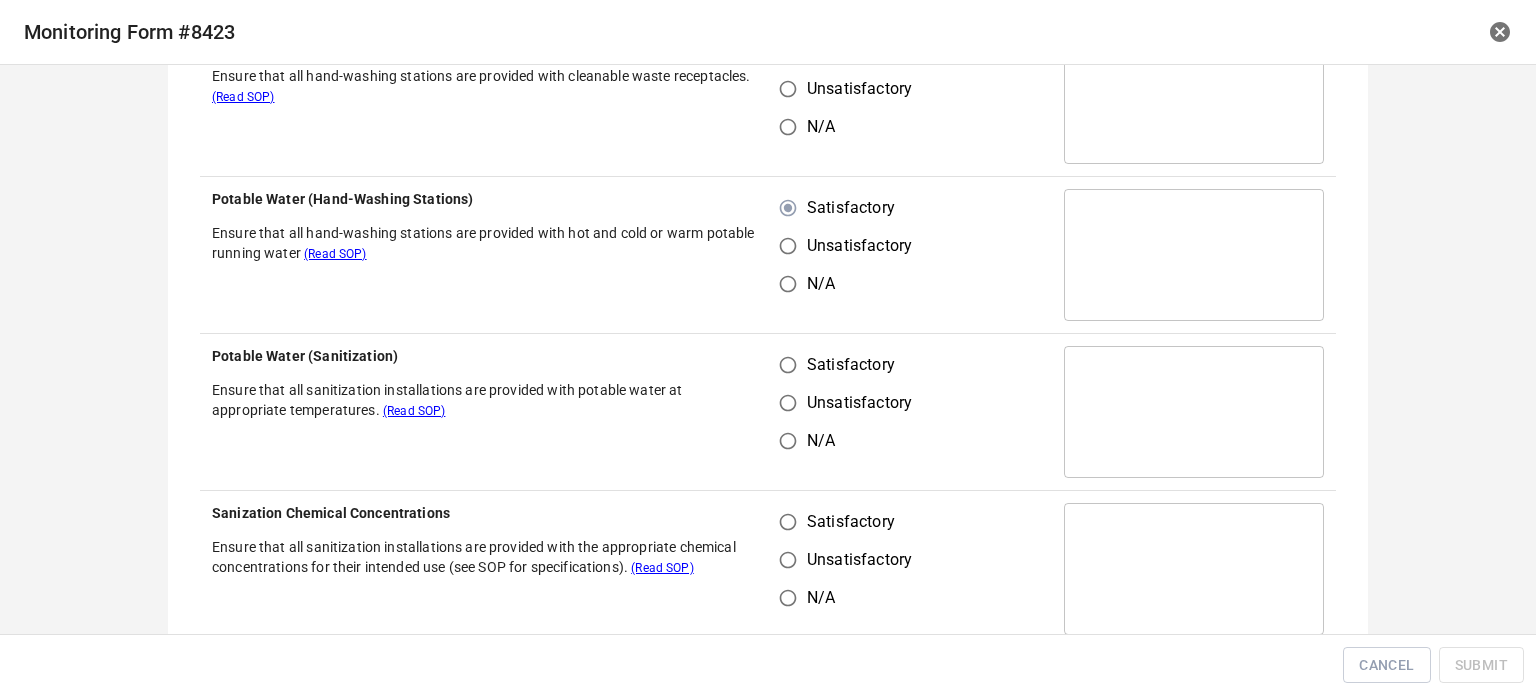 drag, startPoint x: 792, startPoint y: 372, endPoint x: 793, endPoint y: 476, distance: 104.00481 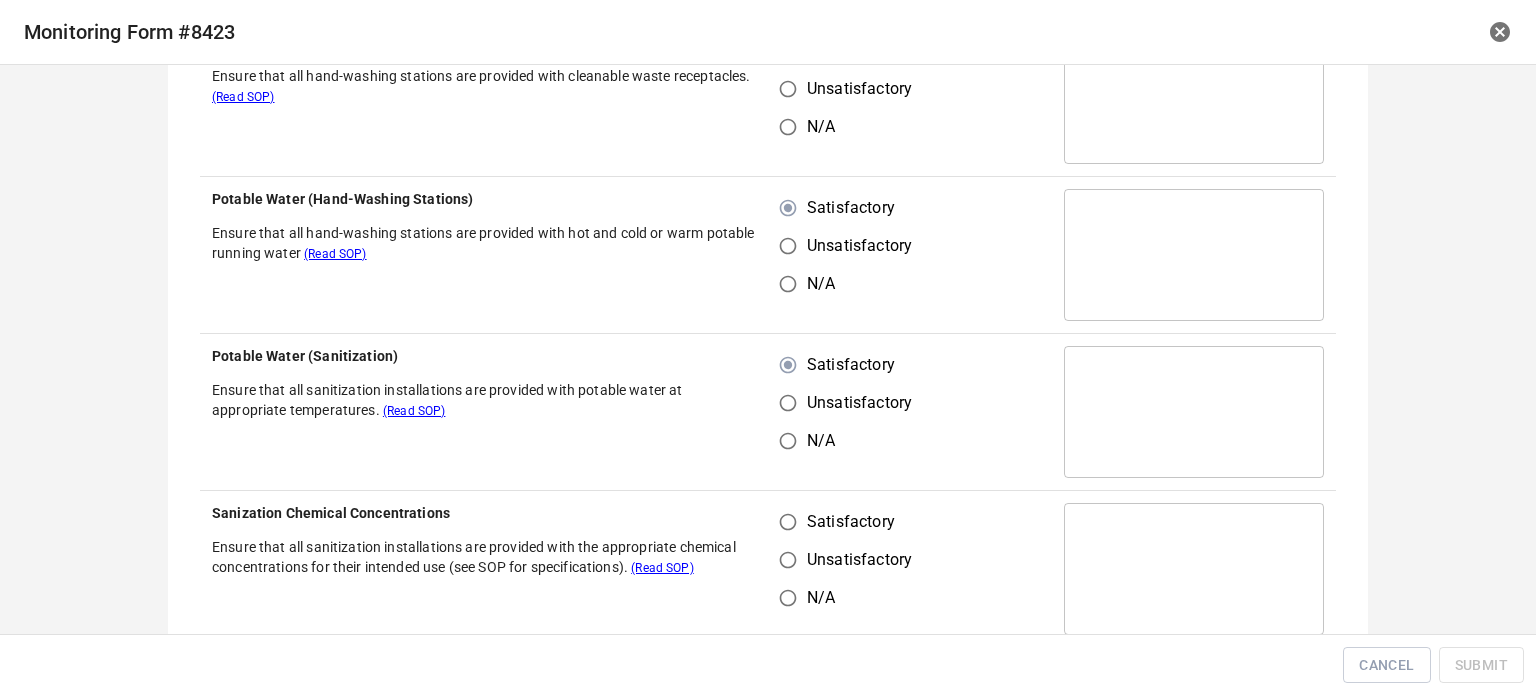 drag, startPoint x: 787, startPoint y: 500, endPoint x: 861, endPoint y: 400, distance: 124.40257 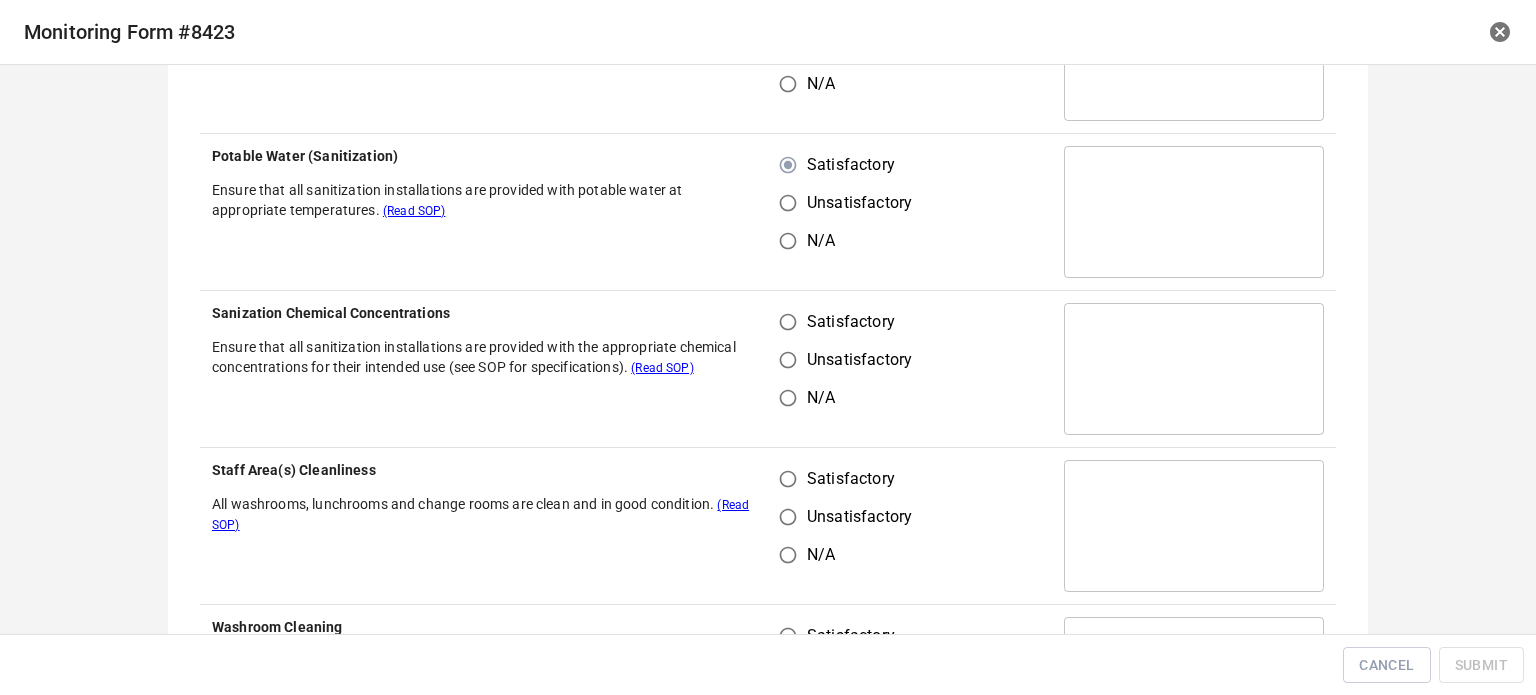 drag, startPoint x: 766, startPoint y: 331, endPoint x: 796, endPoint y: 379, distance: 56.603886 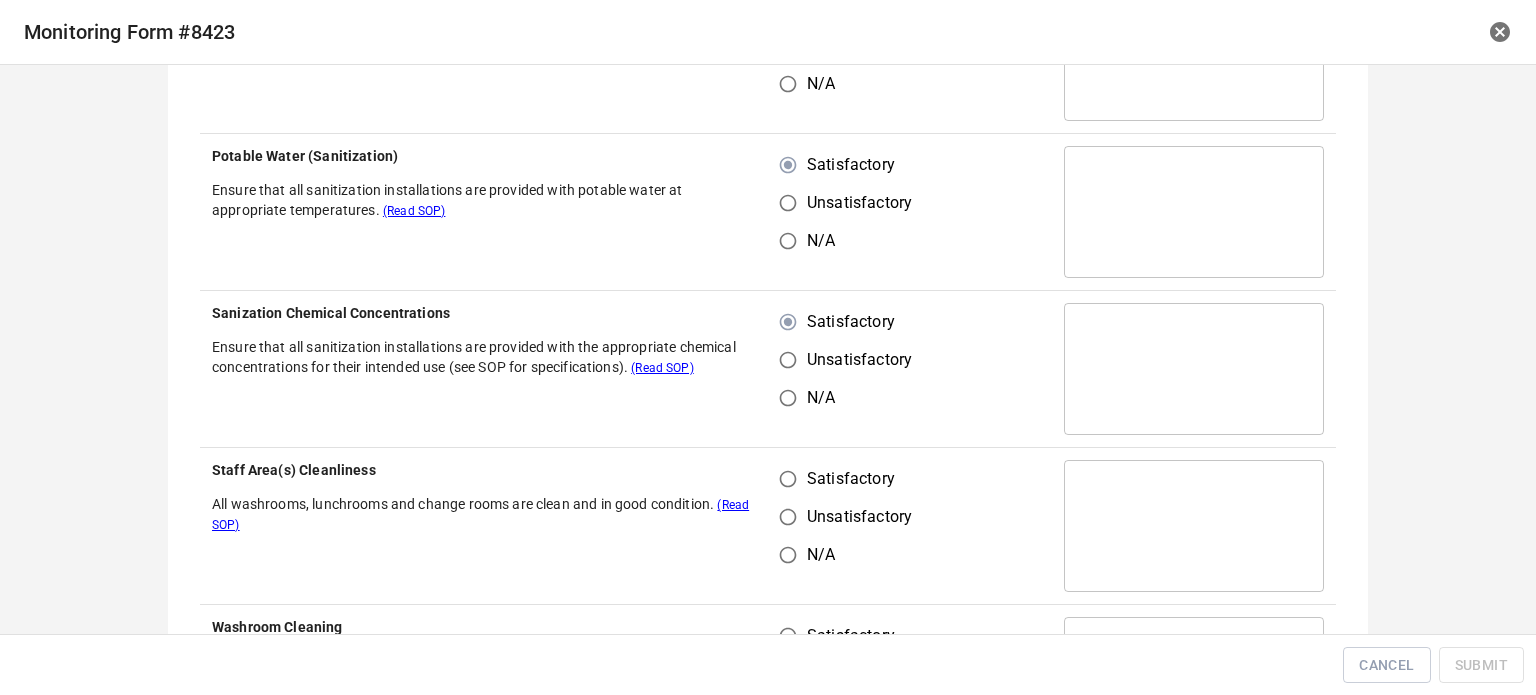click on "Satisfactory" at bounding box center [788, 479] 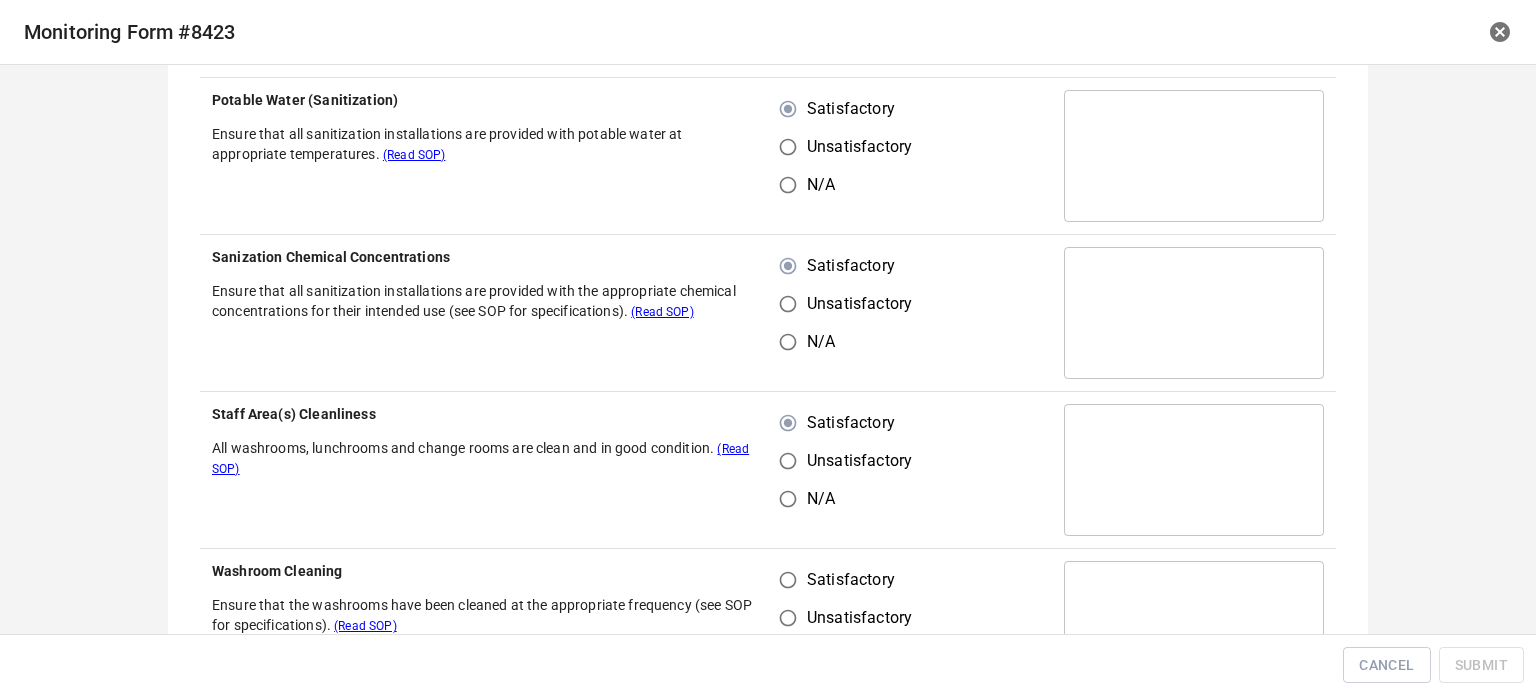 scroll, scrollTop: 1100, scrollLeft: 0, axis: vertical 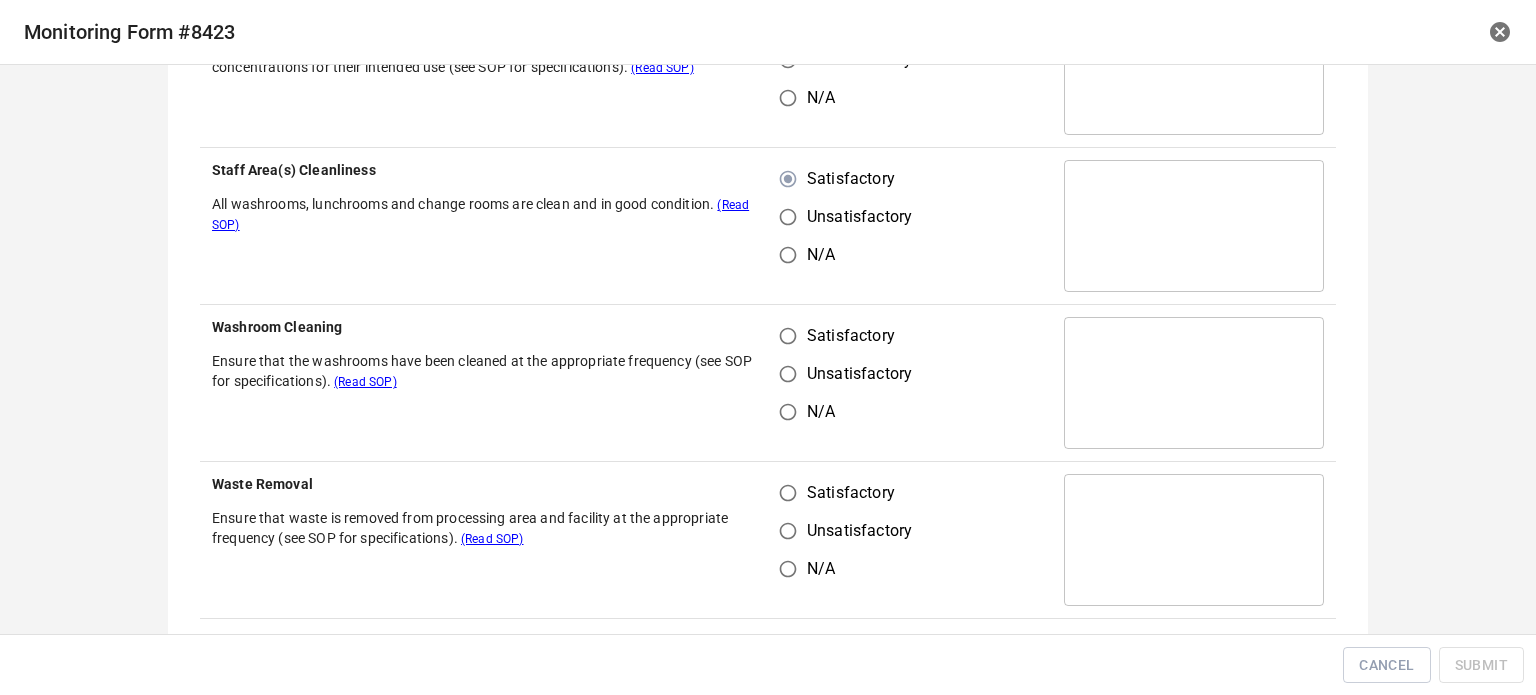 click on "Satisfactory" at bounding box center [788, 336] 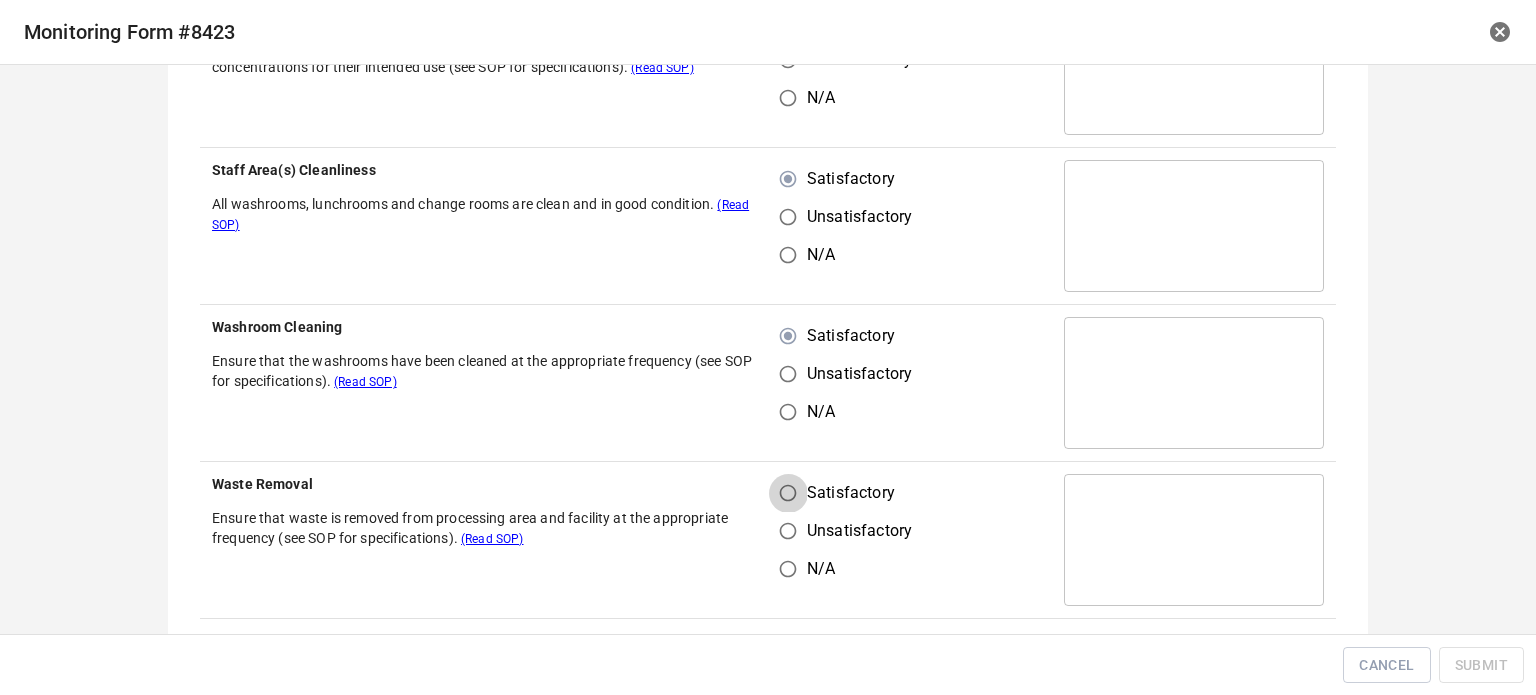 drag, startPoint x: 776, startPoint y: 491, endPoint x: 852, endPoint y: 379, distance: 135.3514 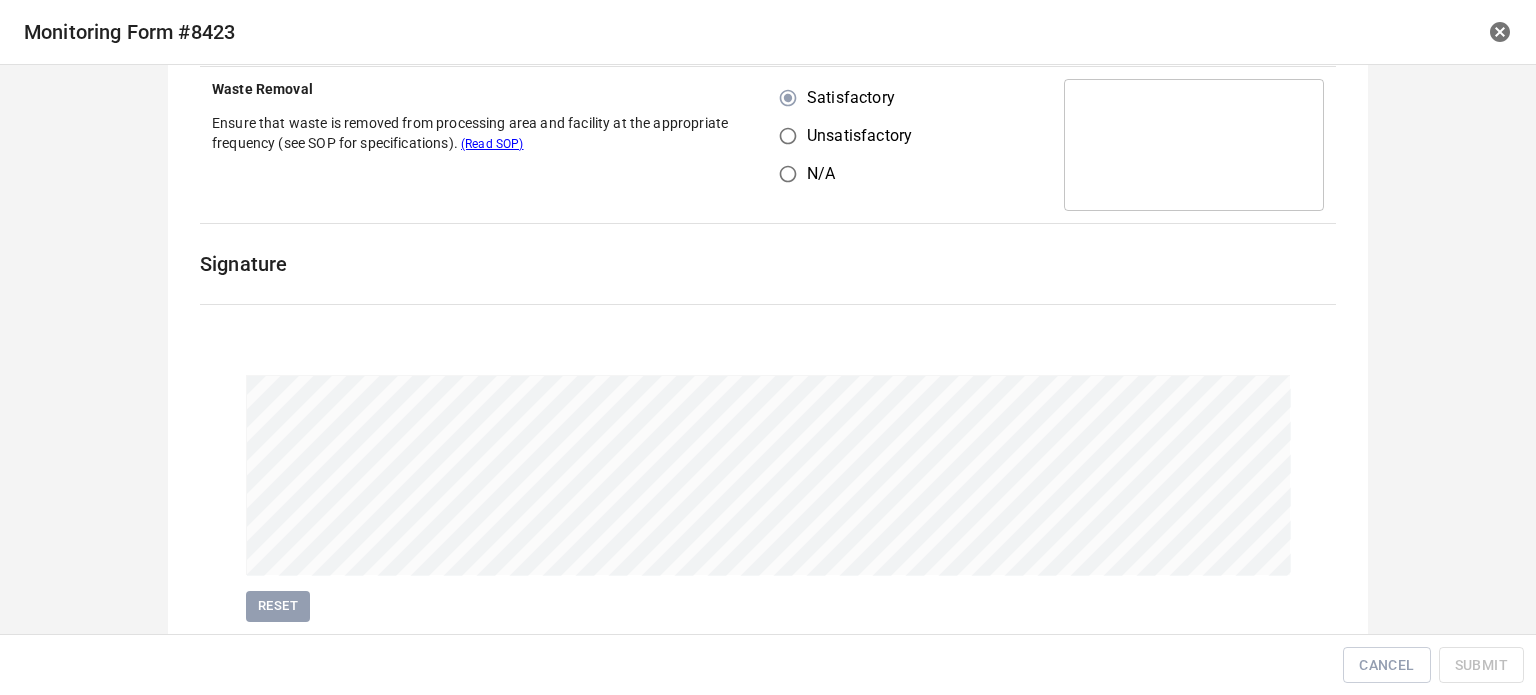 scroll, scrollTop: 1559, scrollLeft: 0, axis: vertical 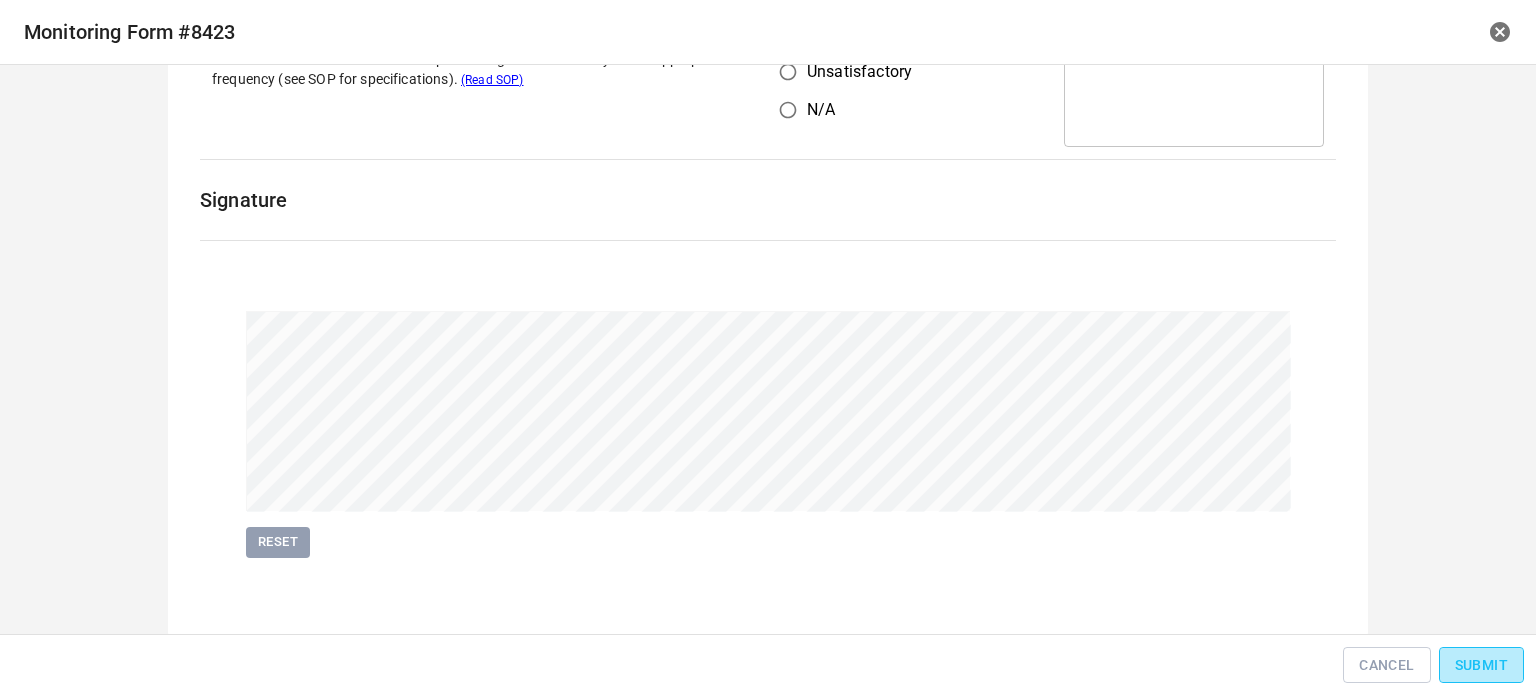 click on "Submit" at bounding box center (1481, 665) 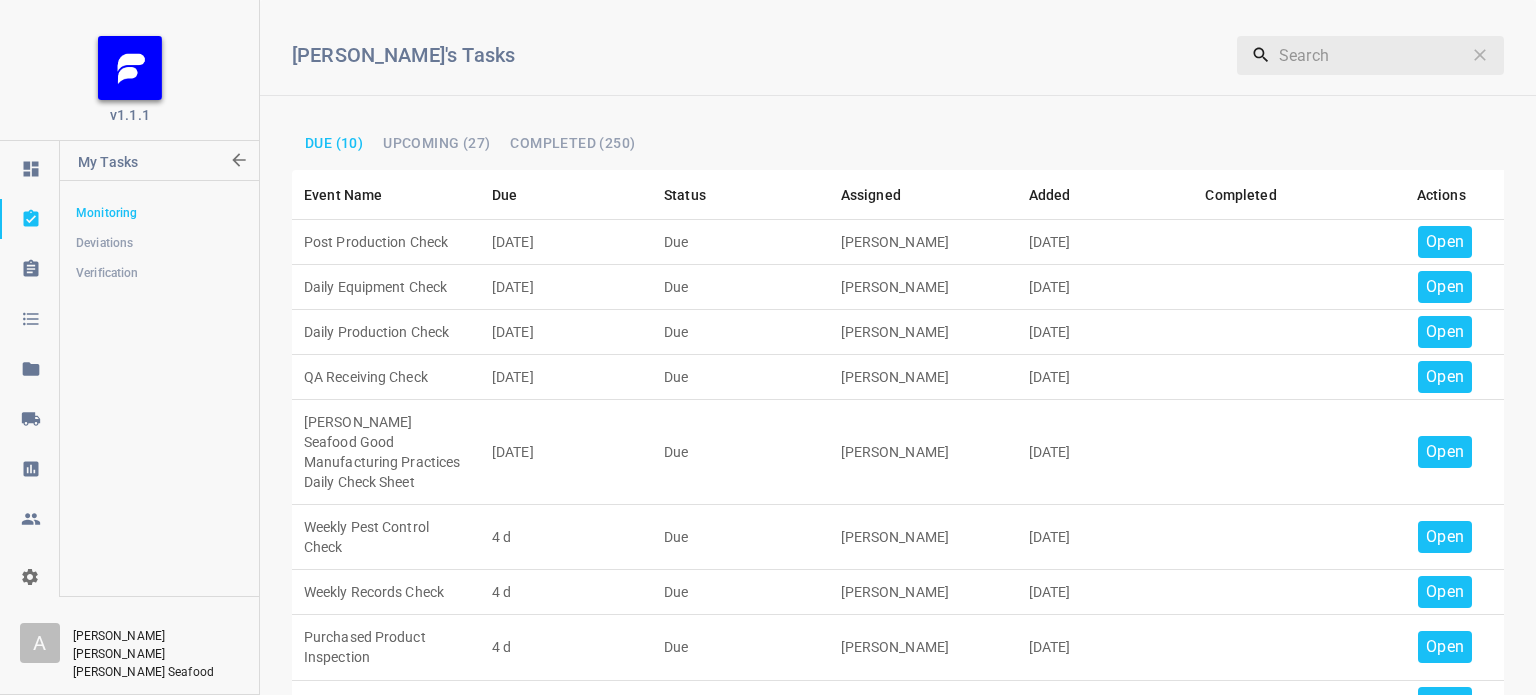 click on "Open" at bounding box center [1445, 242] 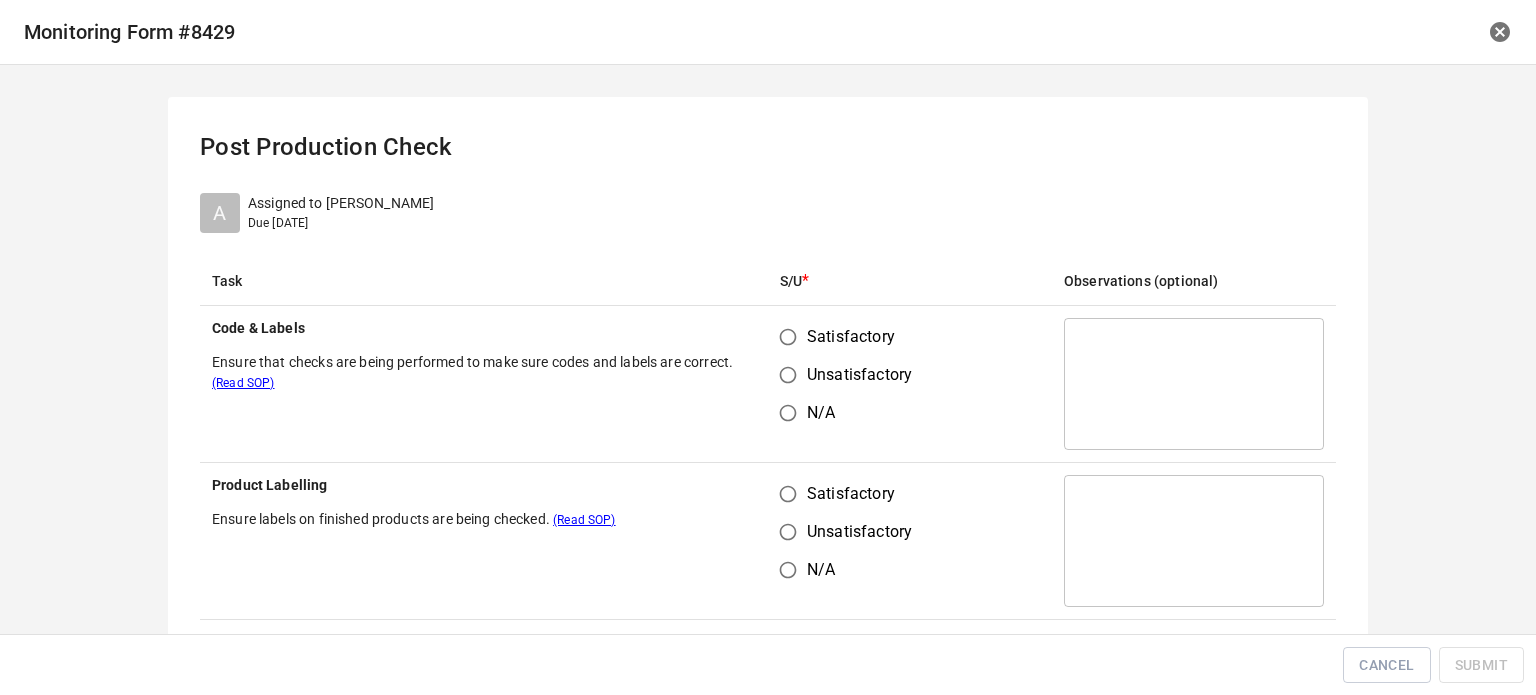 click on "Satisfactory" at bounding box center [788, 337] 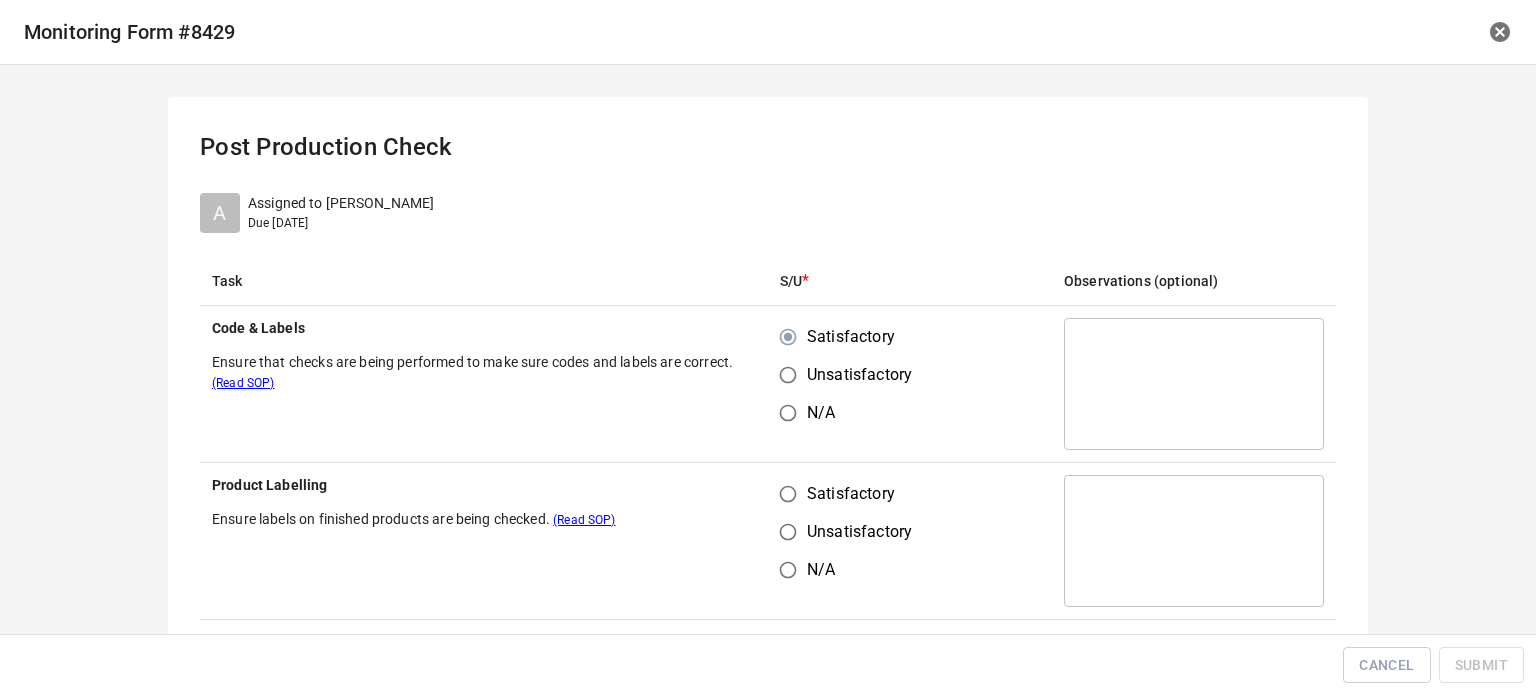 drag, startPoint x: 791, startPoint y: 487, endPoint x: 800, endPoint y: 479, distance: 12.0415945 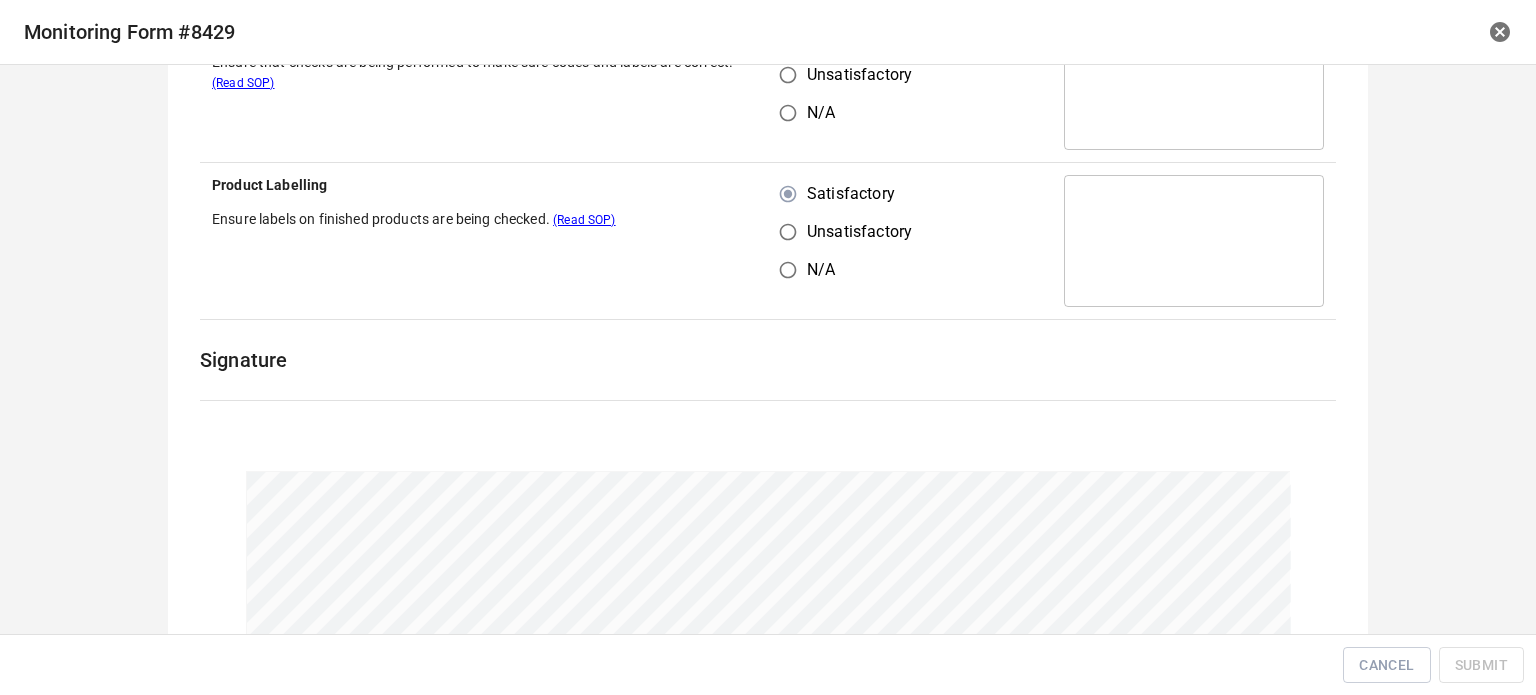 scroll, scrollTop: 461, scrollLeft: 0, axis: vertical 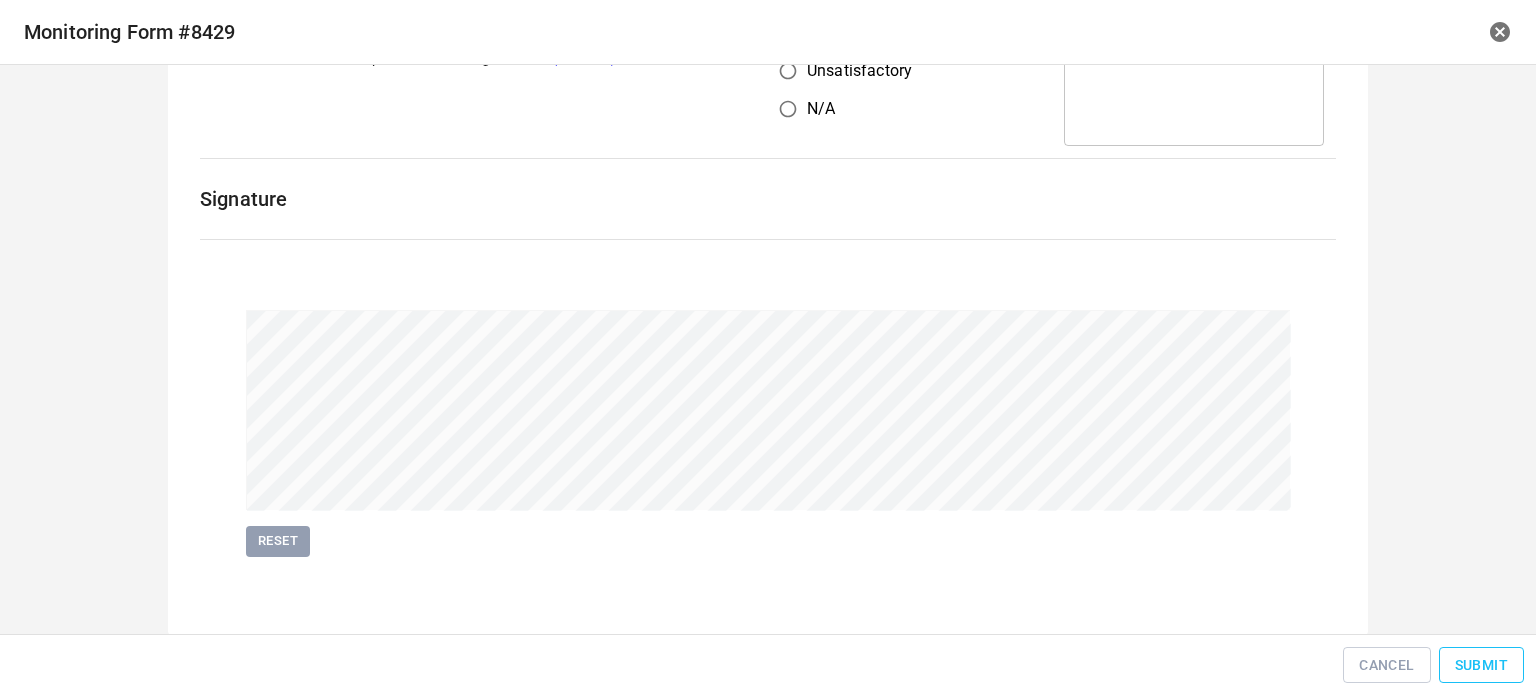 click on "Submit" at bounding box center [1481, 665] 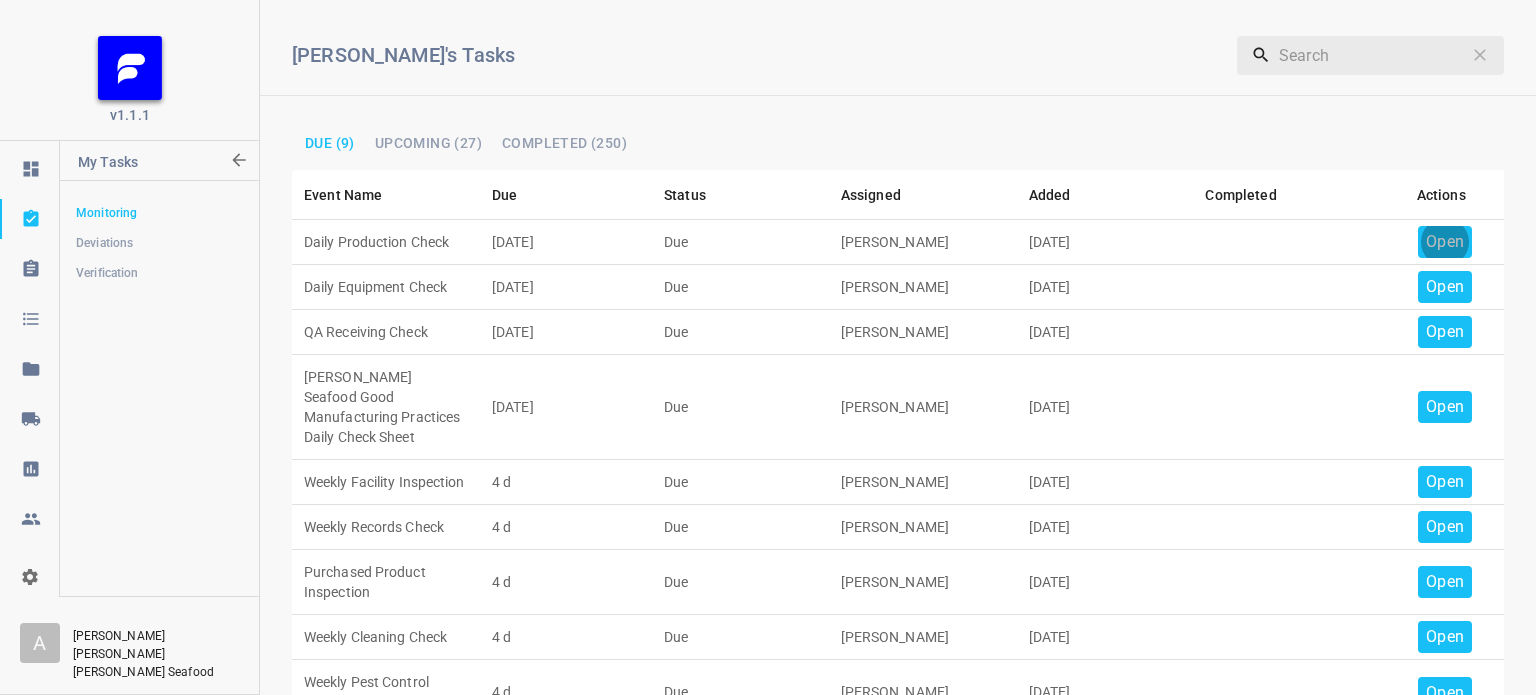 click on "Open" at bounding box center (1445, 242) 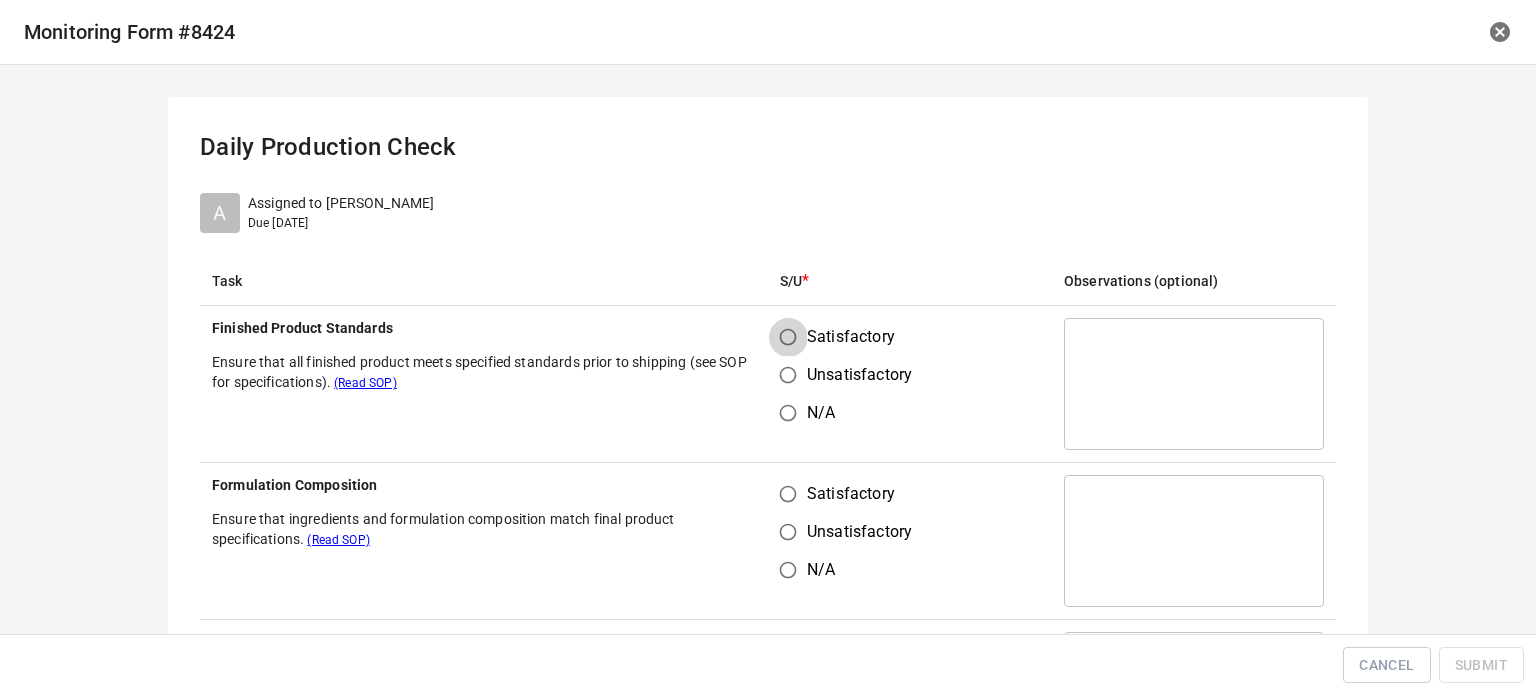drag, startPoint x: 780, startPoint y: 320, endPoint x: 803, endPoint y: 441, distance: 123.16656 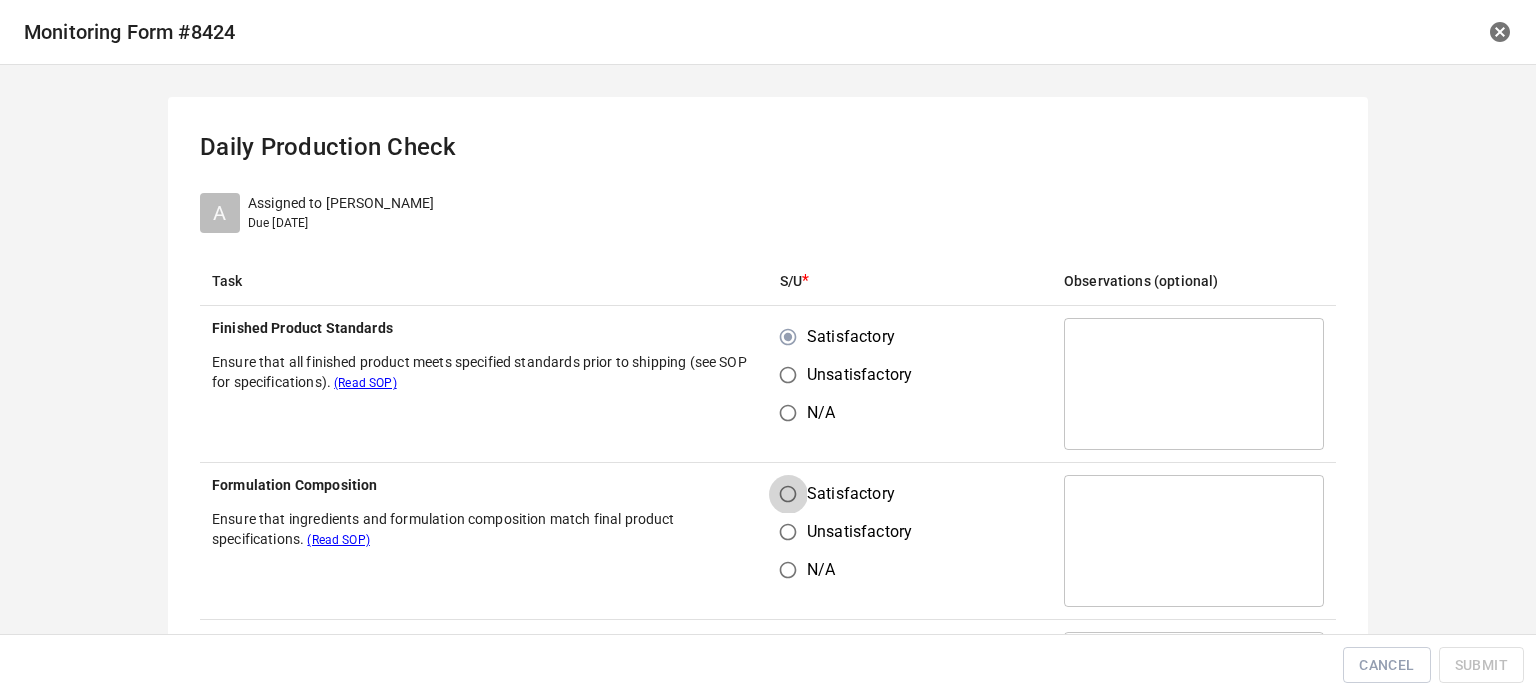 click on "Satisfactory" at bounding box center [788, 494] 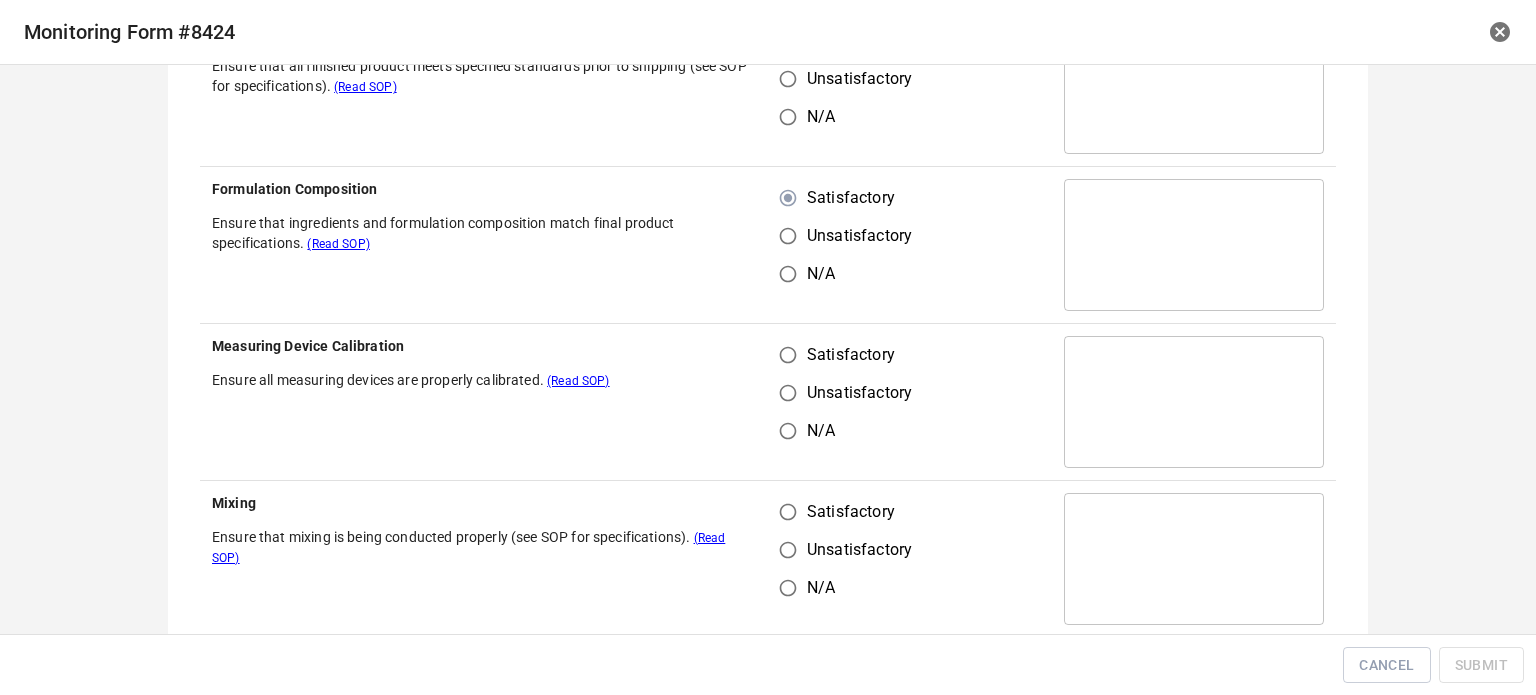 scroll, scrollTop: 300, scrollLeft: 0, axis: vertical 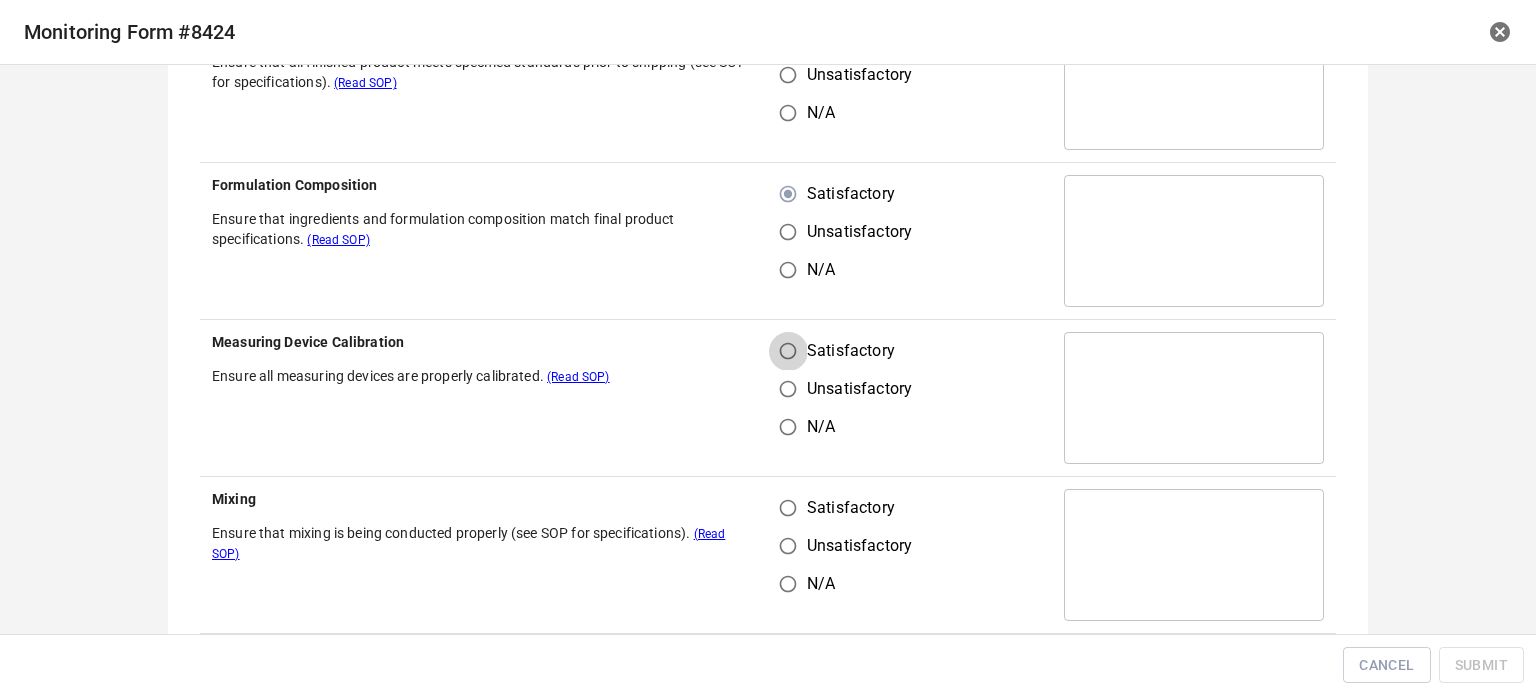 drag, startPoint x: 789, startPoint y: 339, endPoint x: 798, endPoint y: 401, distance: 62.649822 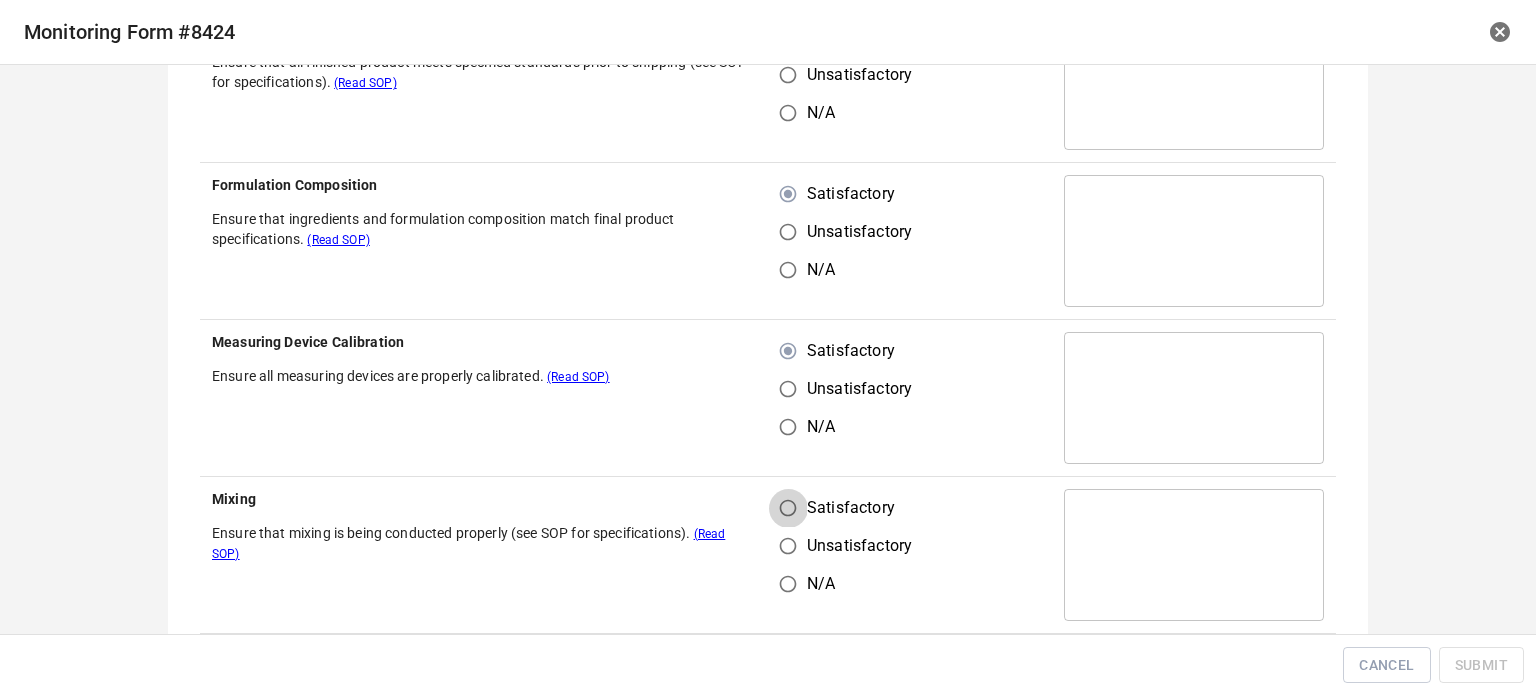 drag, startPoint x: 793, startPoint y: 499, endPoint x: 960, endPoint y: 355, distance: 220.51077 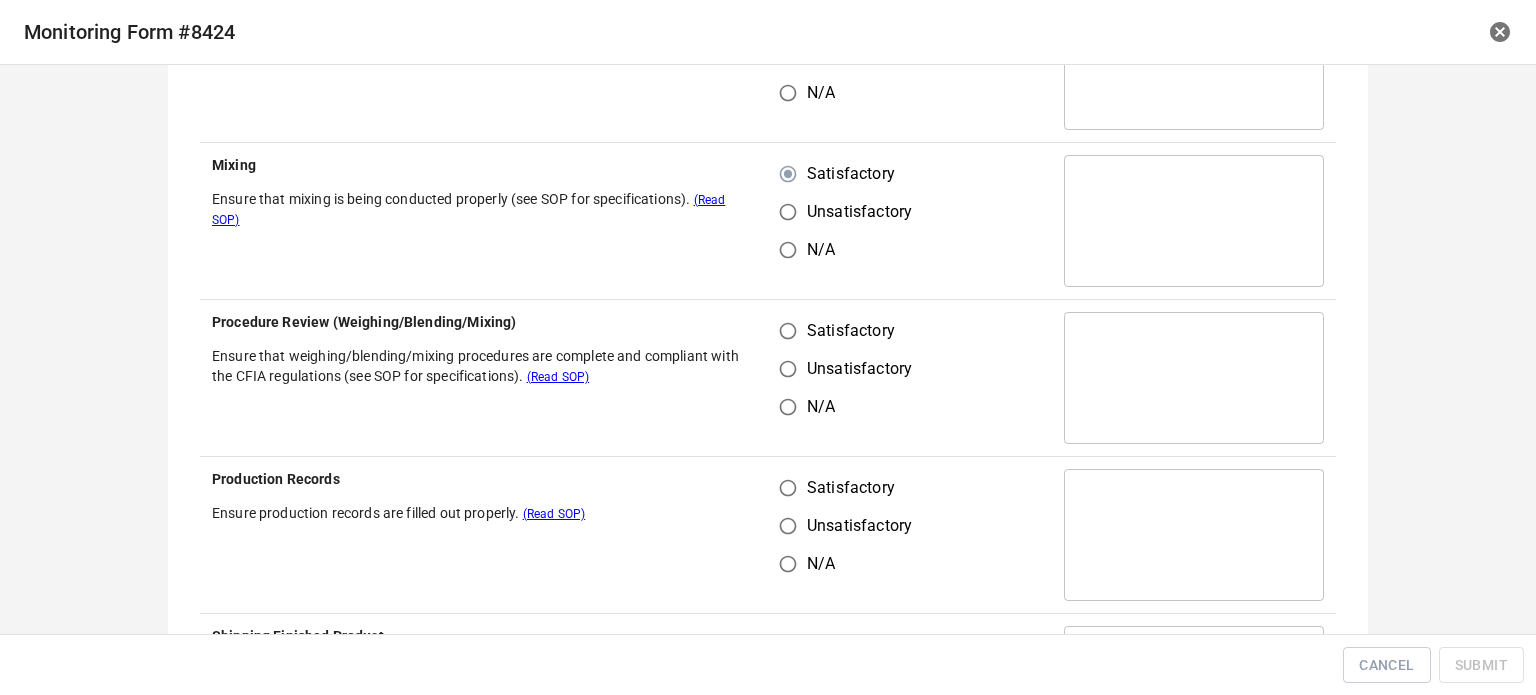 scroll, scrollTop: 700, scrollLeft: 0, axis: vertical 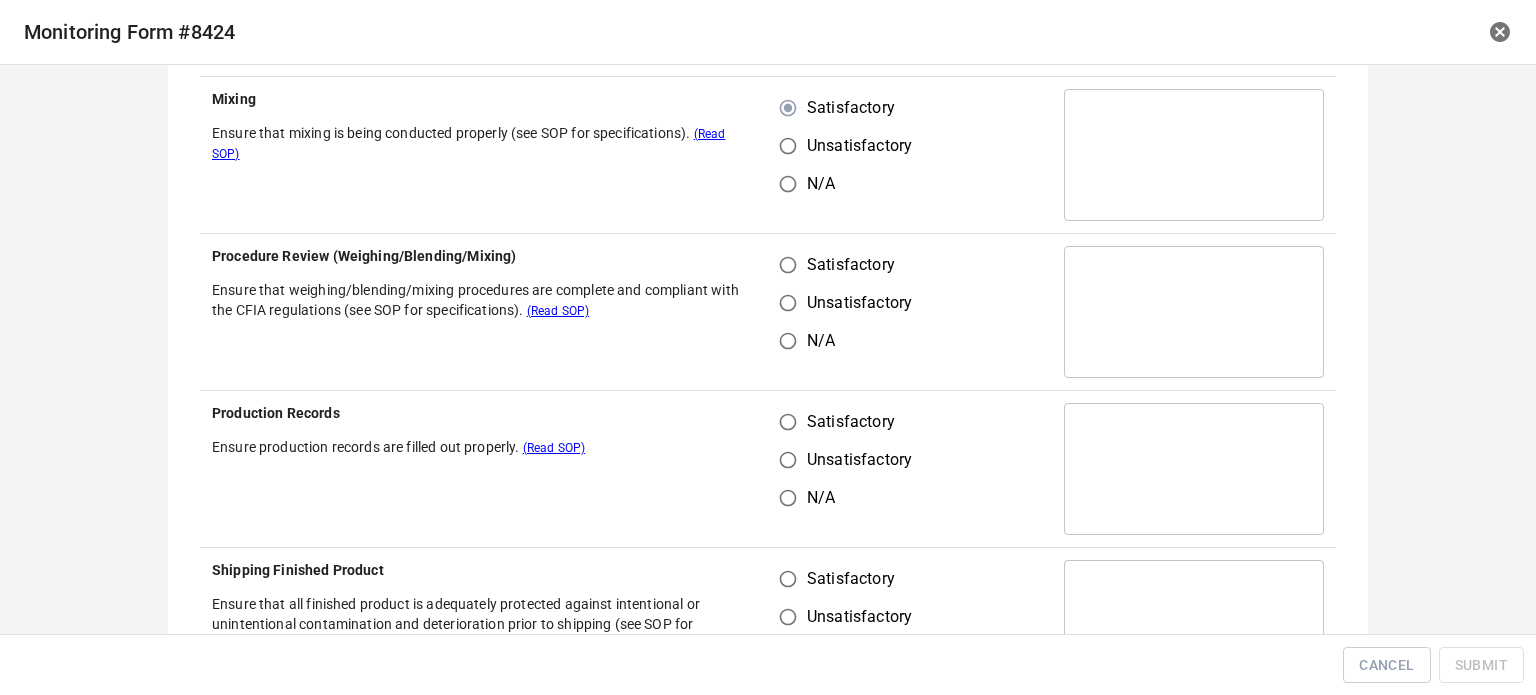 click on "Satisfactory" at bounding box center (788, 265) 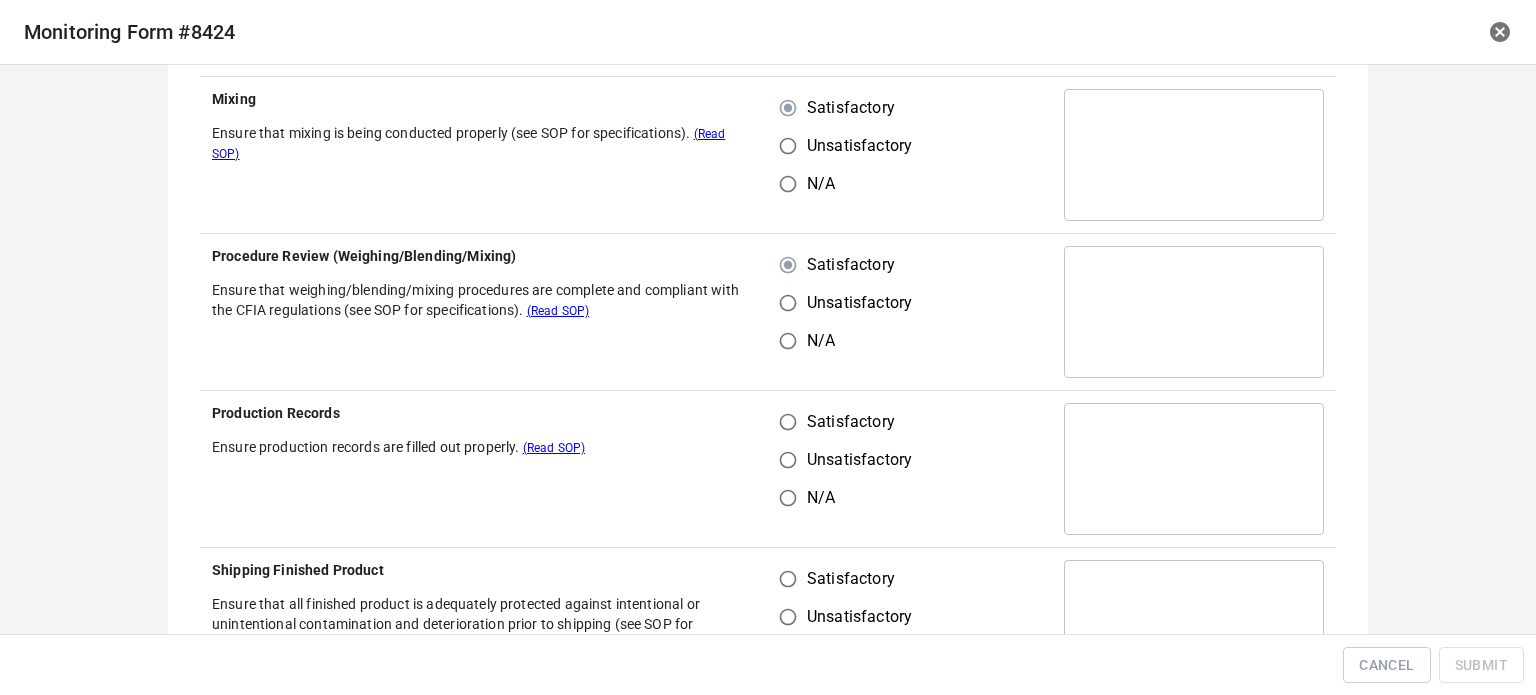 drag, startPoint x: 785, startPoint y: 465, endPoint x: 788, endPoint y: 445, distance: 20.22375 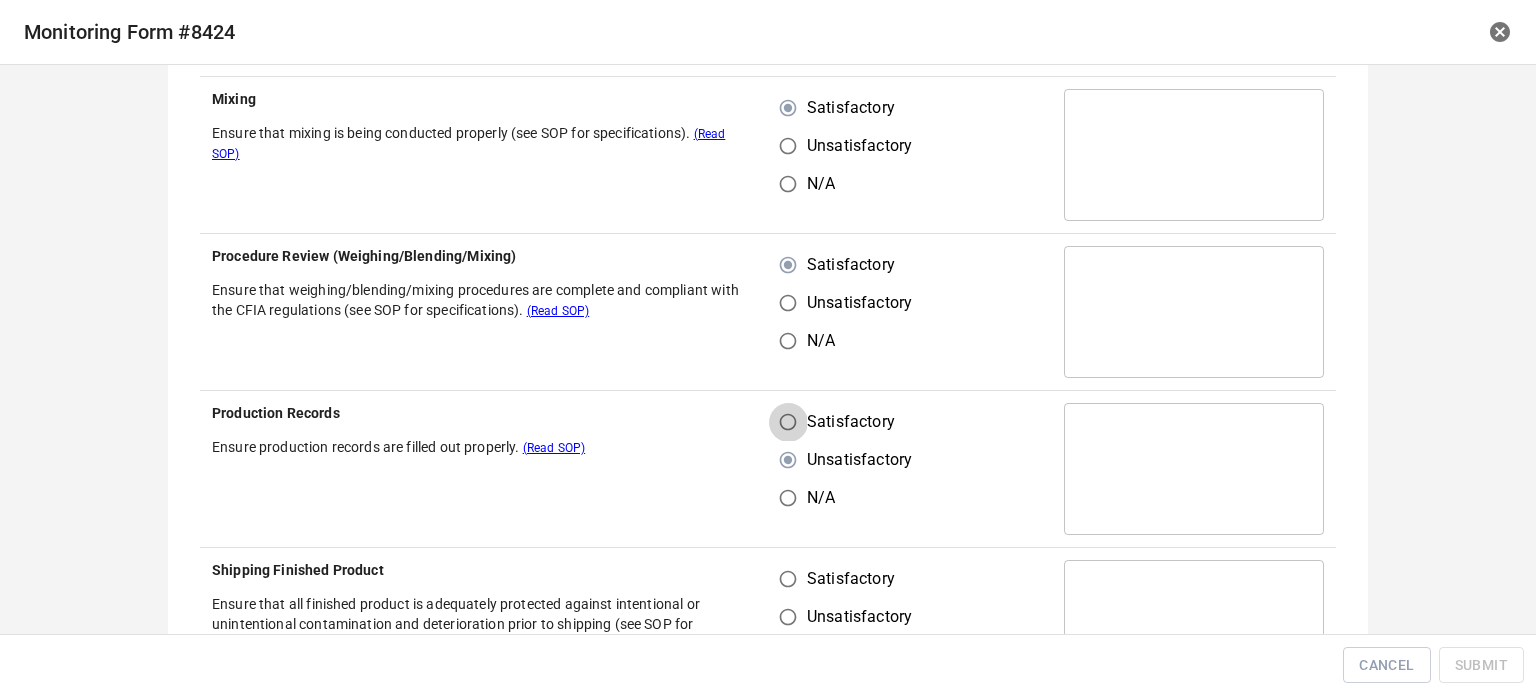 click on "Satisfactory" at bounding box center [788, 422] 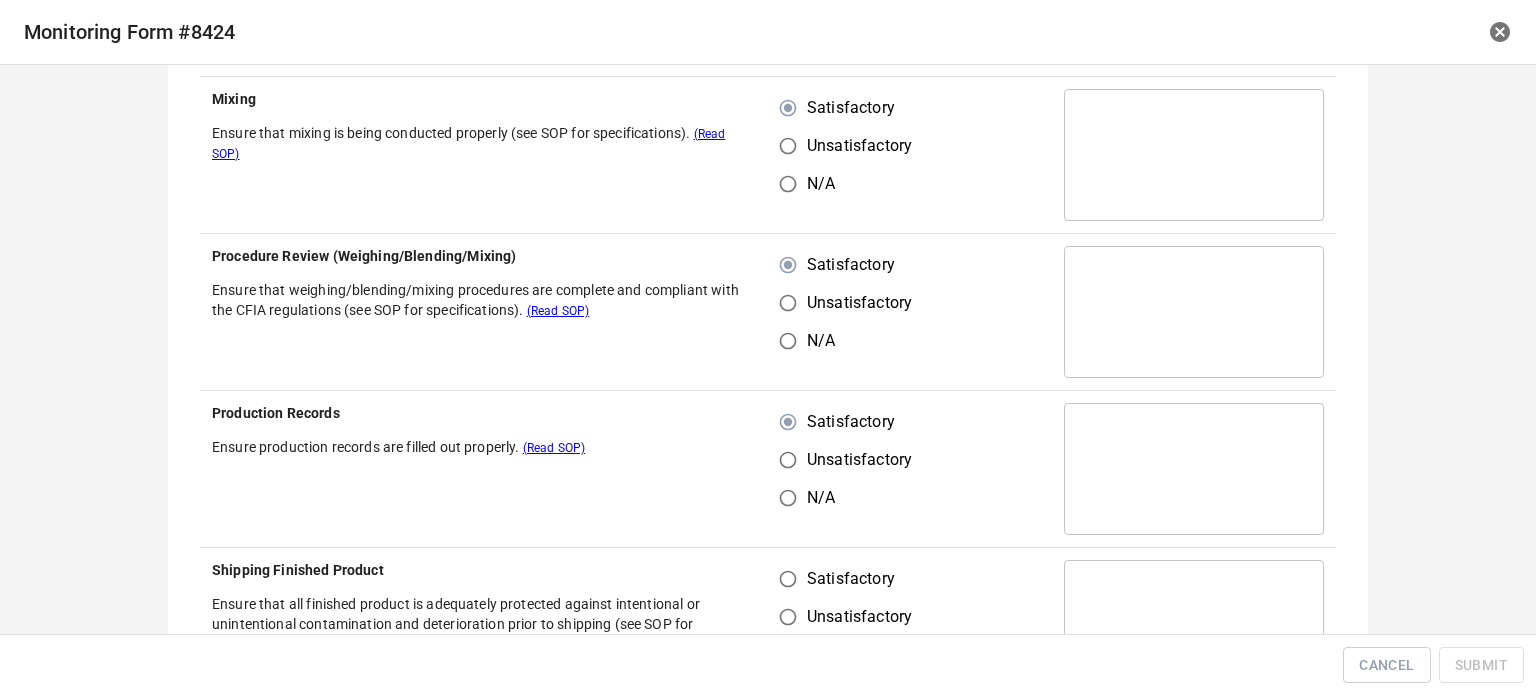 scroll, scrollTop: 1100, scrollLeft: 0, axis: vertical 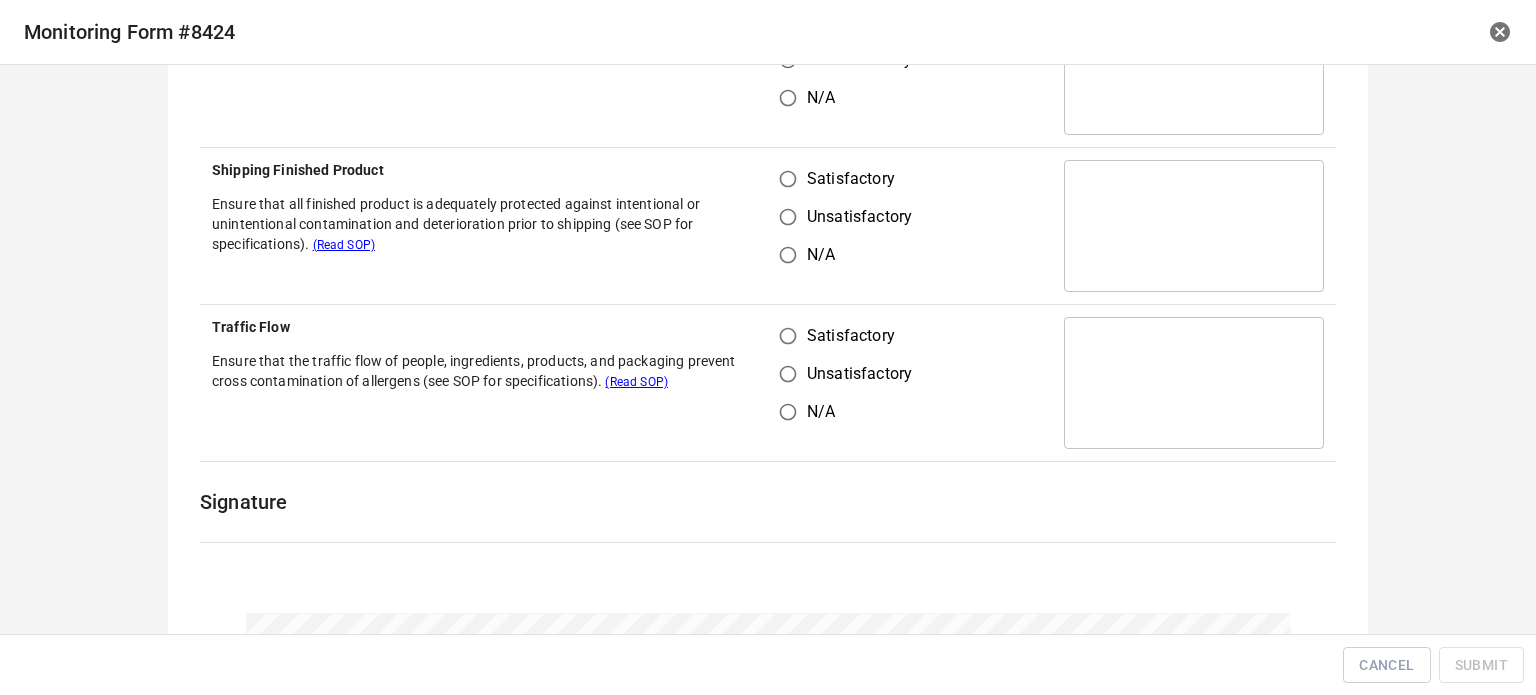 click on "Satisfactory" at bounding box center [788, 179] 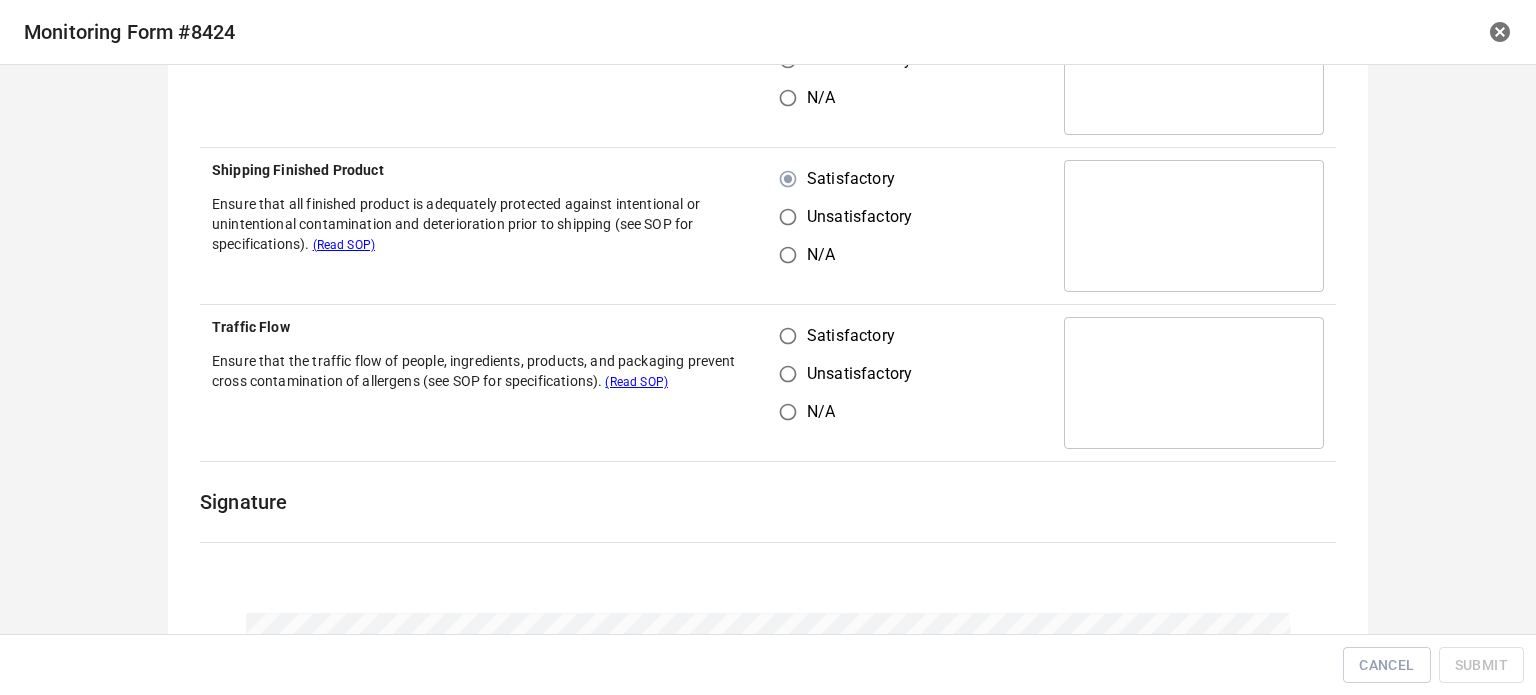 click on "Unsatisfactory" at bounding box center [788, 374] 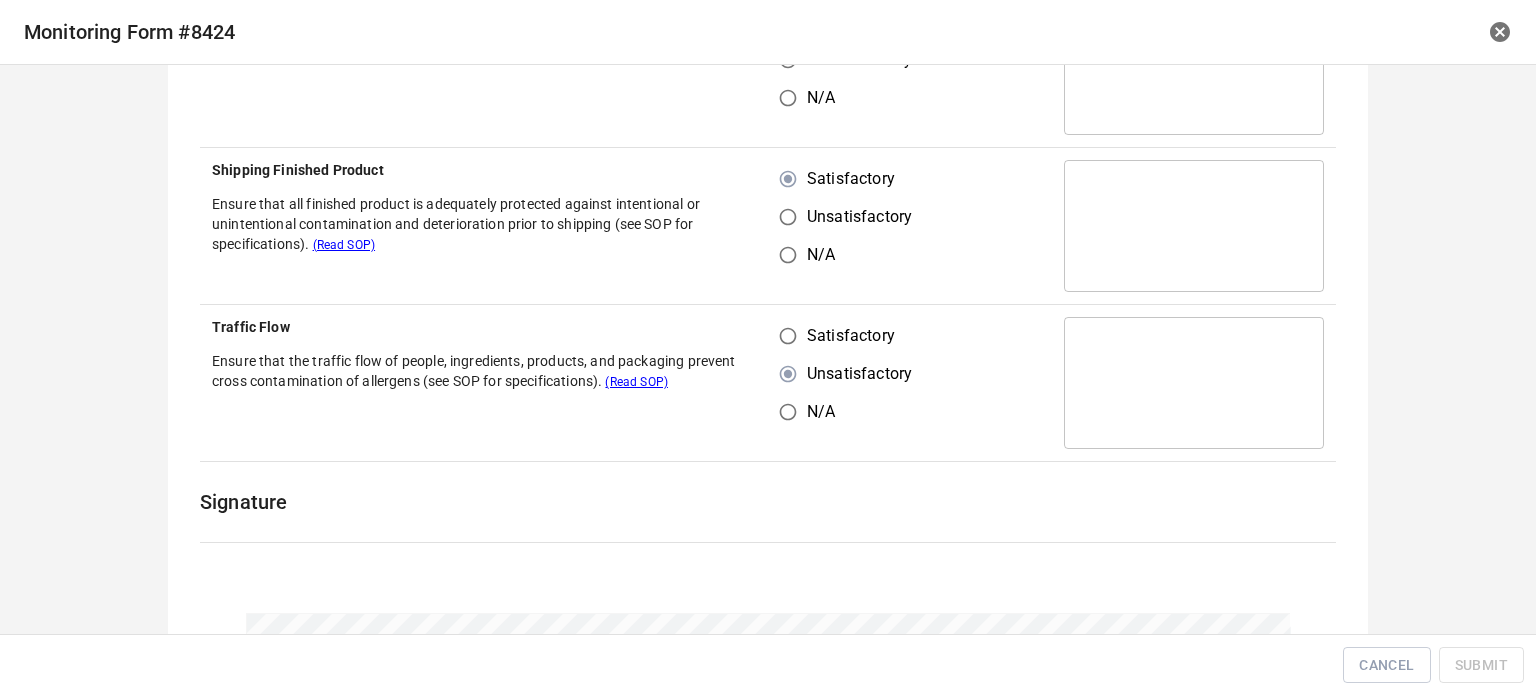 drag, startPoint x: 777, startPoint y: 330, endPoint x: 1042, endPoint y: 236, distance: 281.1779 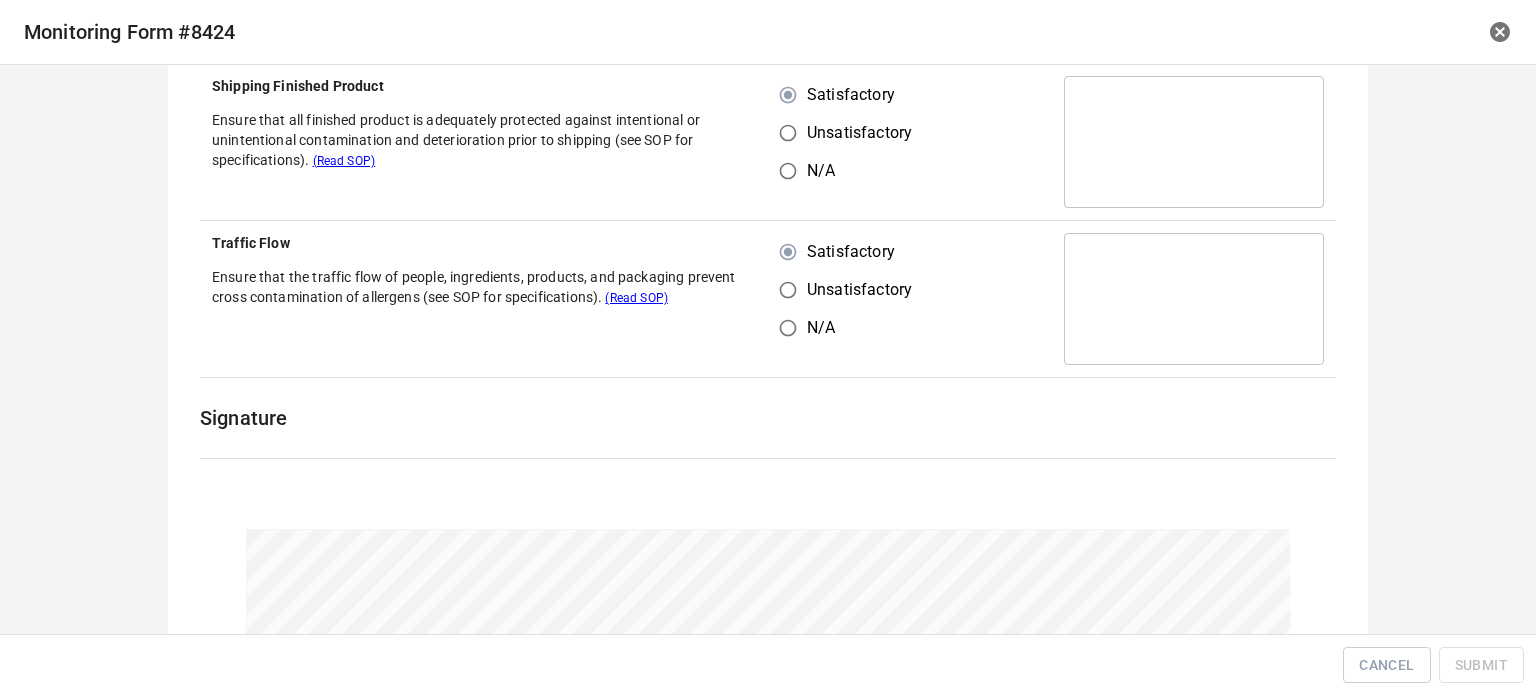 scroll, scrollTop: 1400, scrollLeft: 0, axis: vertical 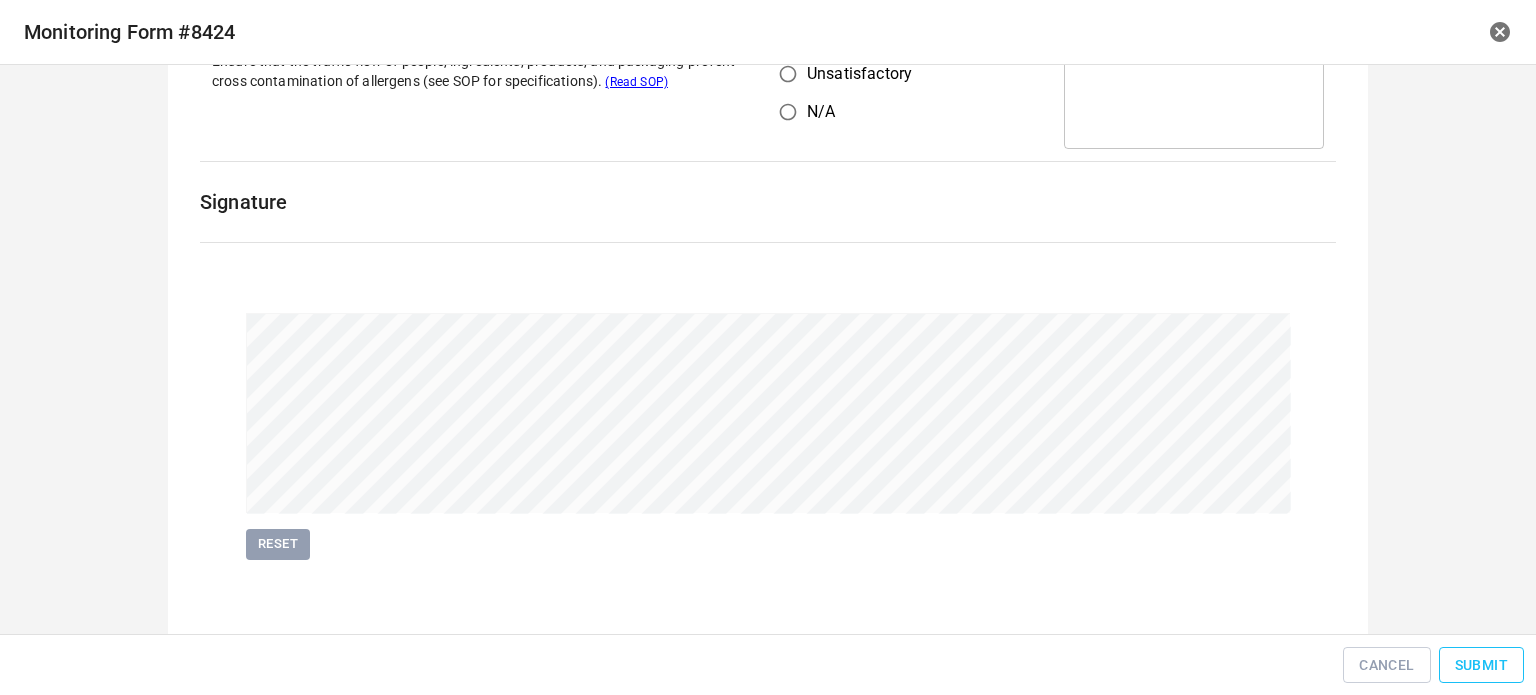 click on "Submit" at bounding box center [1481, 665] 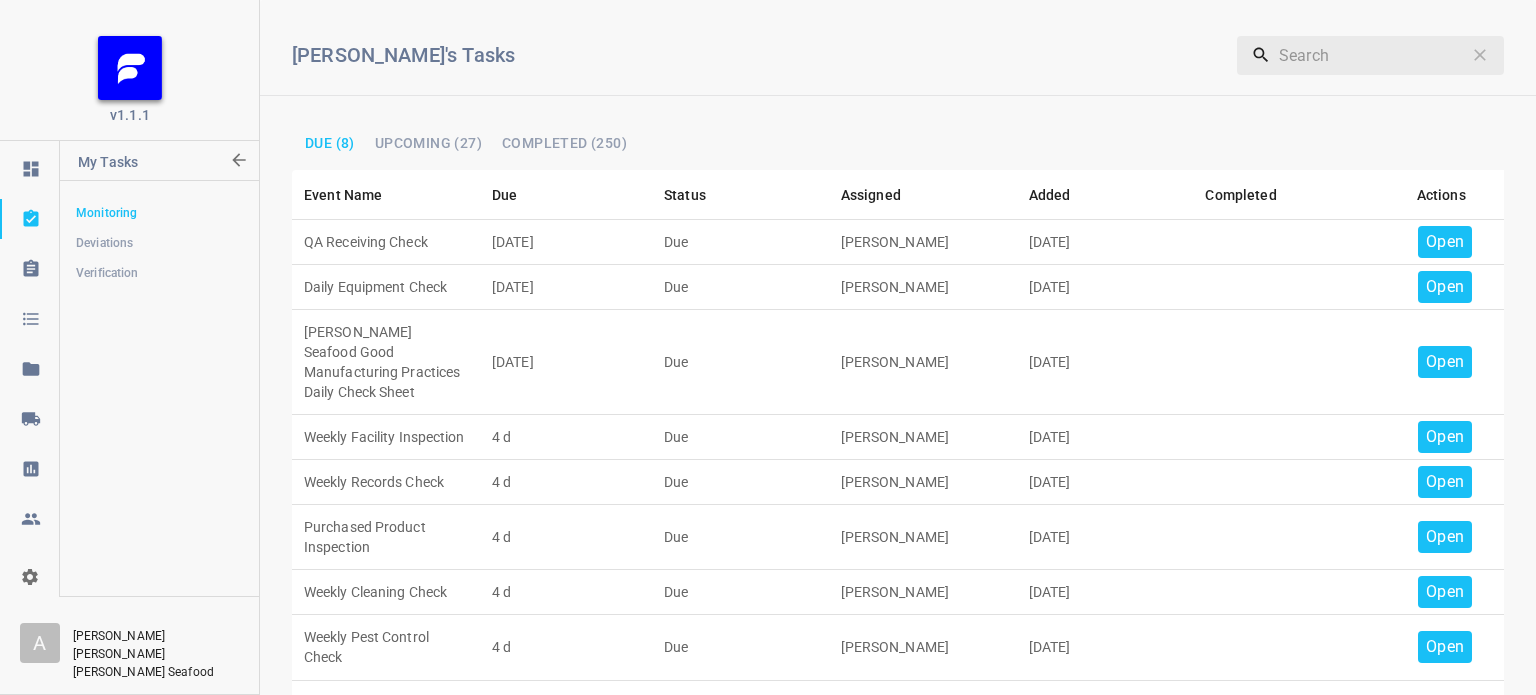 click on "Open" at bounding box center [1445, 242] 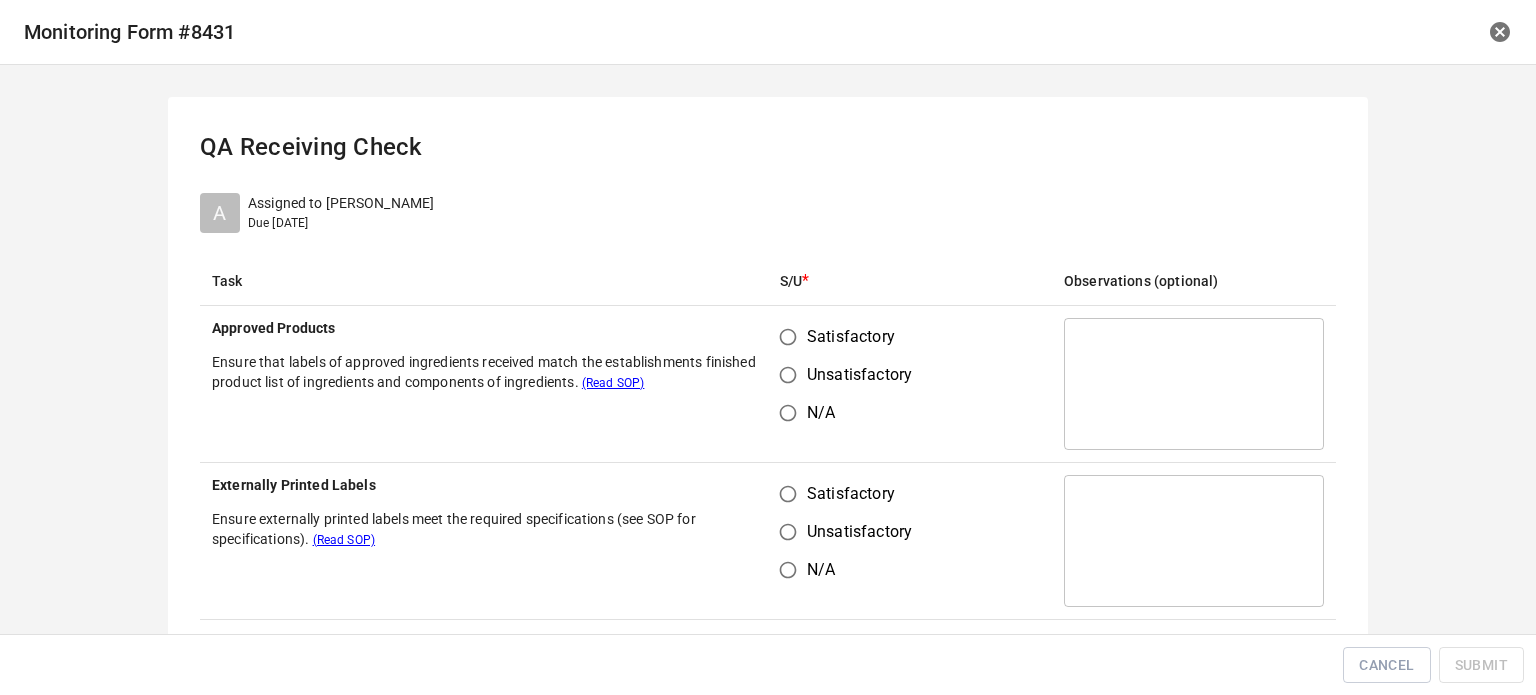click on "Satisfactory" at bounding box center (788, 337) 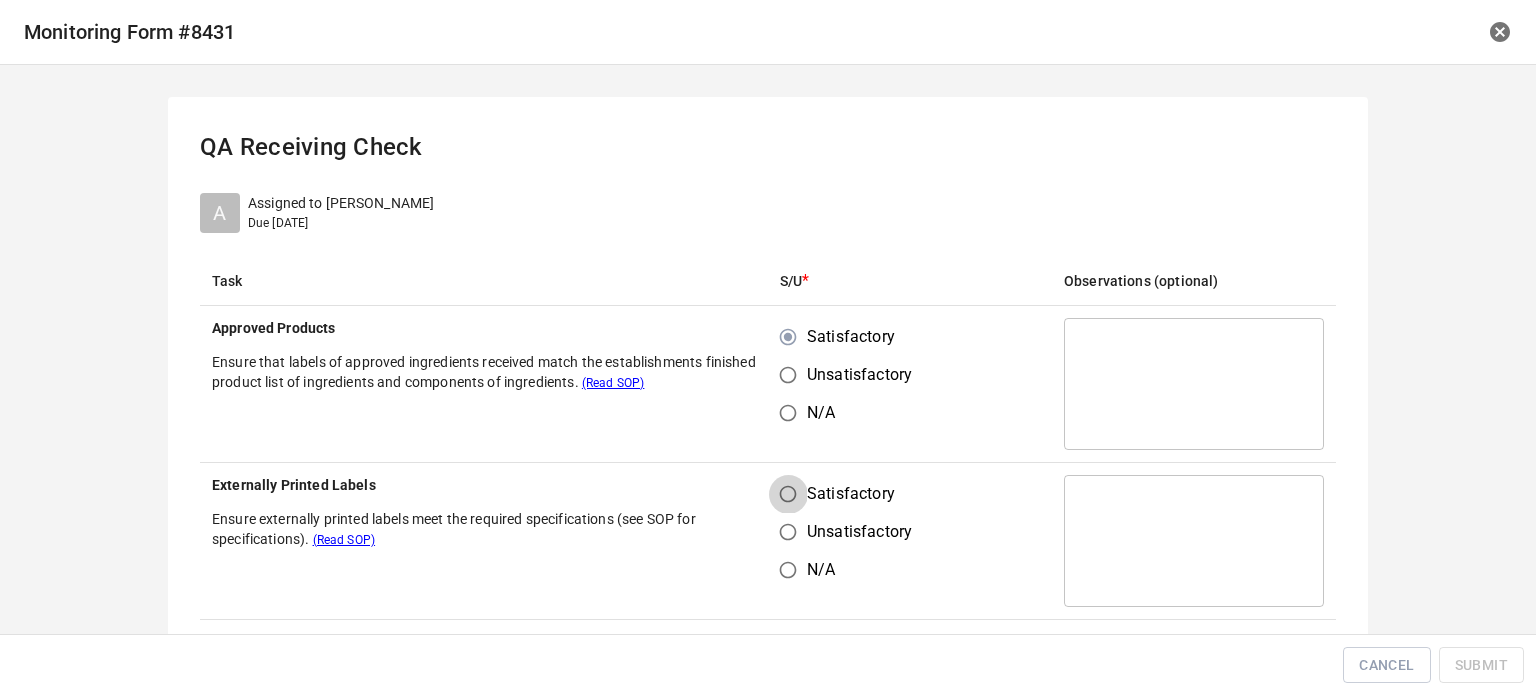click on "Satisfactory" at bounding box center (788, 494) 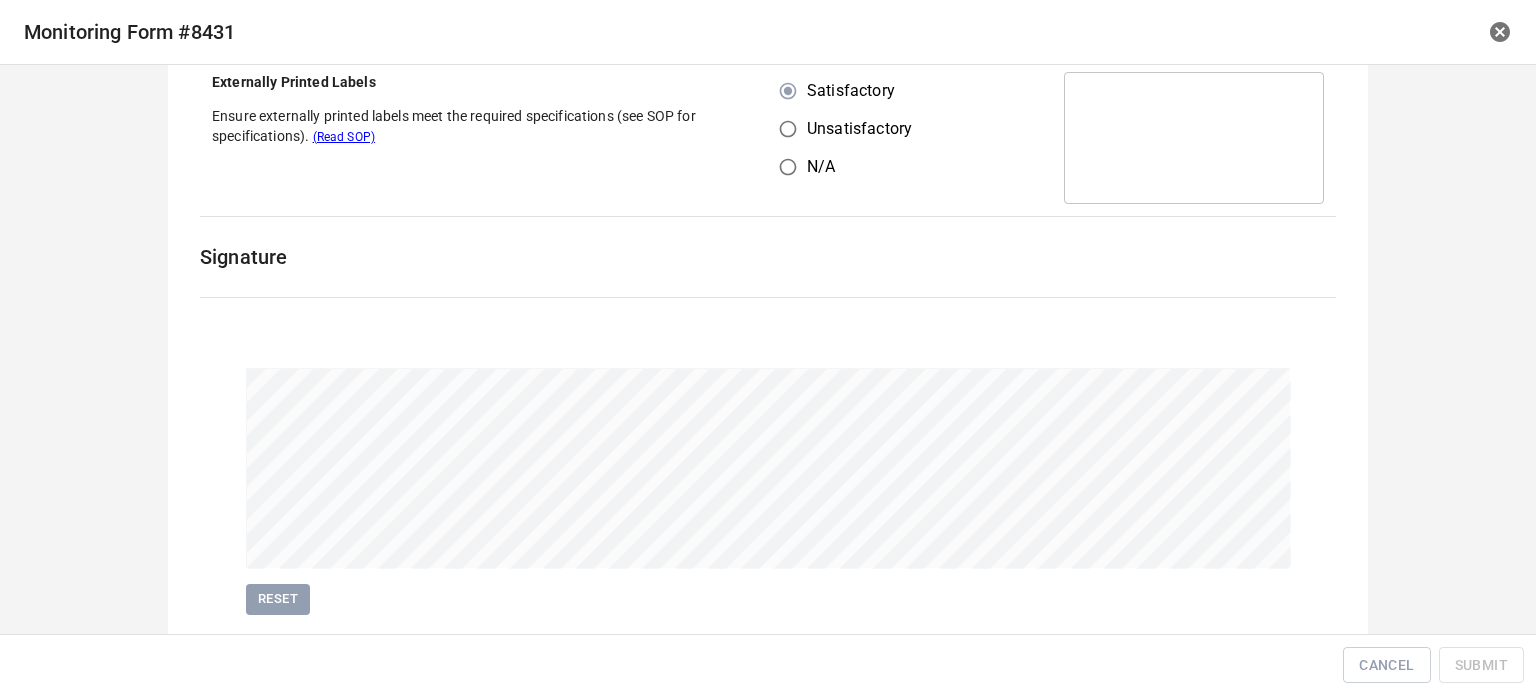 scroll, scrollTop: 461, scrollLeft: 0, axis: vertical 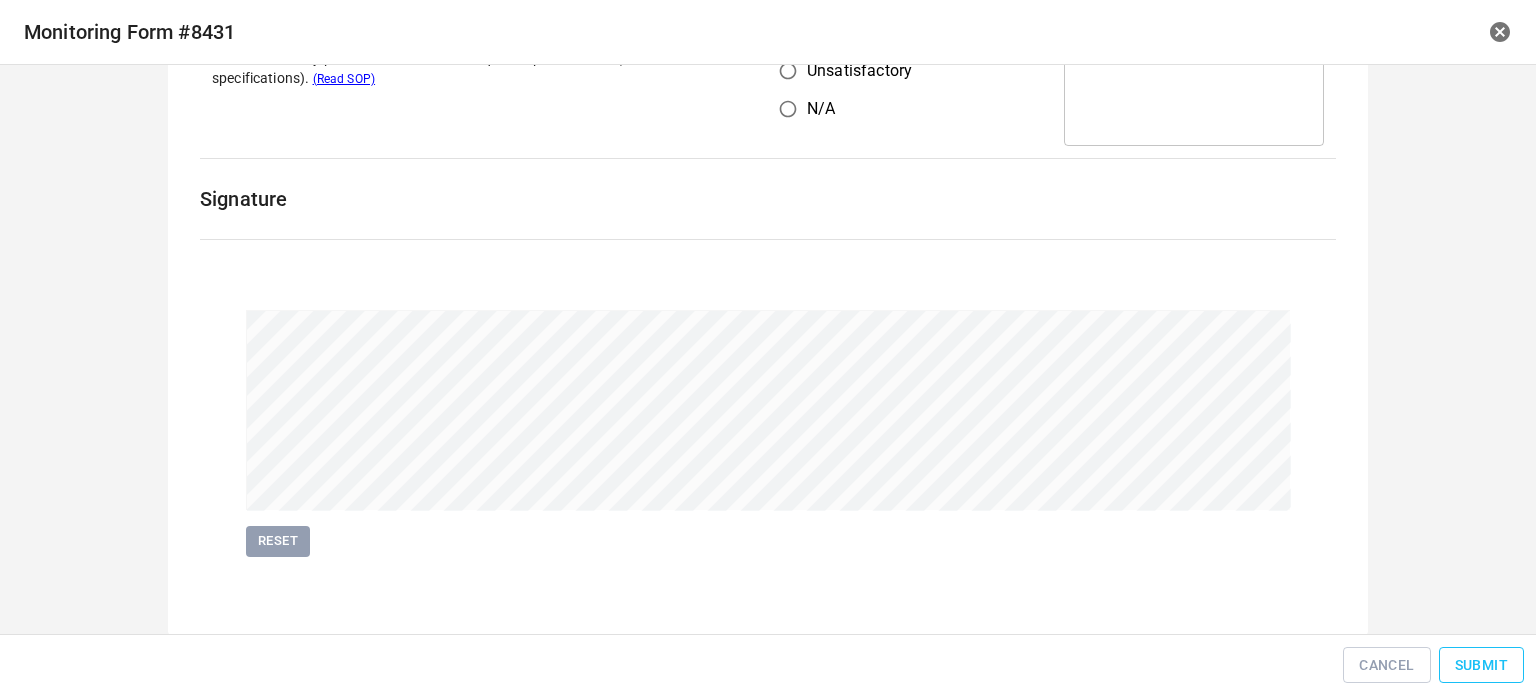 click on "Submit" at bounding box center [1481, 665] 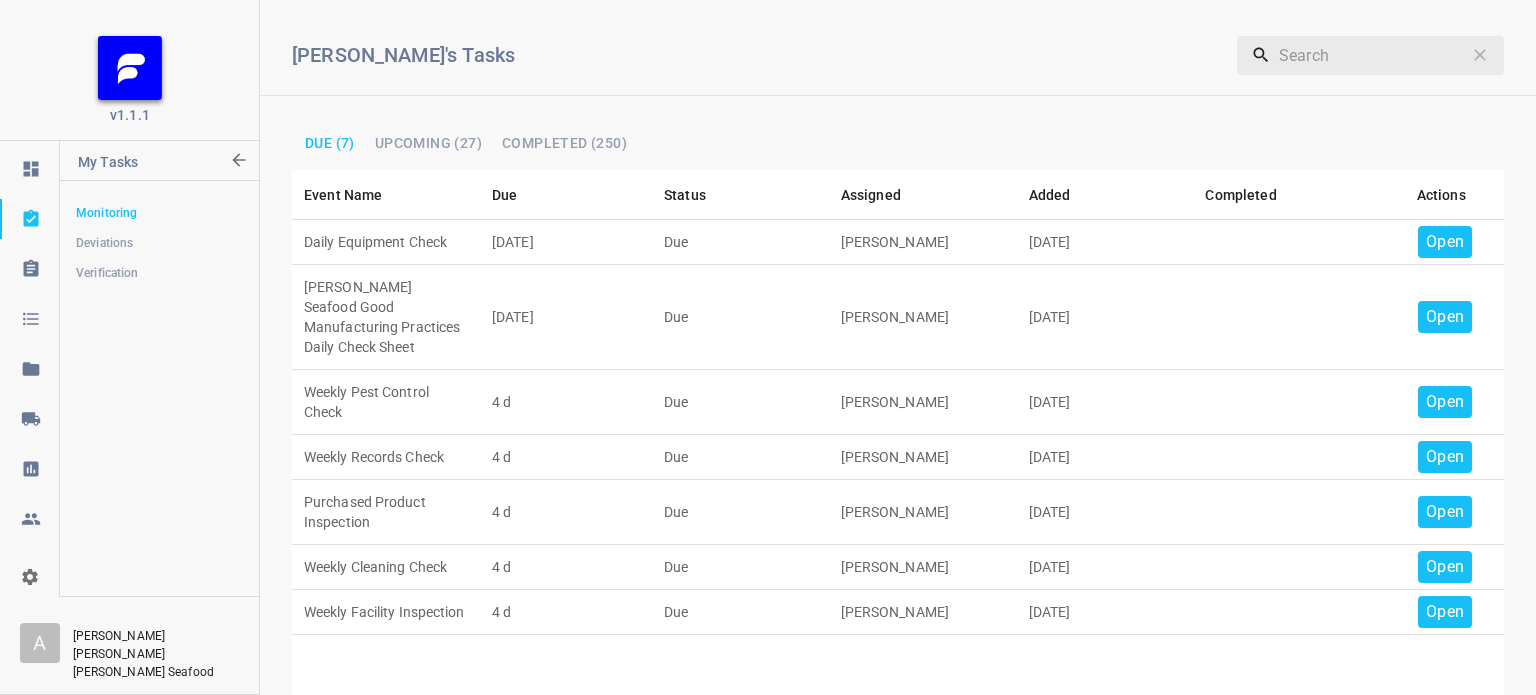 click on "Open" at bounding box center (1445, 242) 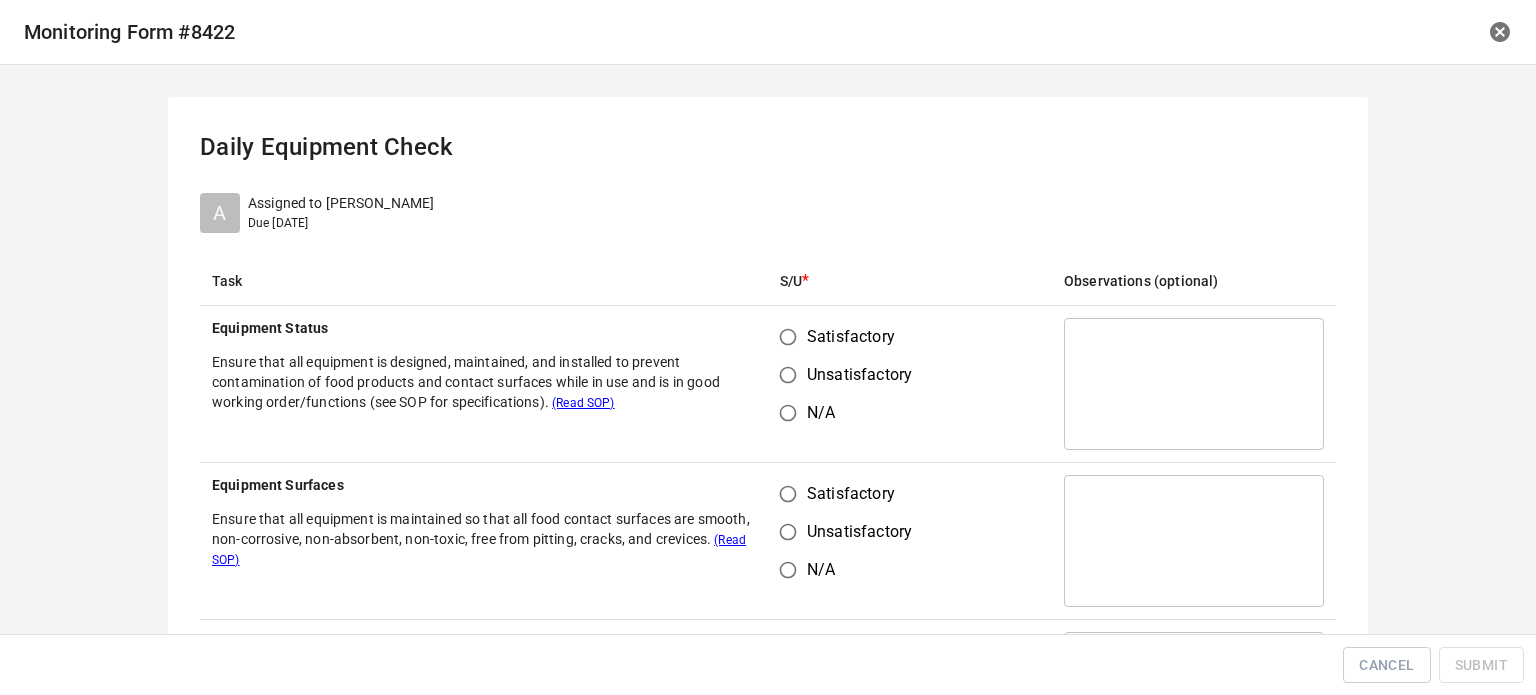 click on "Satisfactory" at bounding box center [788, 337] 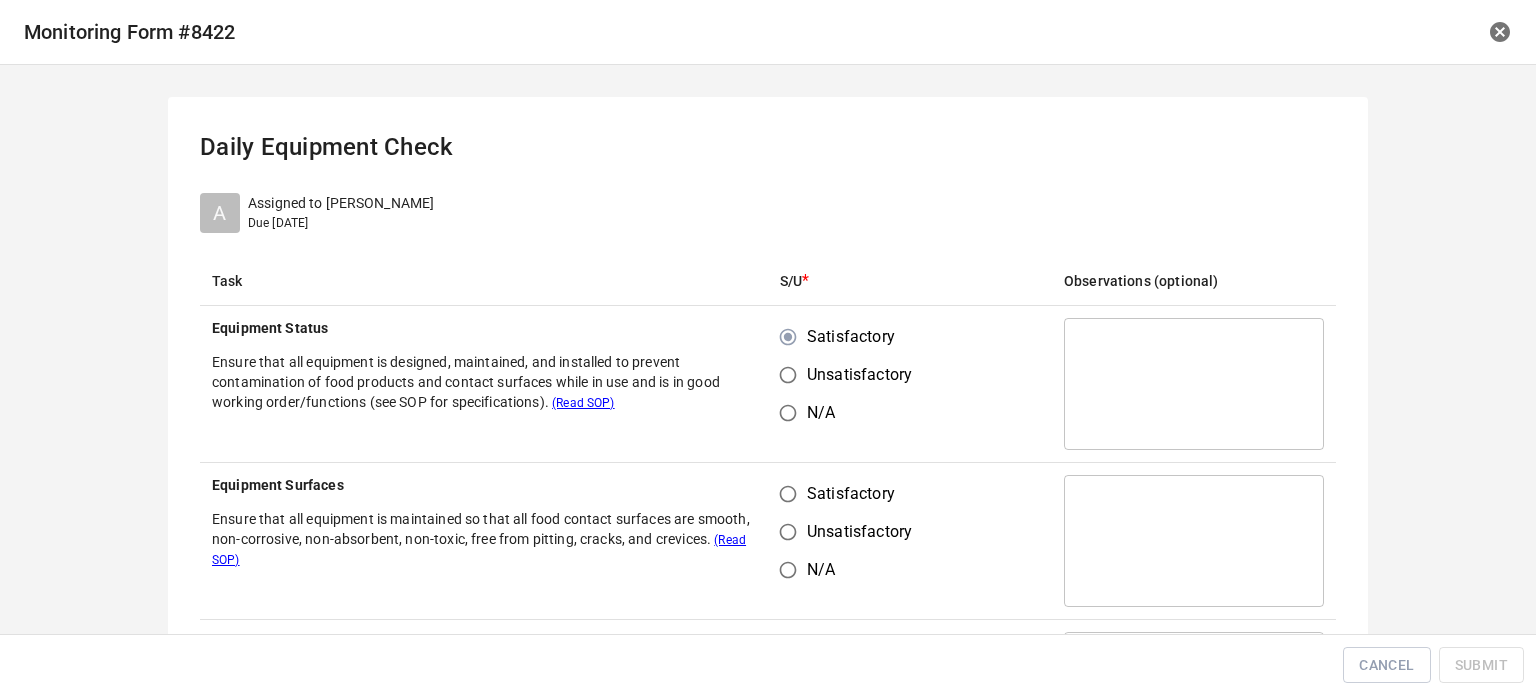 drag, startPoint x: 800, startPoint y: 482, endPoint x: 816, endPoint y: 482, distance: 16 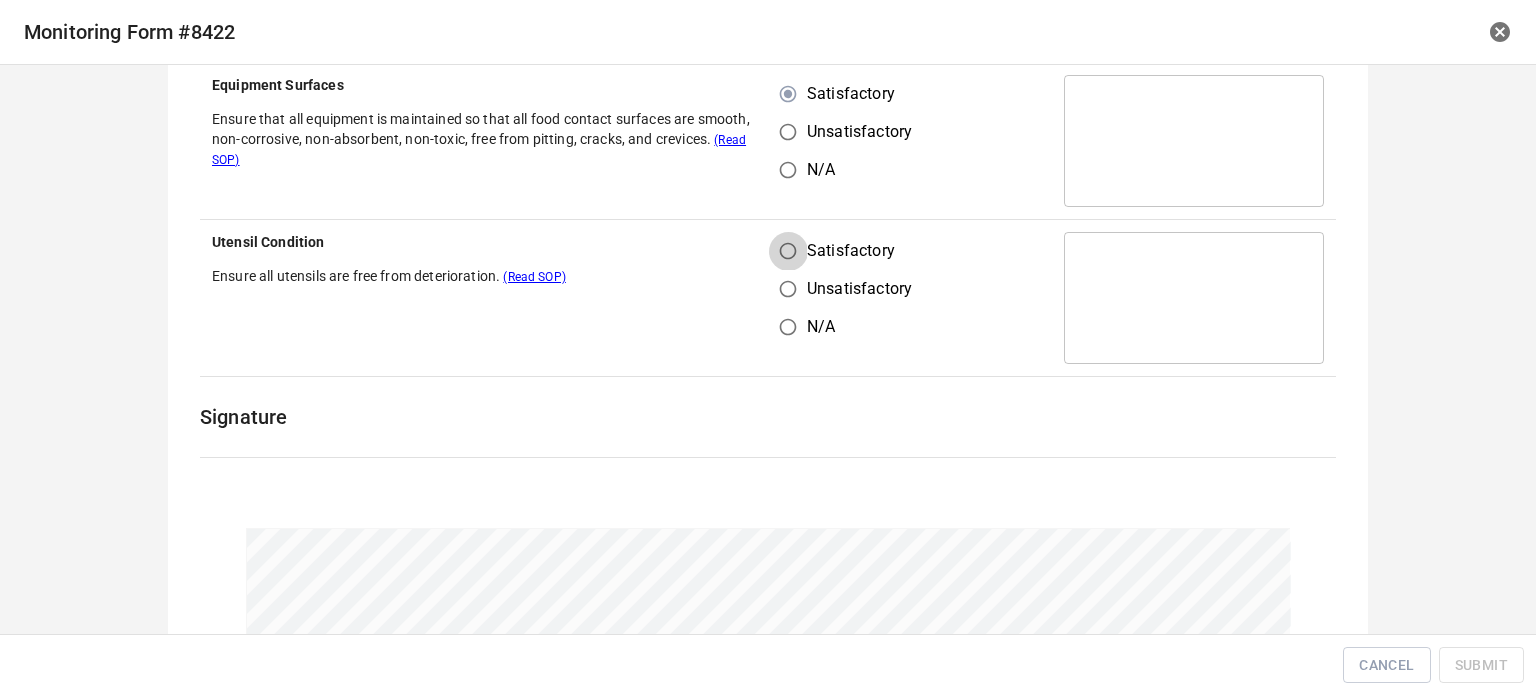 click on "Satisfactory" at bounding box center (788, 251) 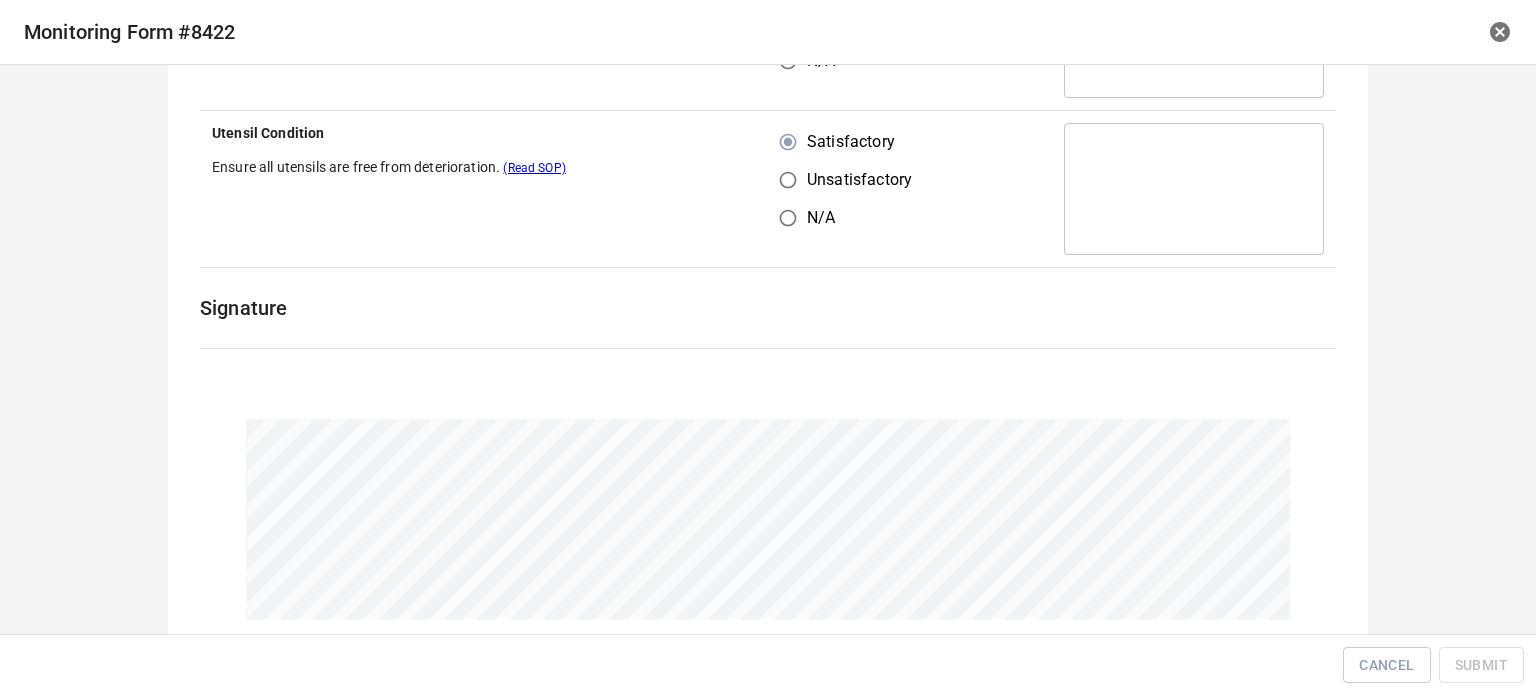 scroll, scrollTop: 618, scrollLeft: 0, axis: vertical 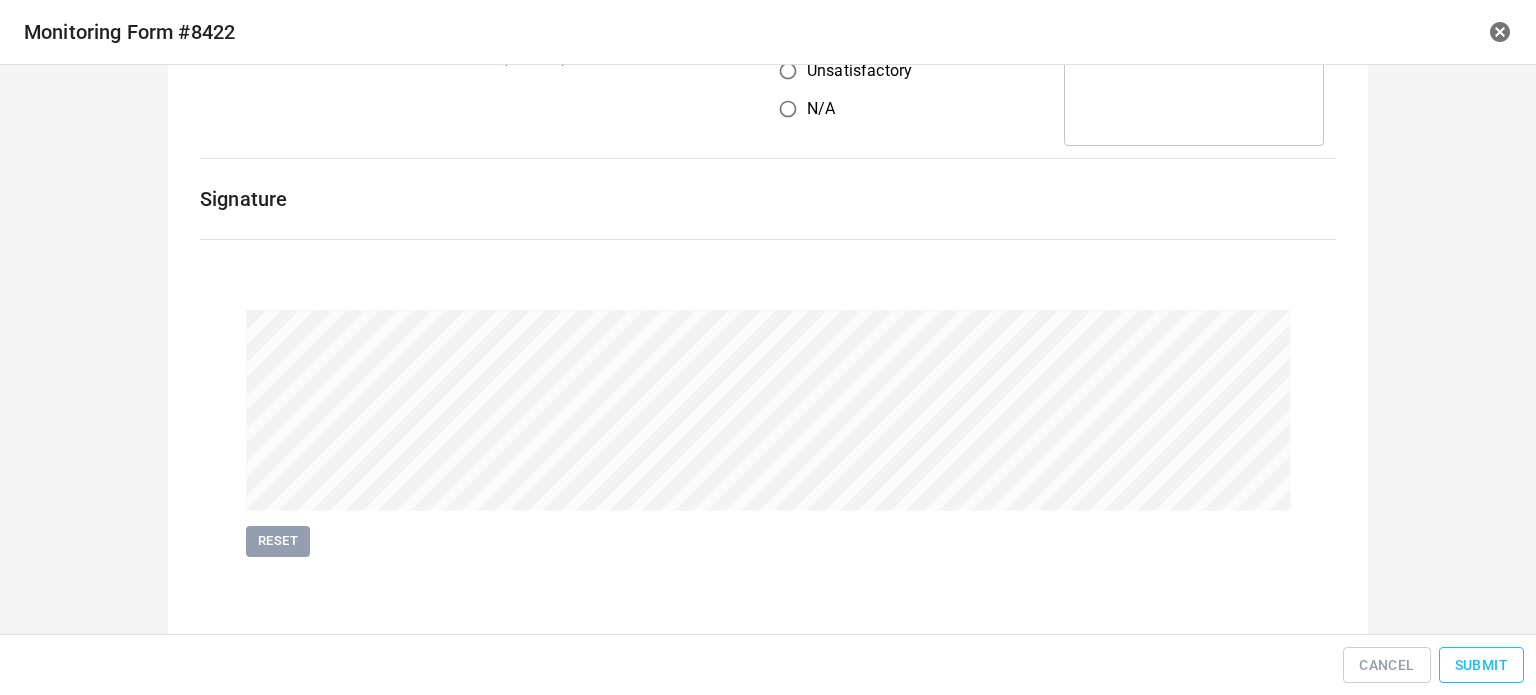 click on "Submit" at bounding box center (1481, 665) 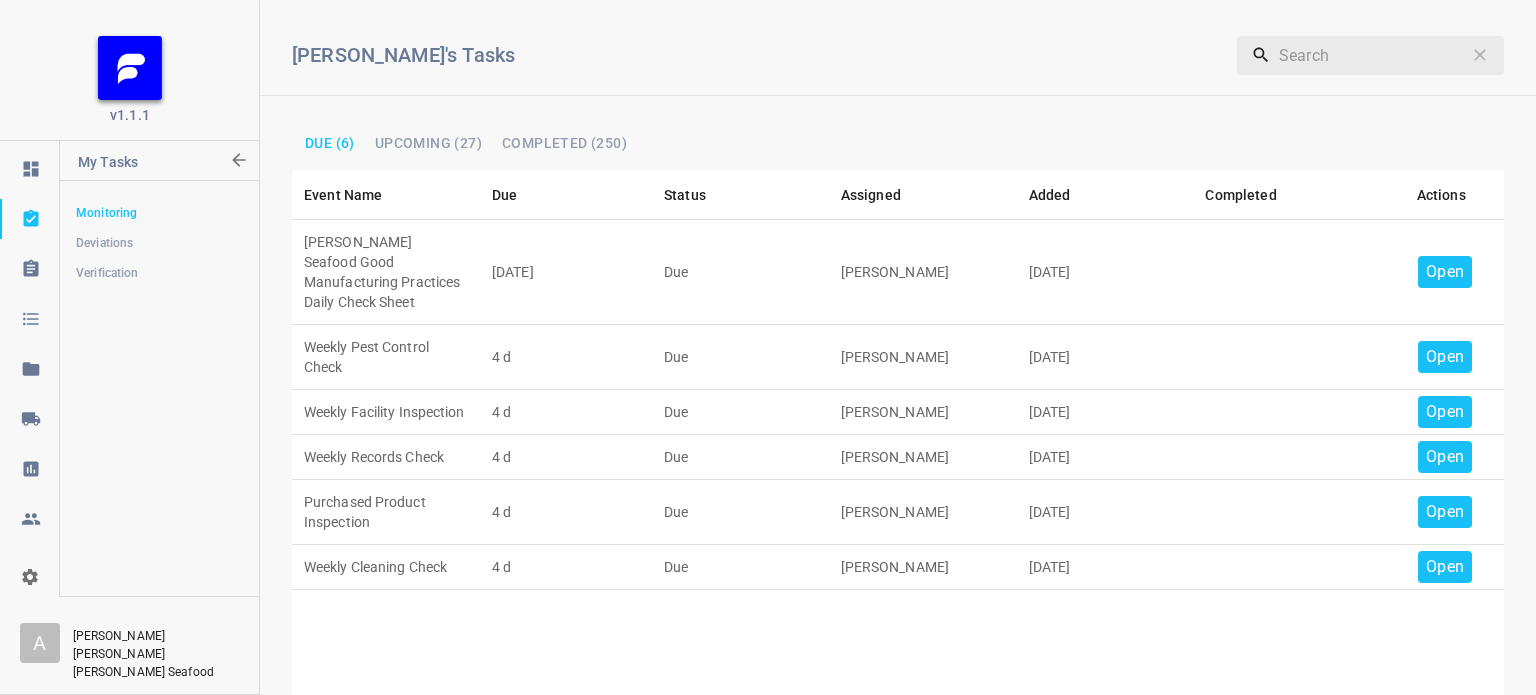 click on "Open" at bounding box center [1445, 272] 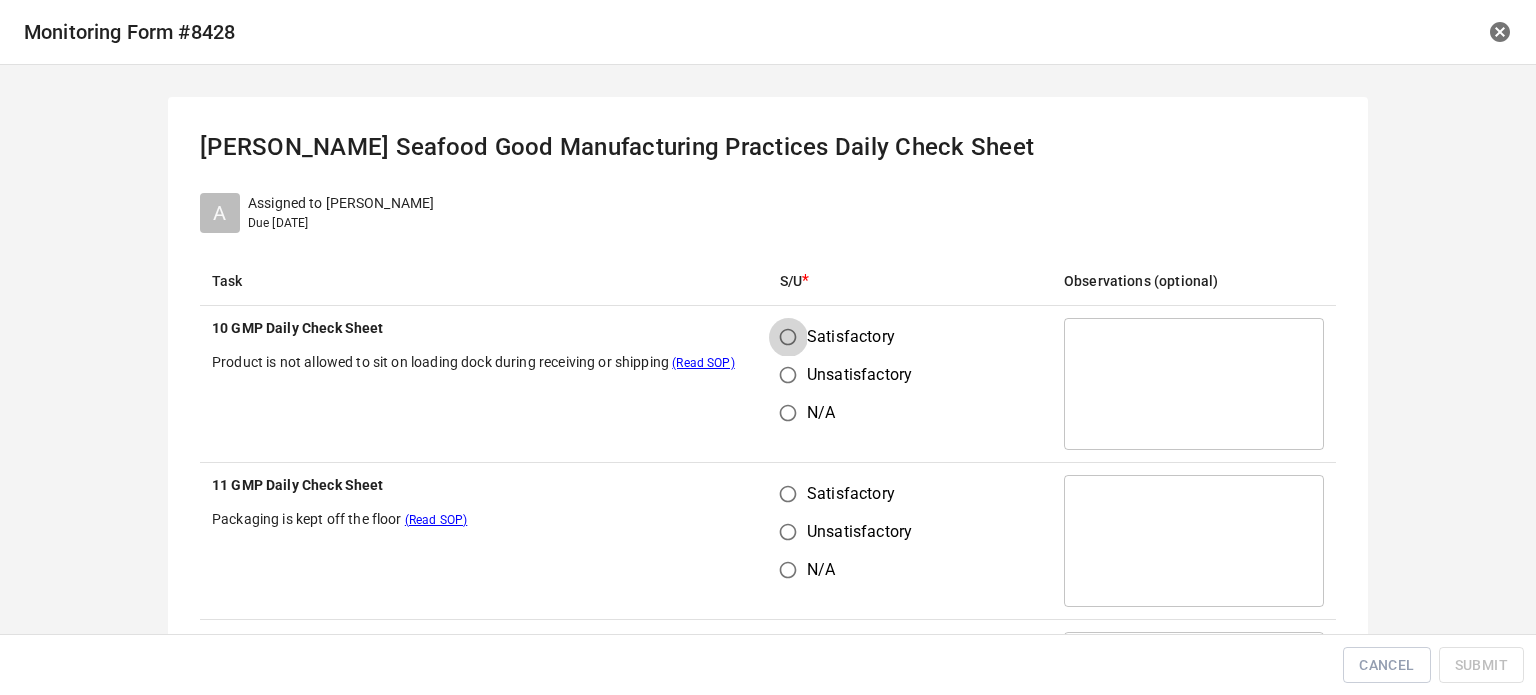 click on "Satisfactory" at bounding box center (788, 337) 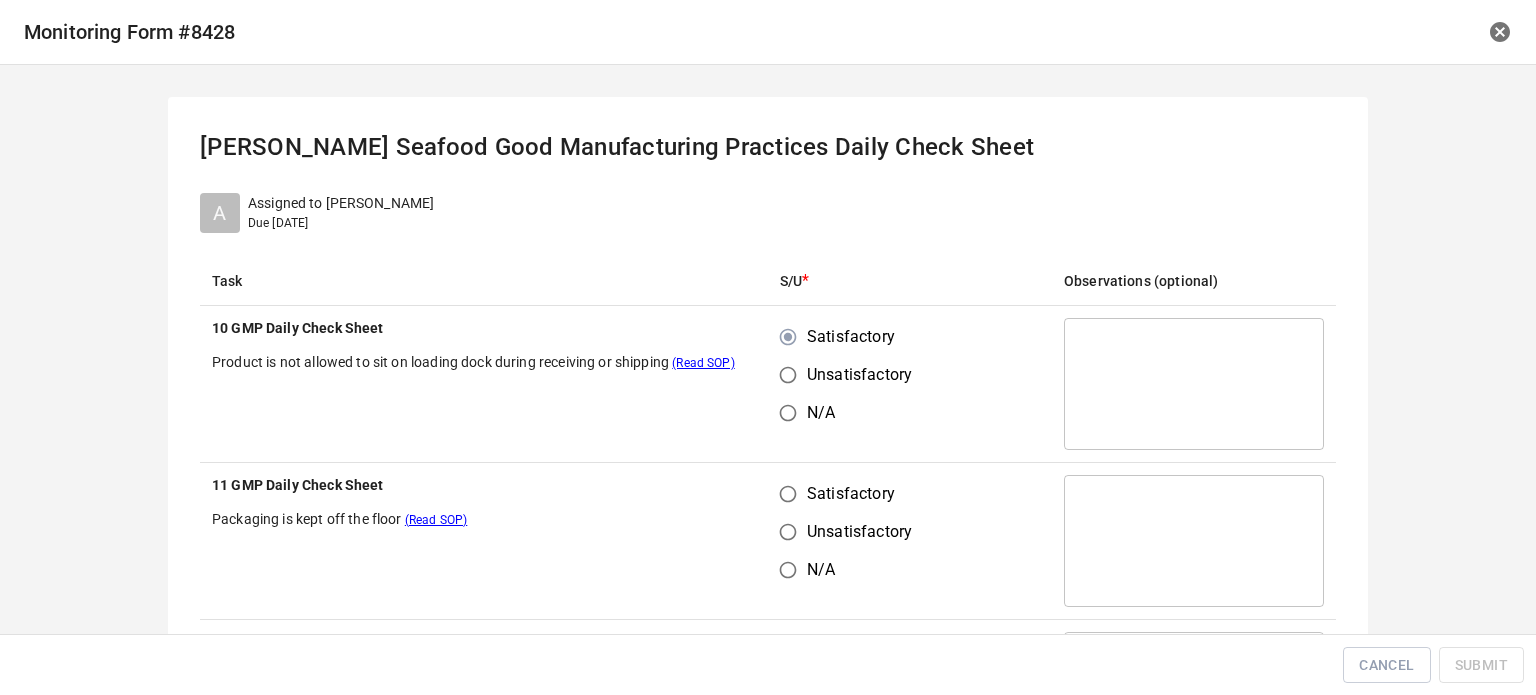 click on "Satisfactory" at bounding box center (788, 494) 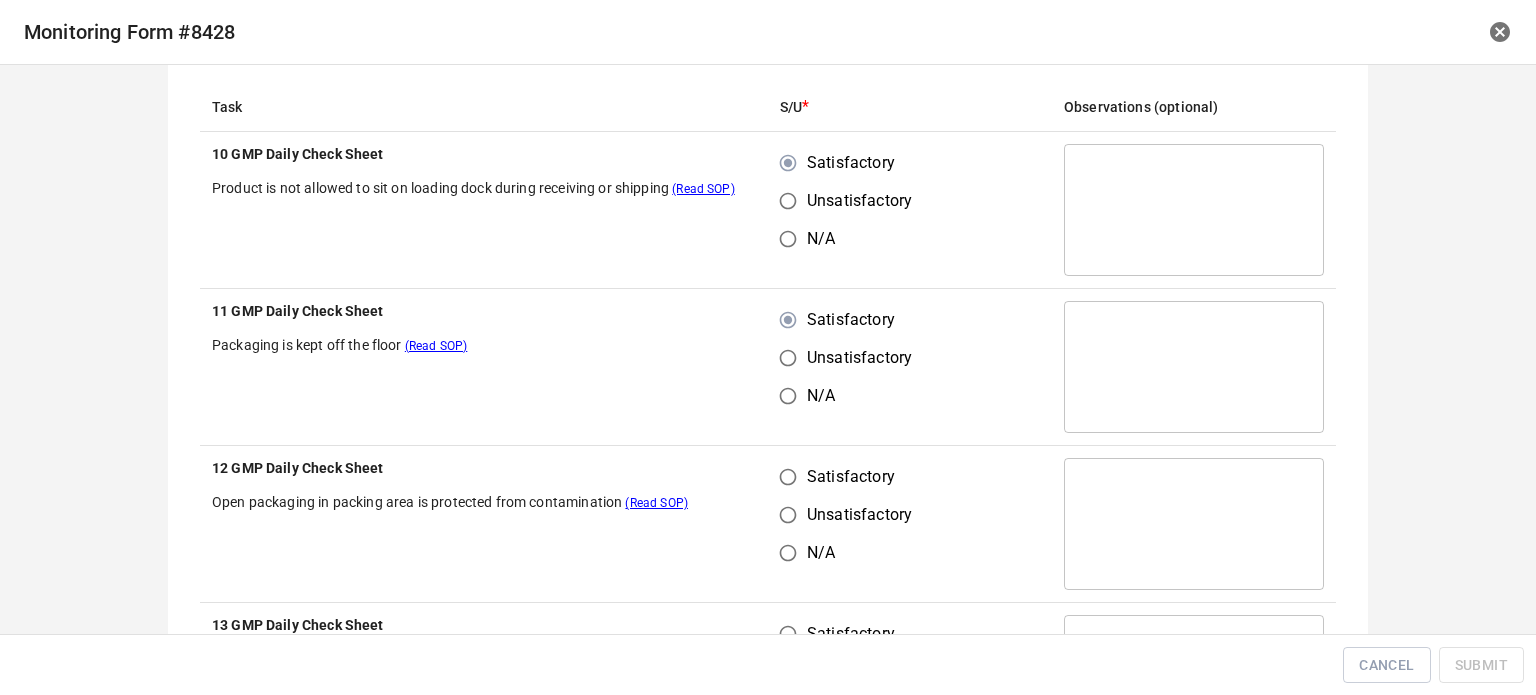 scroll, scrollTop: 300, scrollLeft: 0, axis: vertical 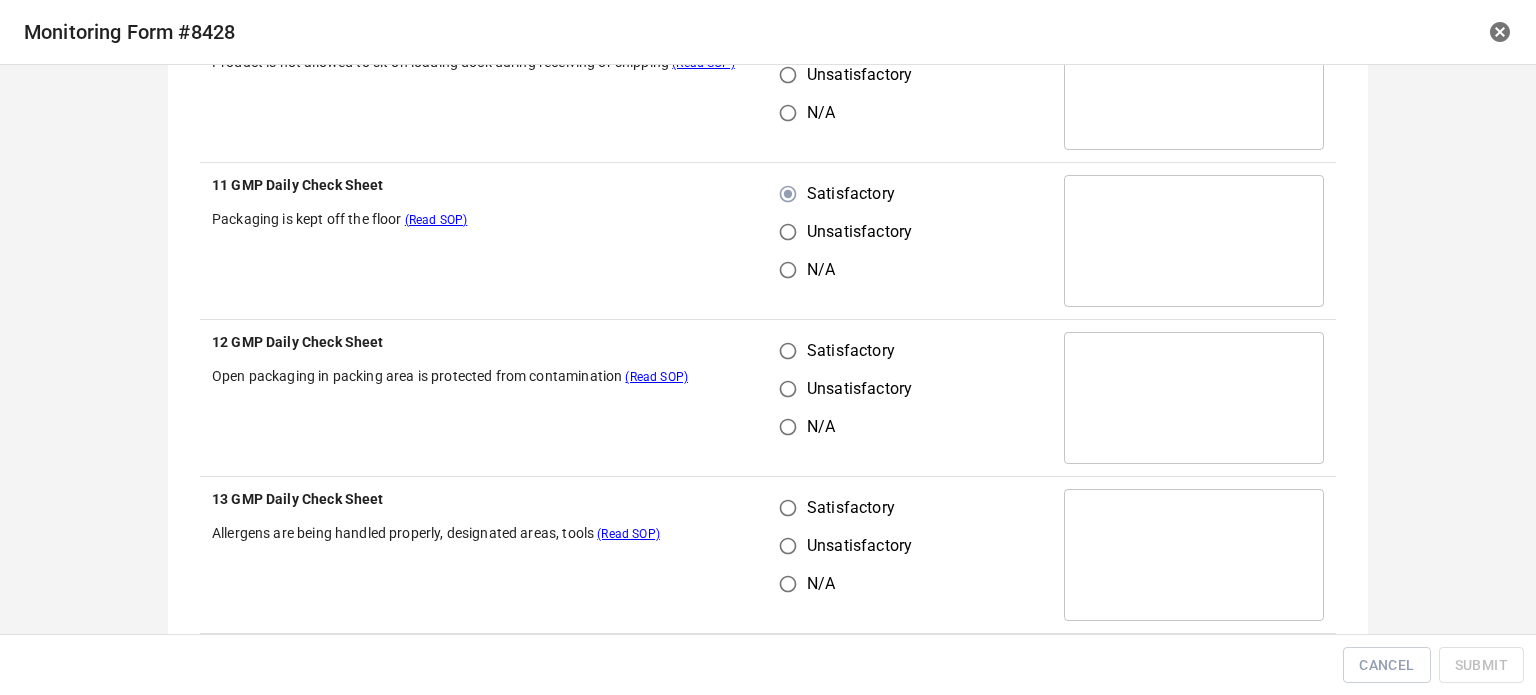 click on "Satisfactory" at bounding box center (788, 351) 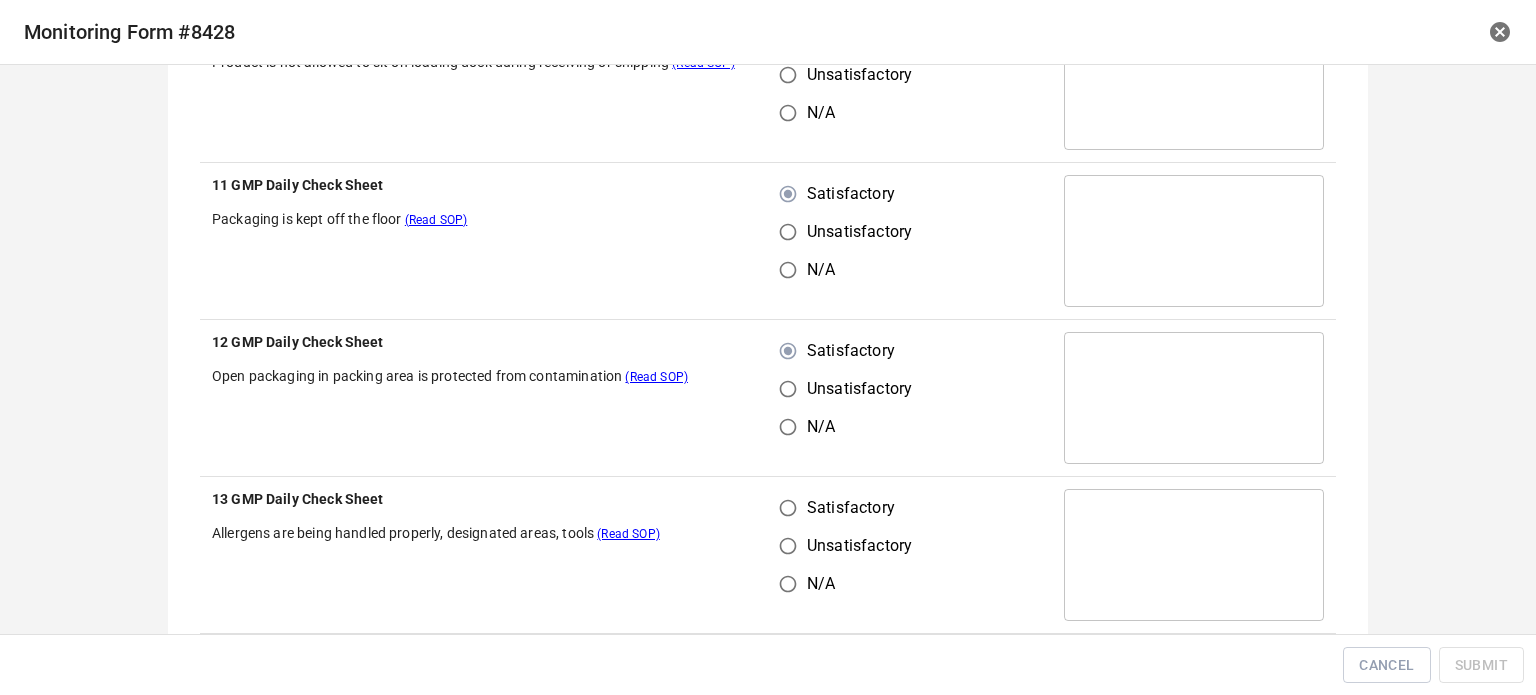click on "Satisfactory" at bounding box center [788, 508] 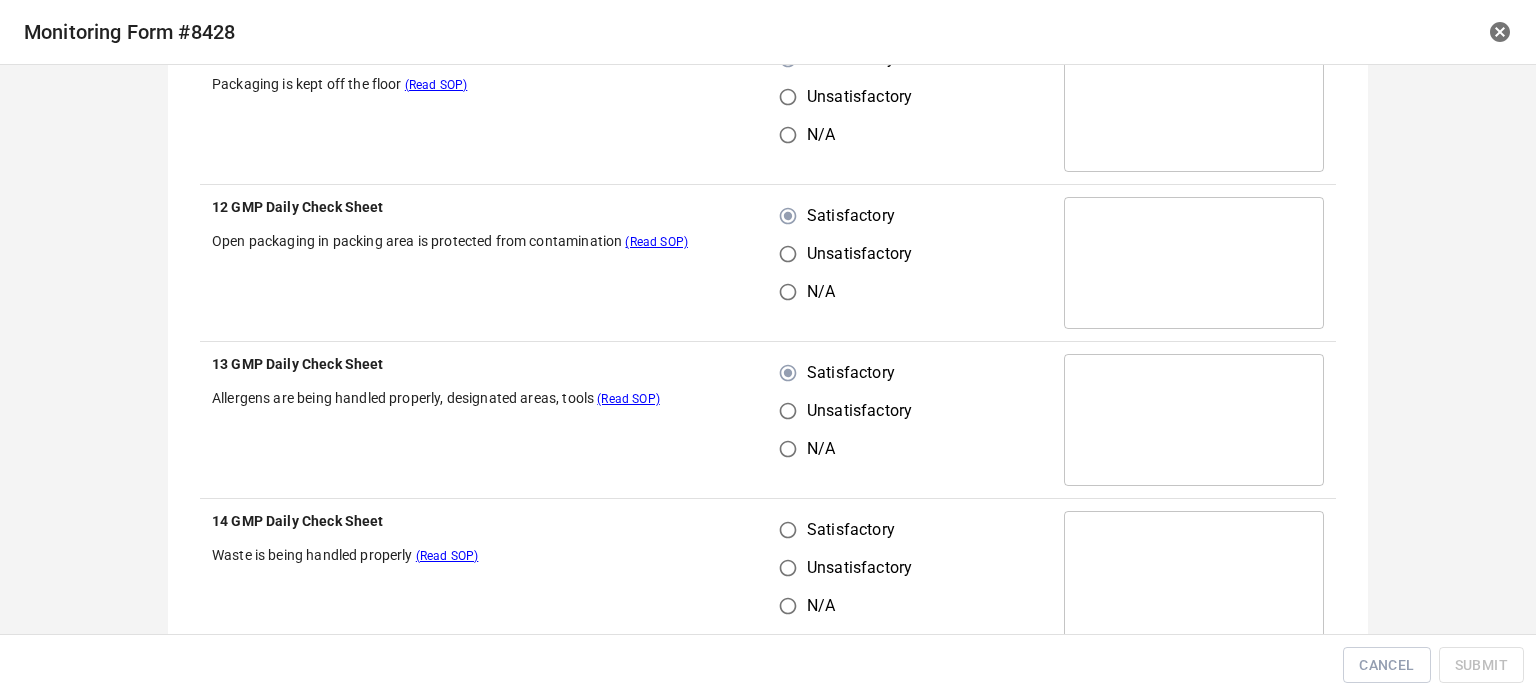 scroll, scrollTop: 600, scrollLeft: 0, axis: vertical 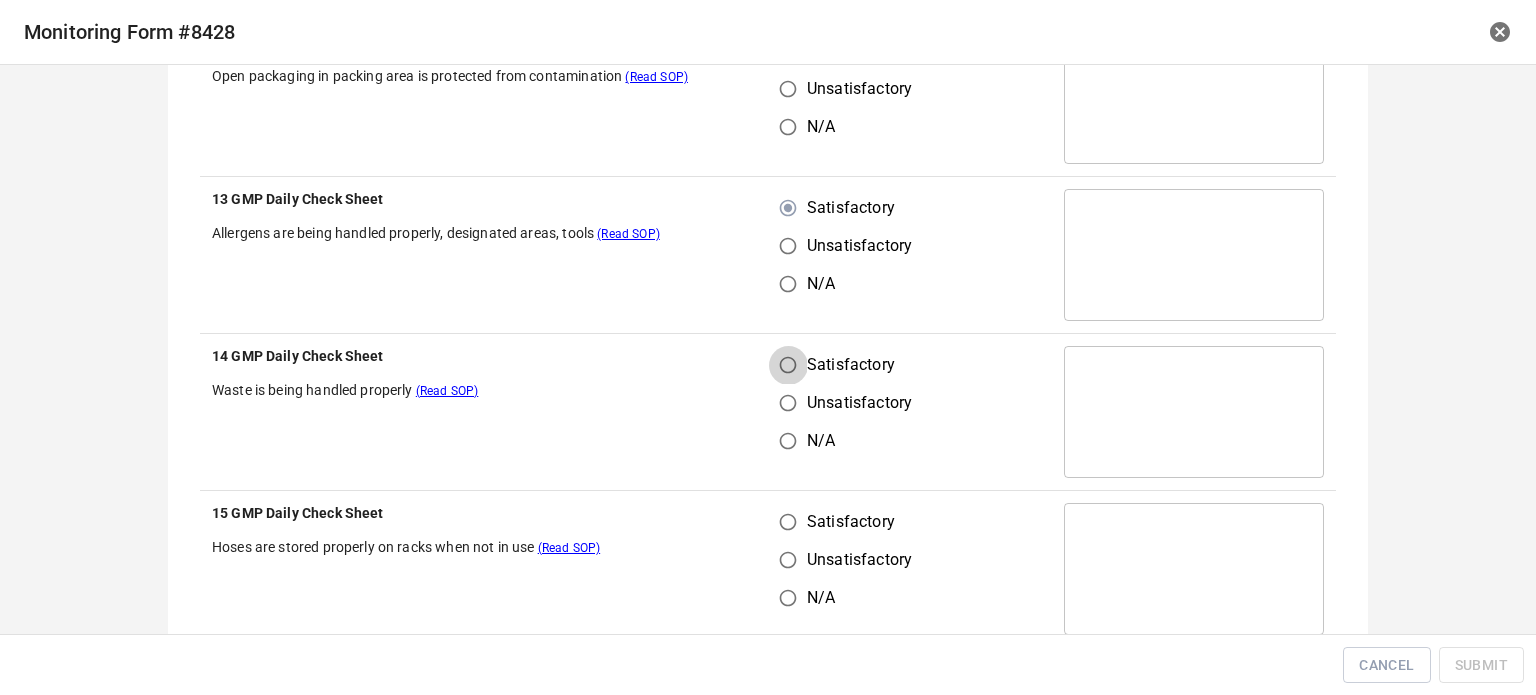 drag, startPoint x: 785, startPoint y: 362, endPoint x: 784, endPoint y: 490, distance: 128.0039 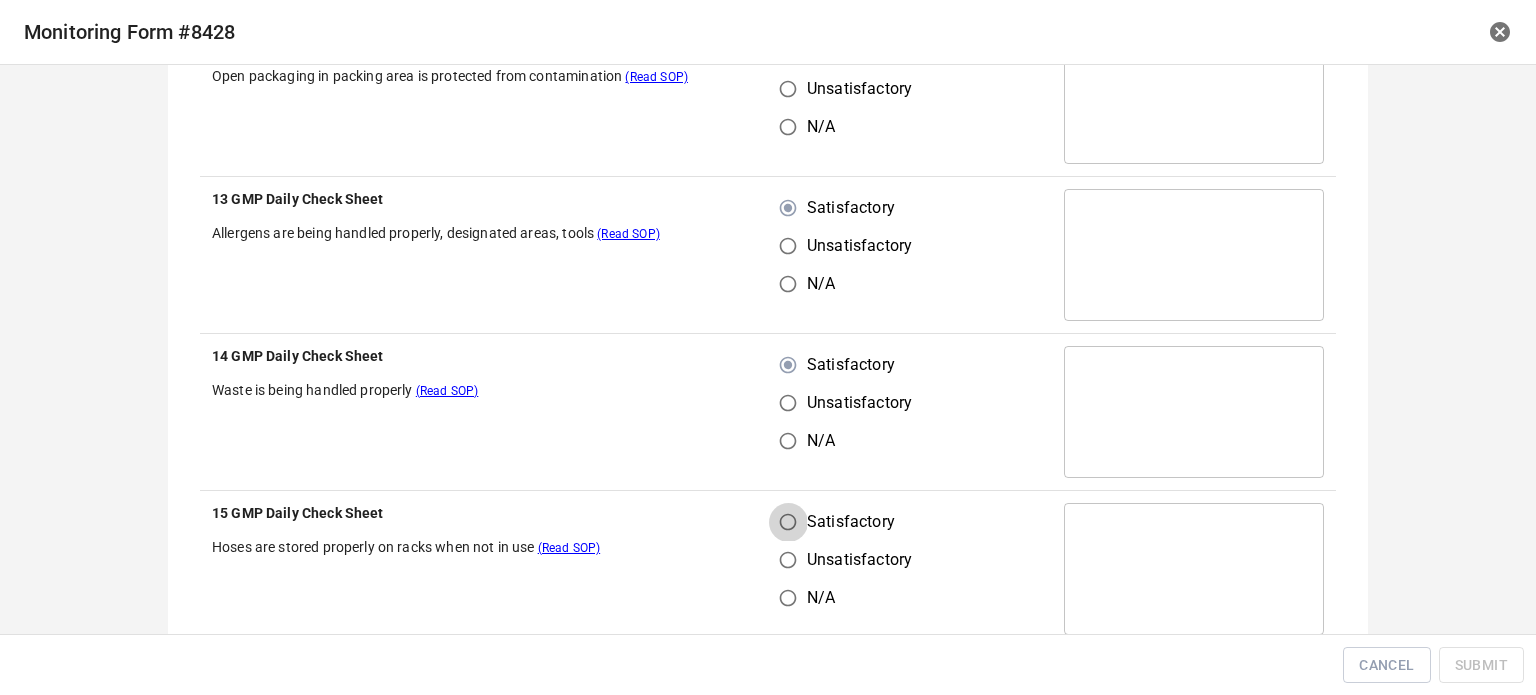 drag, startPoint x: 788, startPoint y: 515, endPoint x: 886, endPoint y: 412, distance: 142.17242 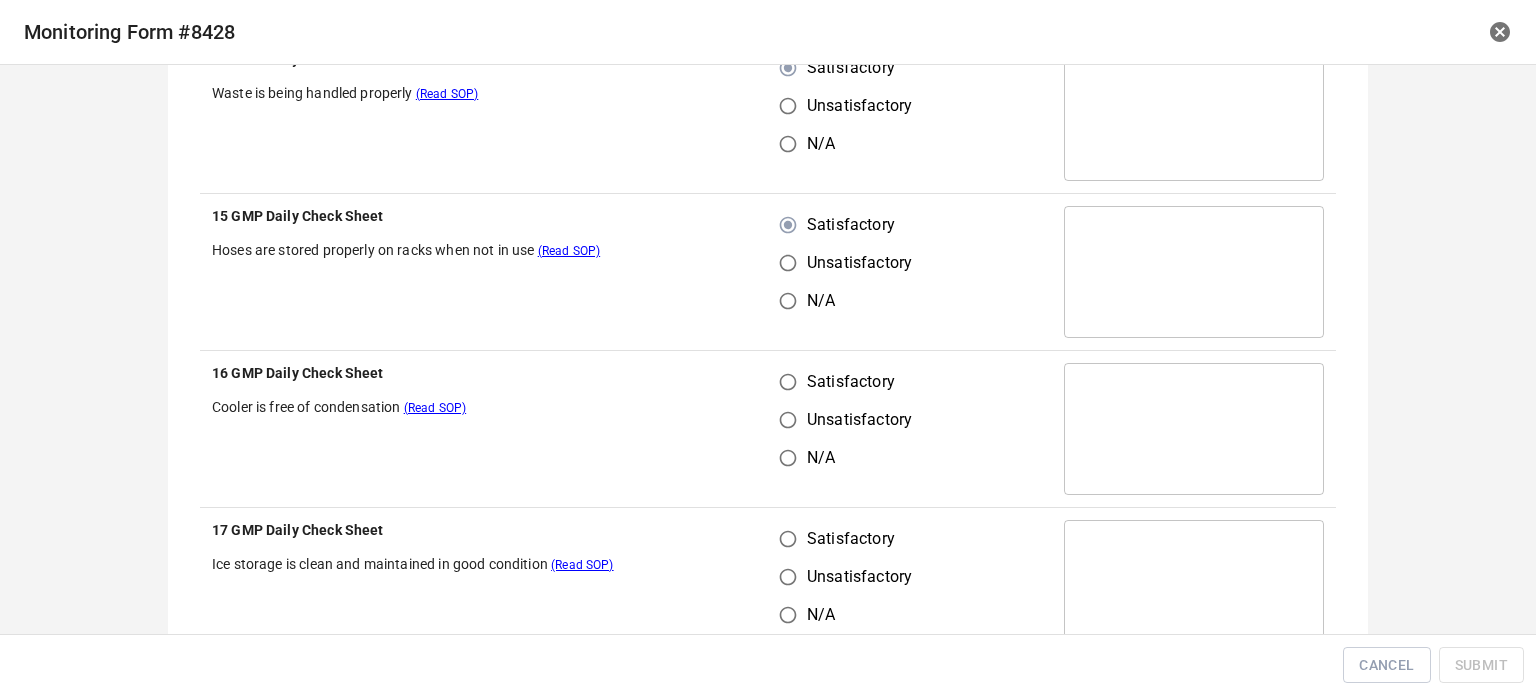 scroll, scrollTop: 900, scrollLeft: 0, axis: vertical 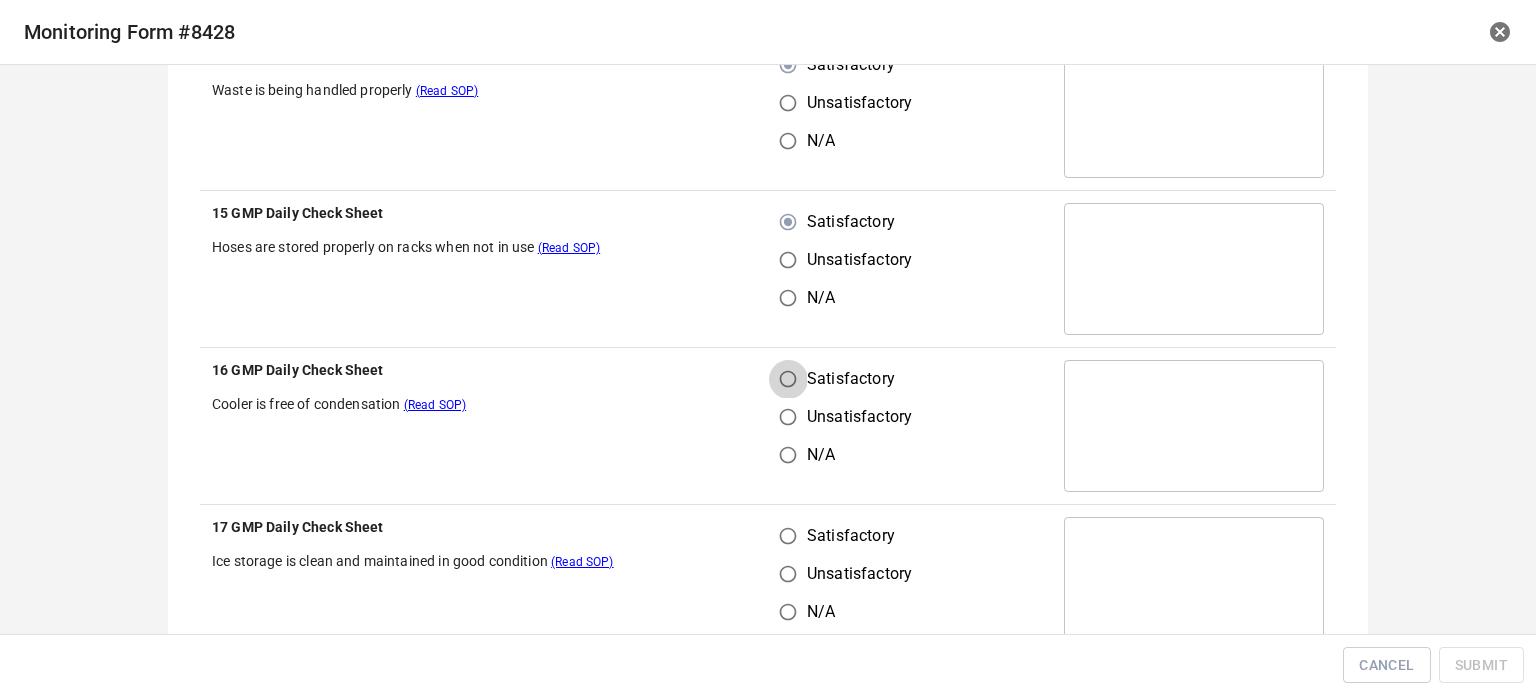click on "Satisfactory" at bounding box center (788, 379) 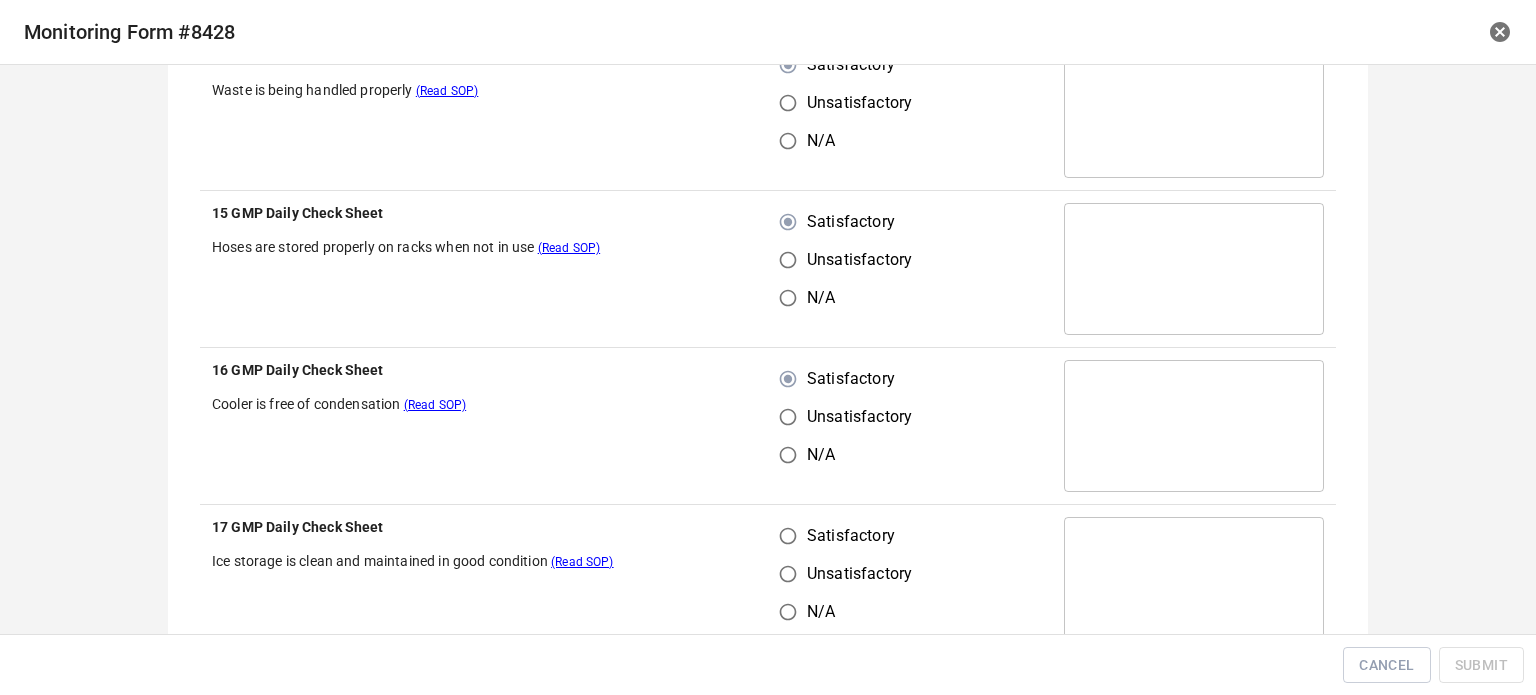 click on "Satisfactory Unsatisfactory N/A" at bounding box center [910, 583] 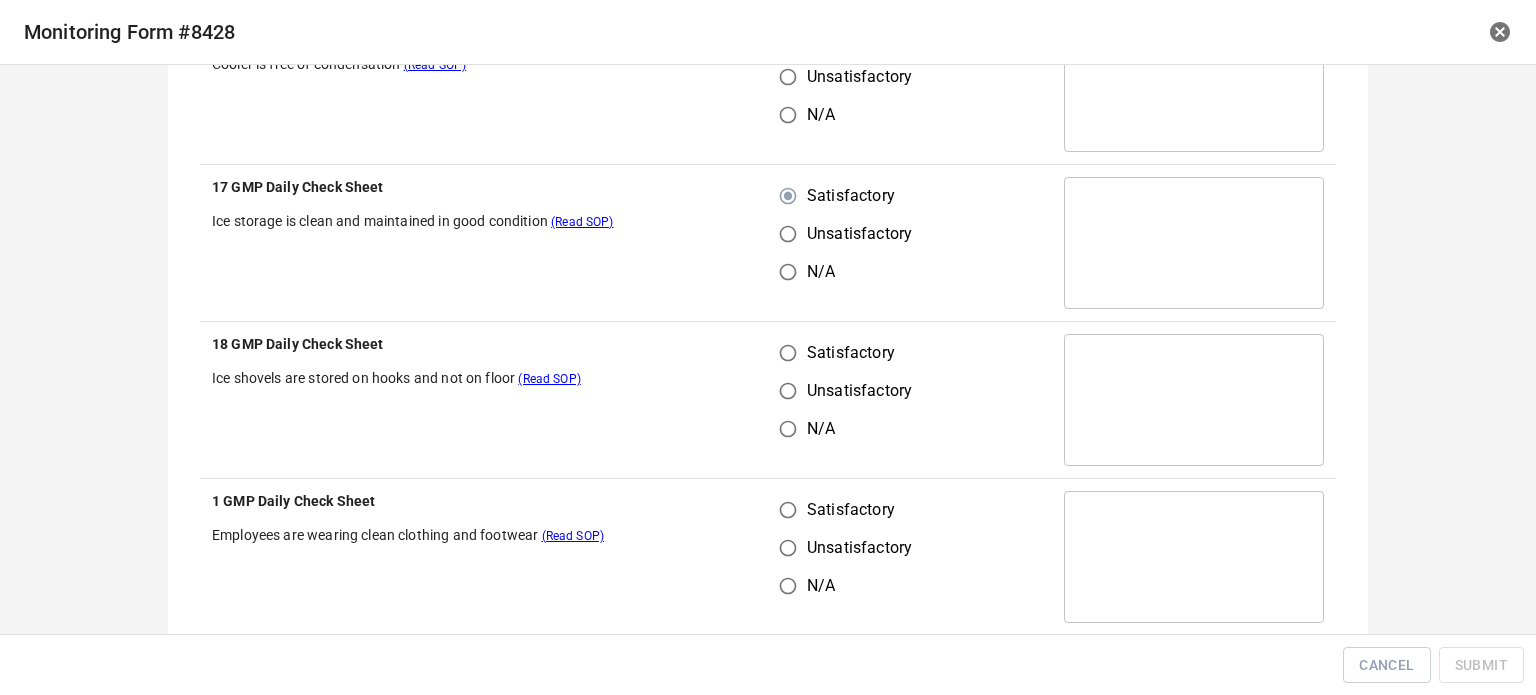 scroll, scrollTop: 1300, scrollLeft: 0, axis: vertical 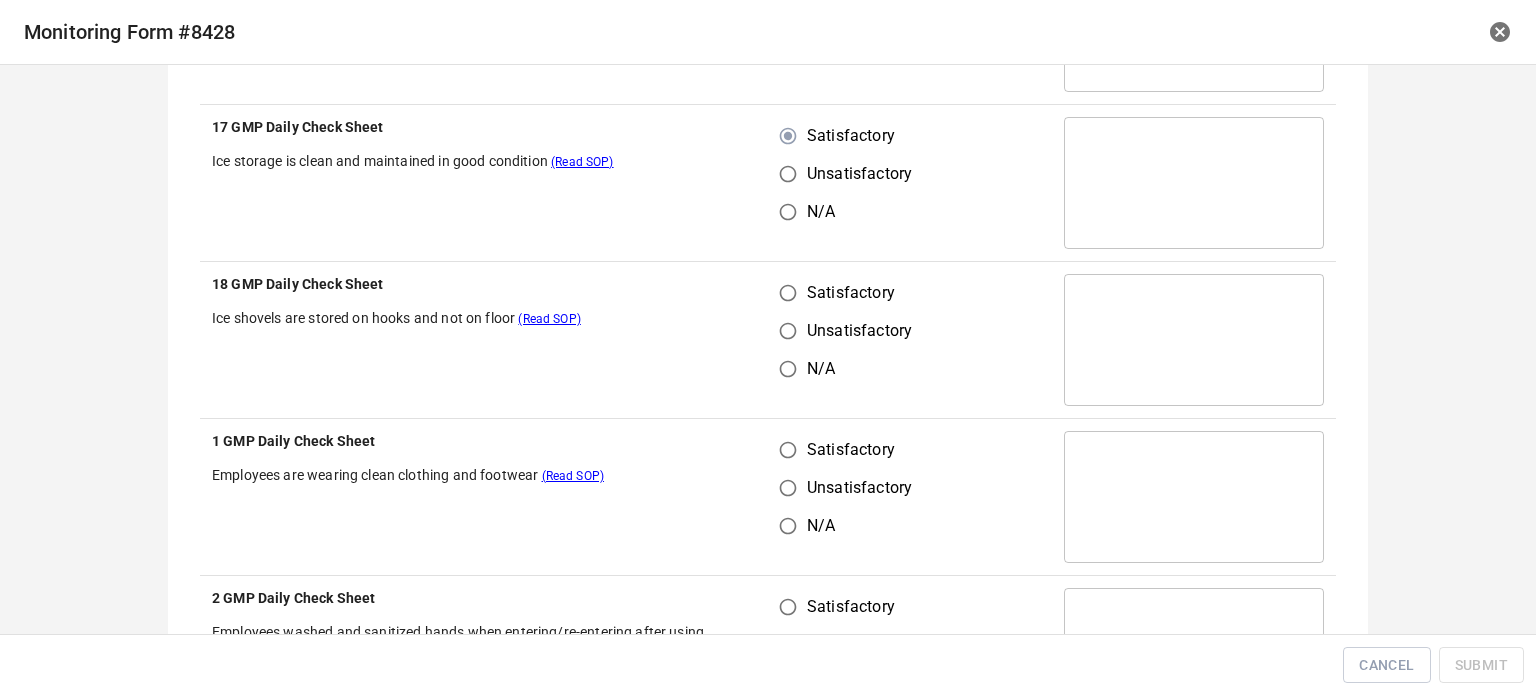 click on "Satisfactory" at bounding box center [788, 293] 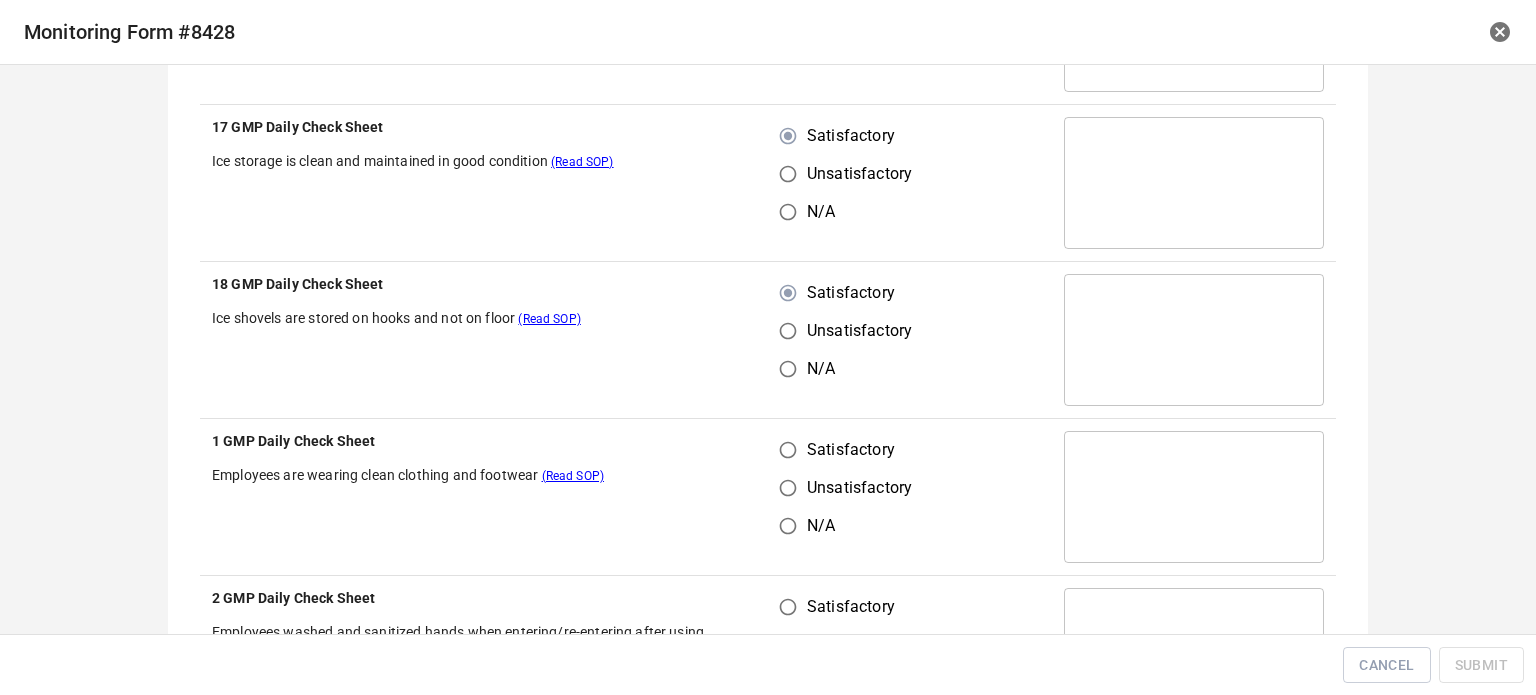 drag, startPoint x: 785, startPoint y: 442, endPoint x: 973, endPoint y: 405, distance: 191.60637 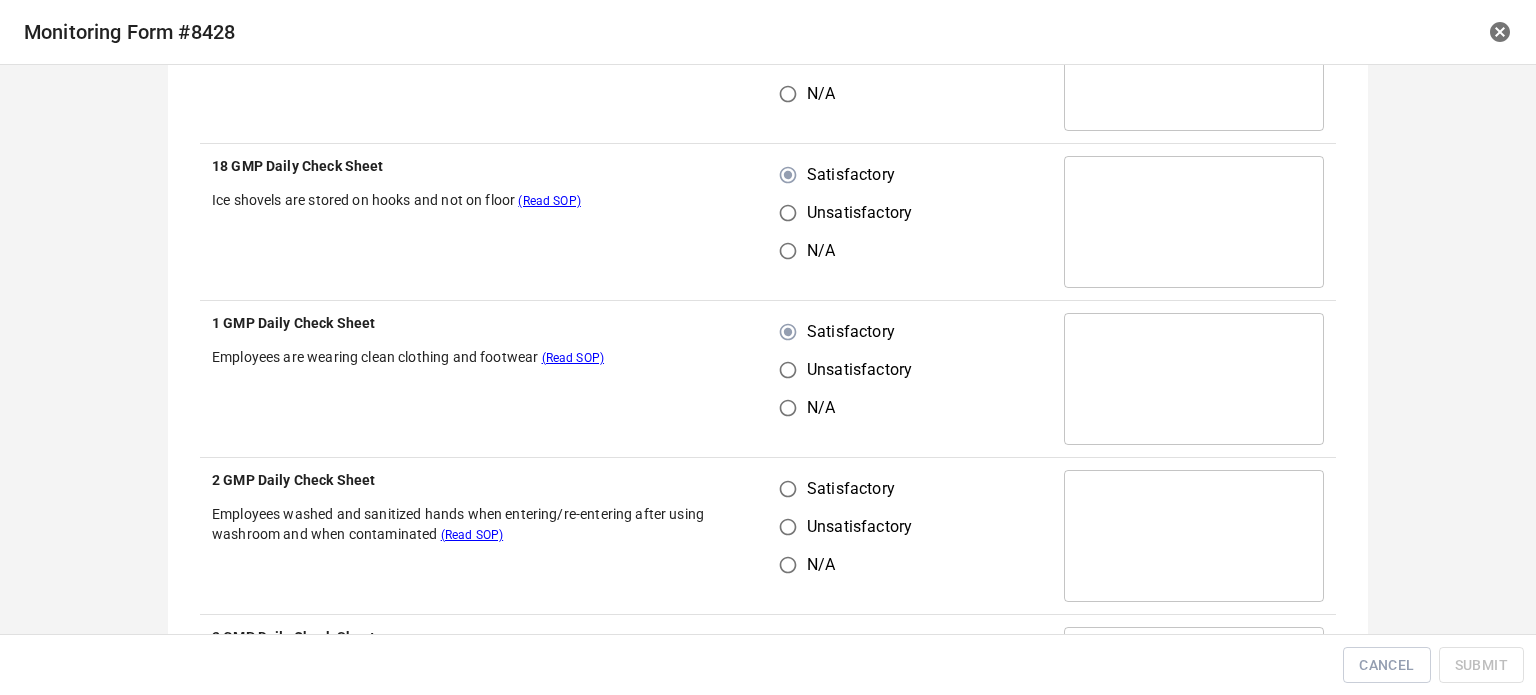scroll, scrollTop: 1600, scrollLeft: 0, axis: vertical 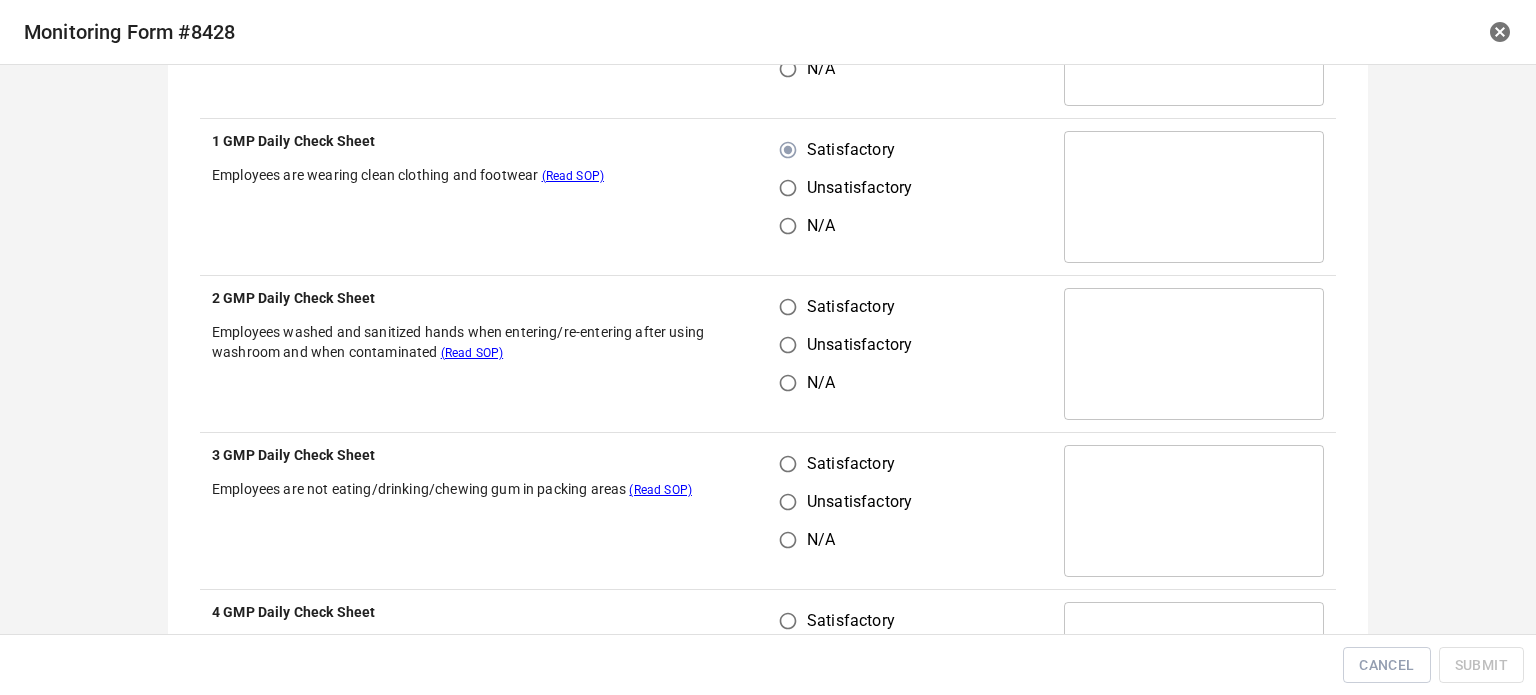 click on "Satisfactory" at bounding box center [788, 307] 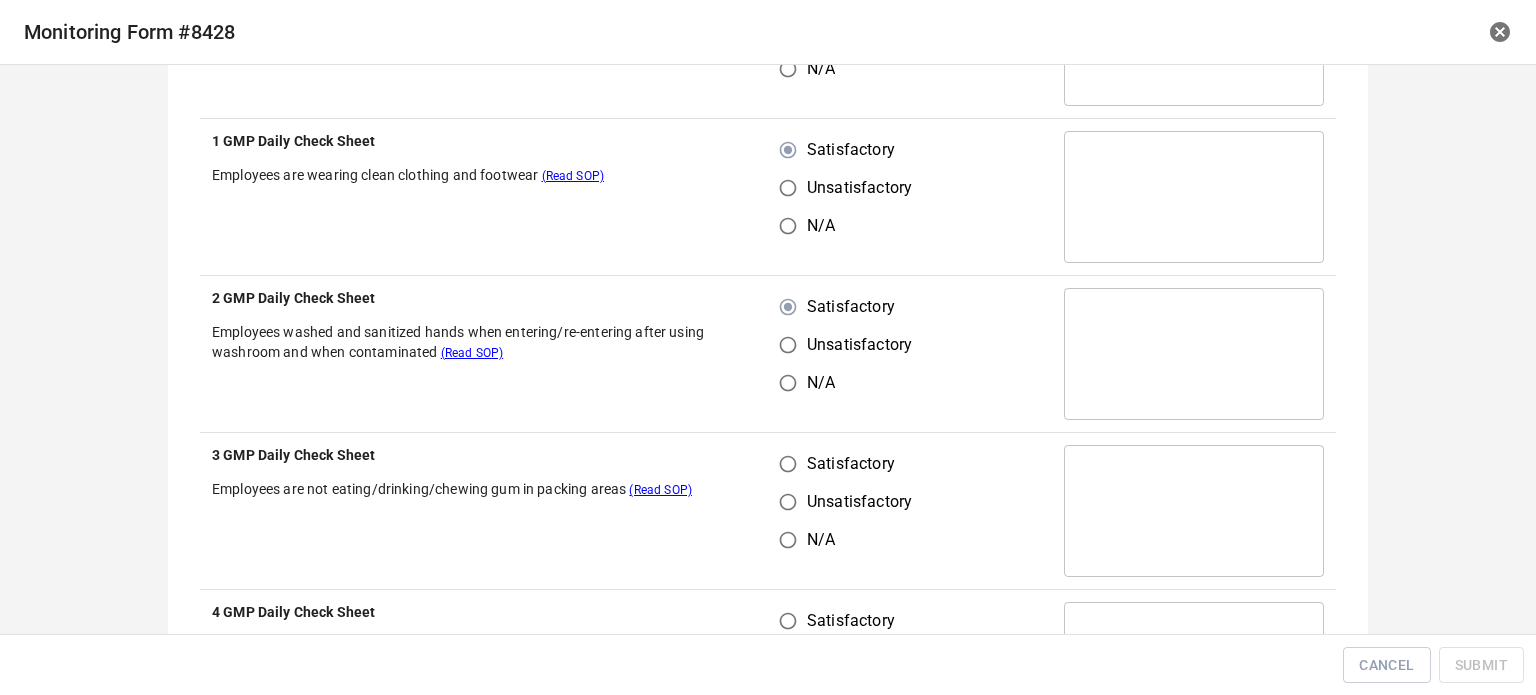 click on "Unsatisfactory" at bounding box center [788, 502] 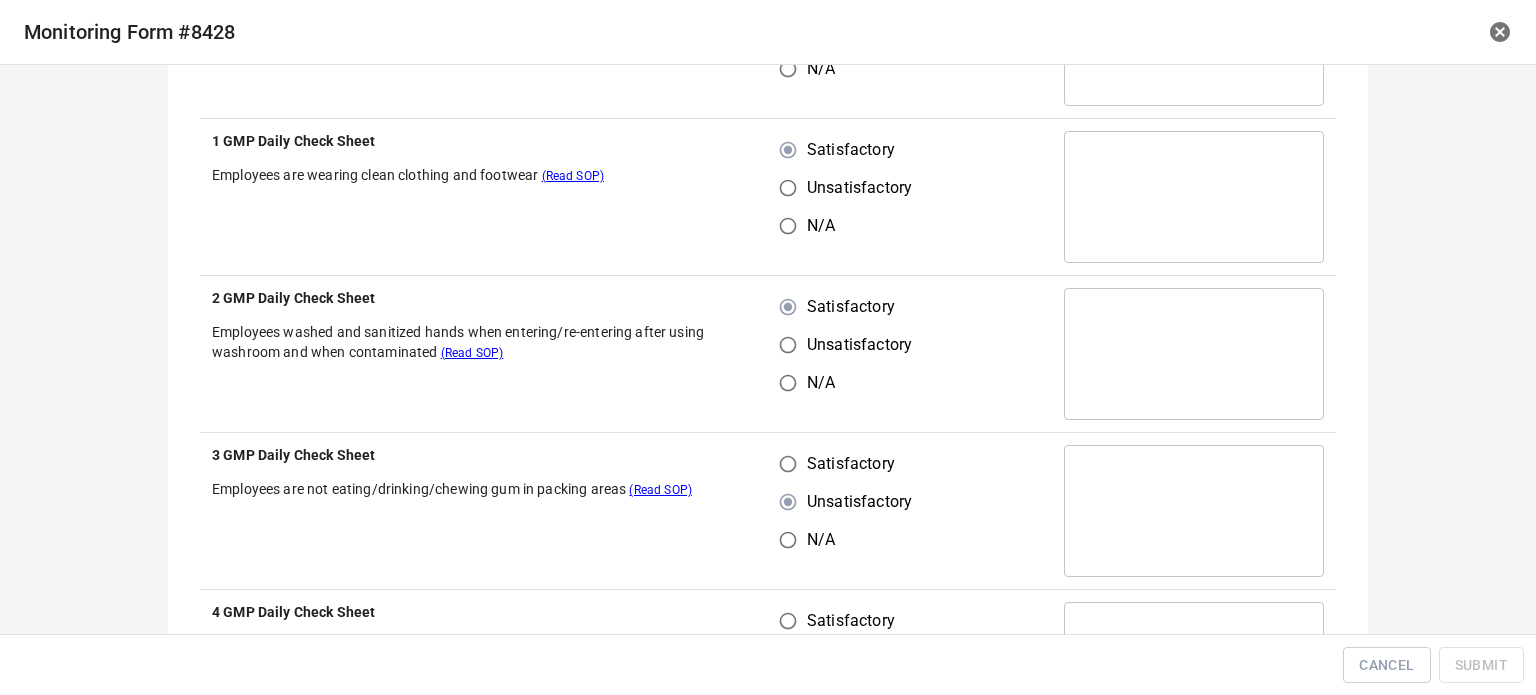 click on "Satisfactory" at bounding box center [788, 464] 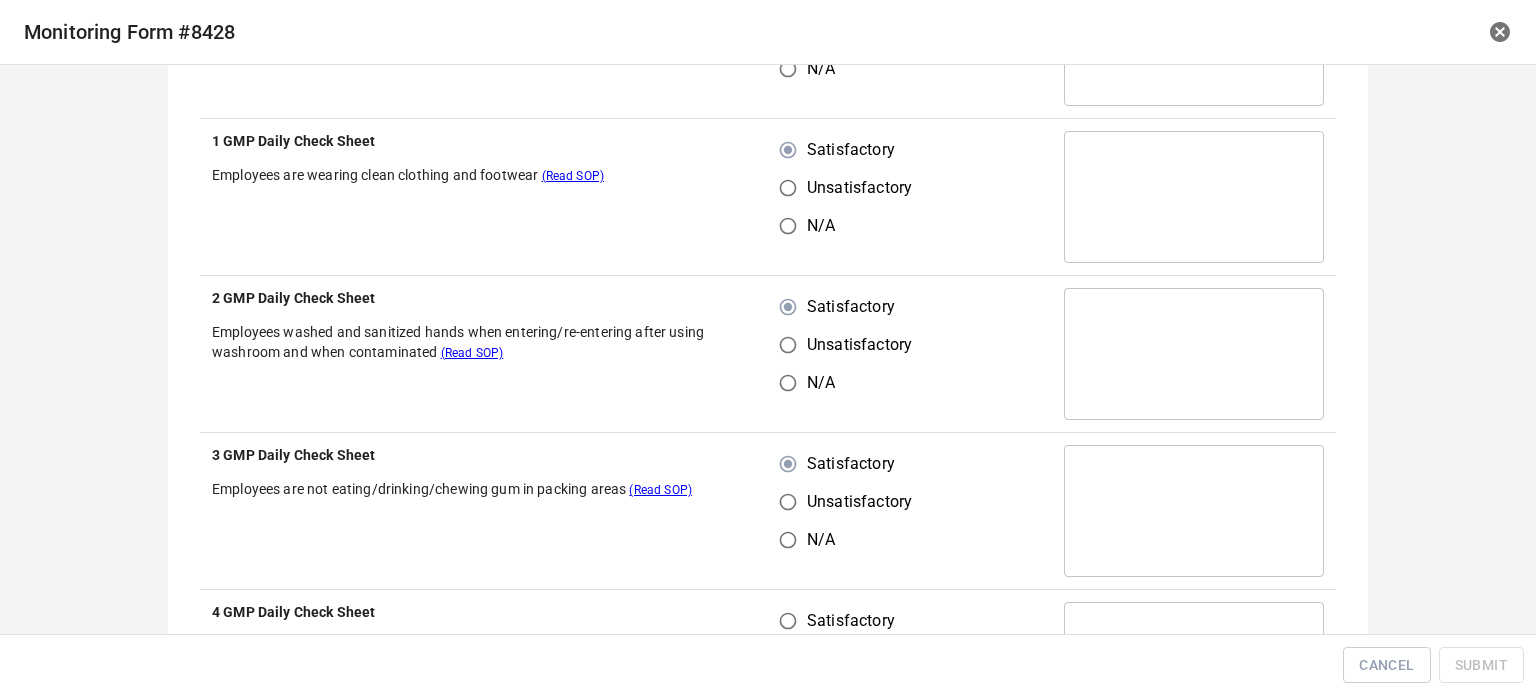 click on "Satisfactory" at bounding box center (788, 621) 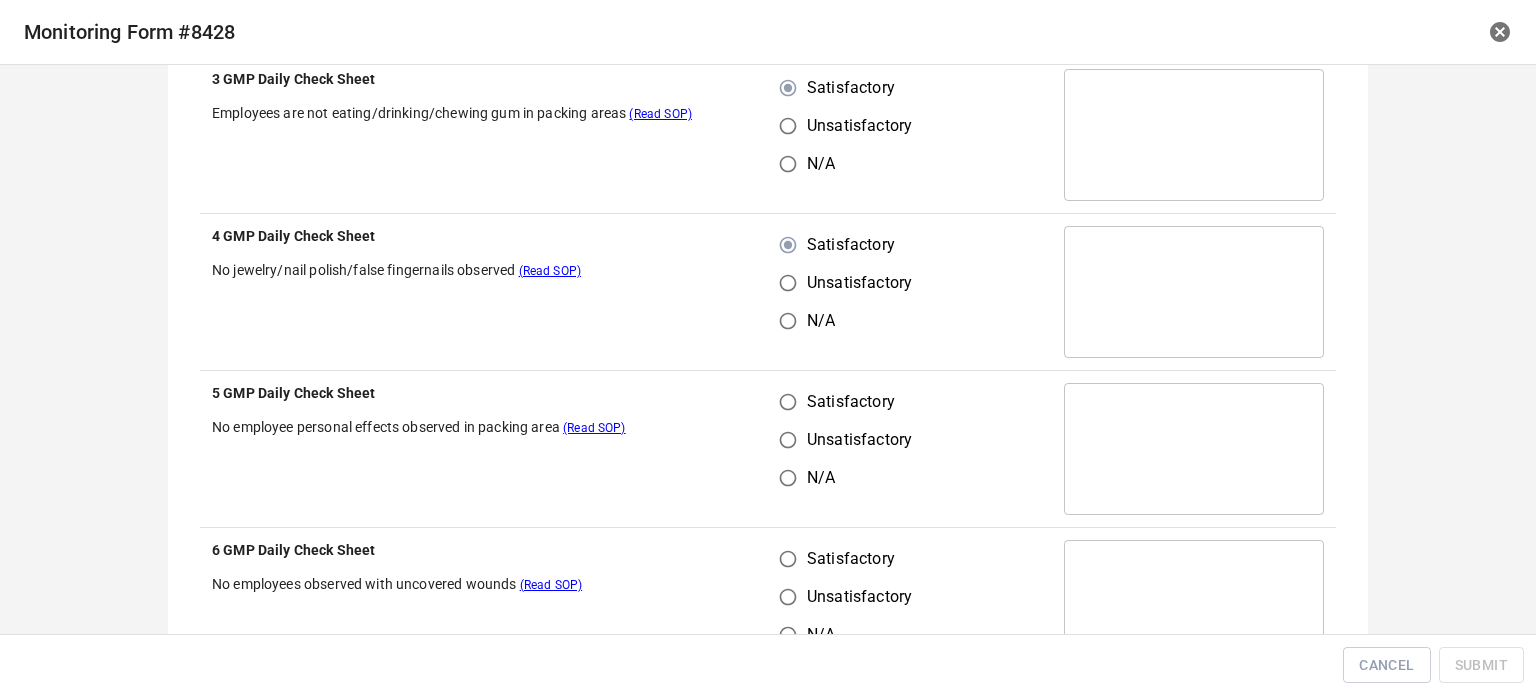 scroll, scrollTop: 2000, scrollLeft: 0, axis: vertical 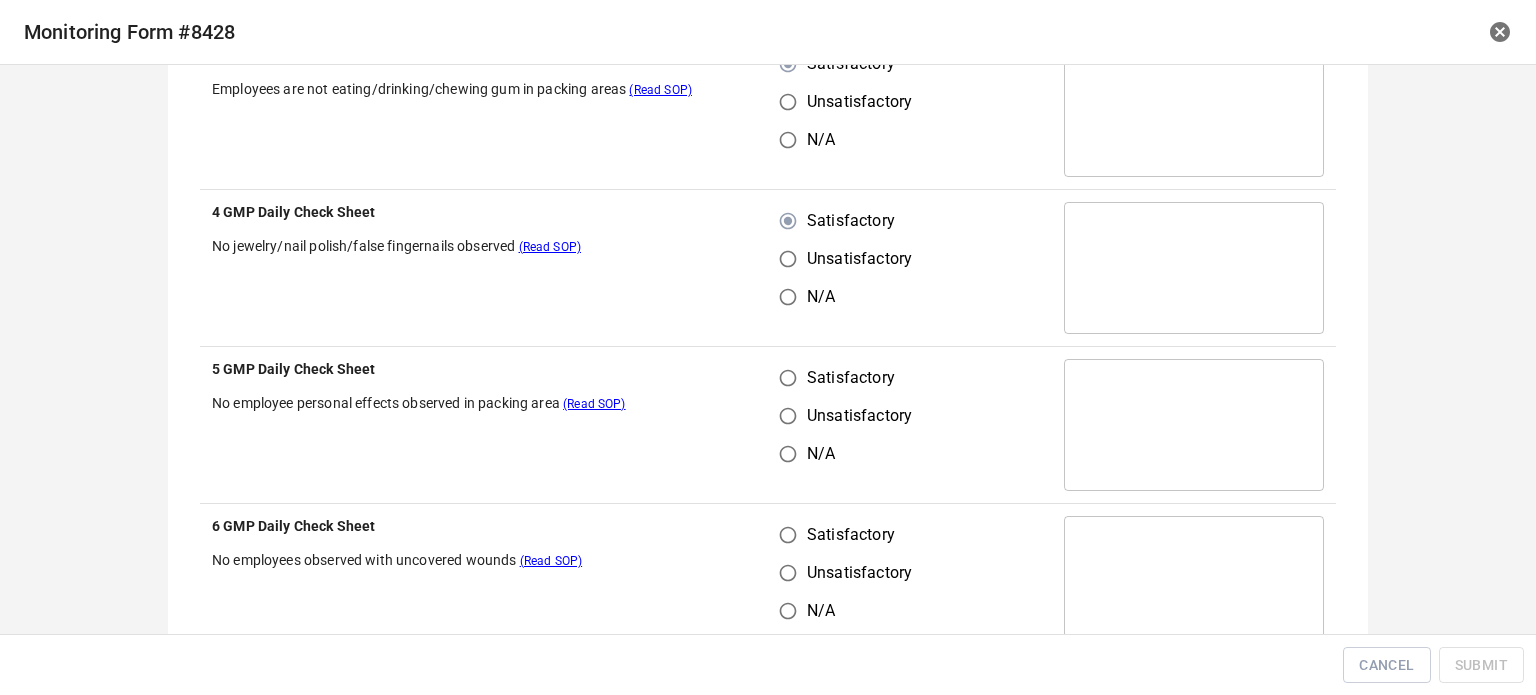 click on "Satisfactory" at bounding box center [788, 378] 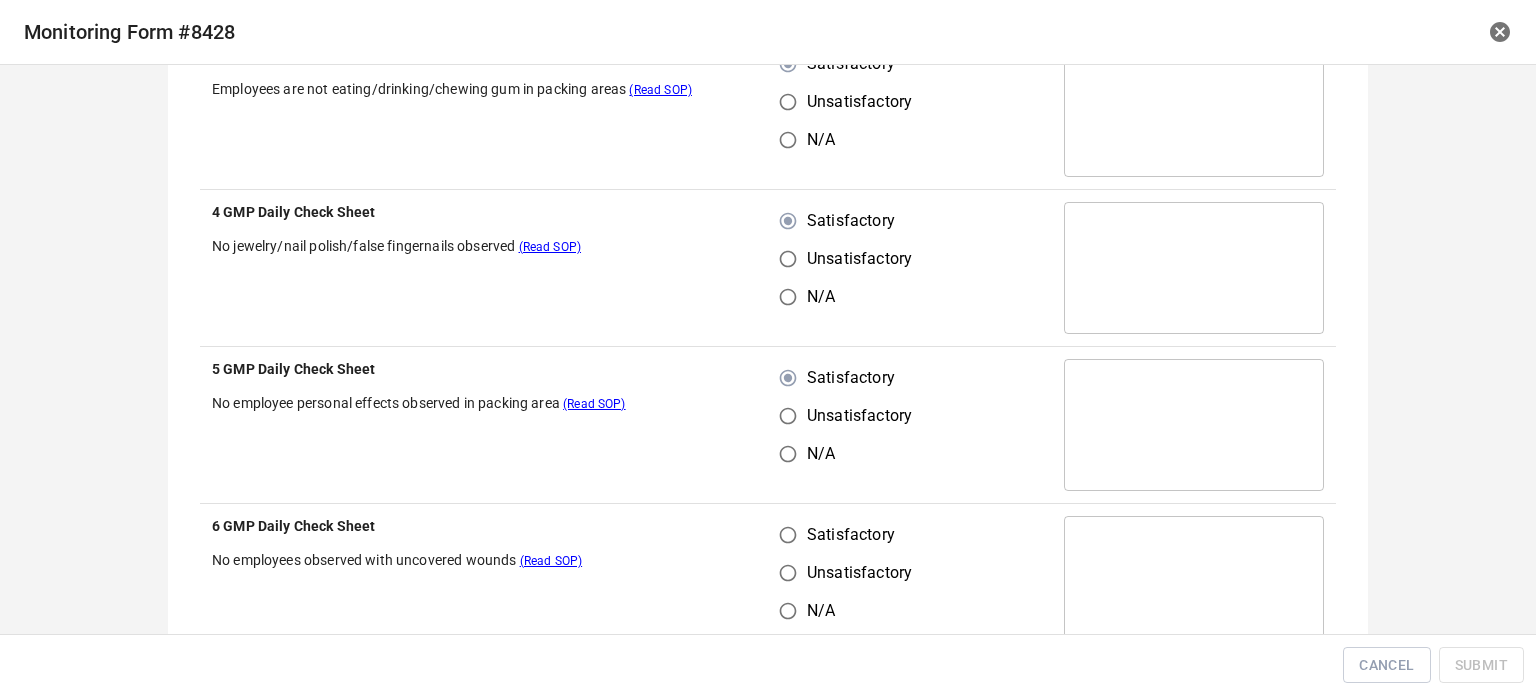 drag, startPoint x: 804, startPoint y: 533, endPoint x: 948, endPoint y: 463, distance: 160.11246 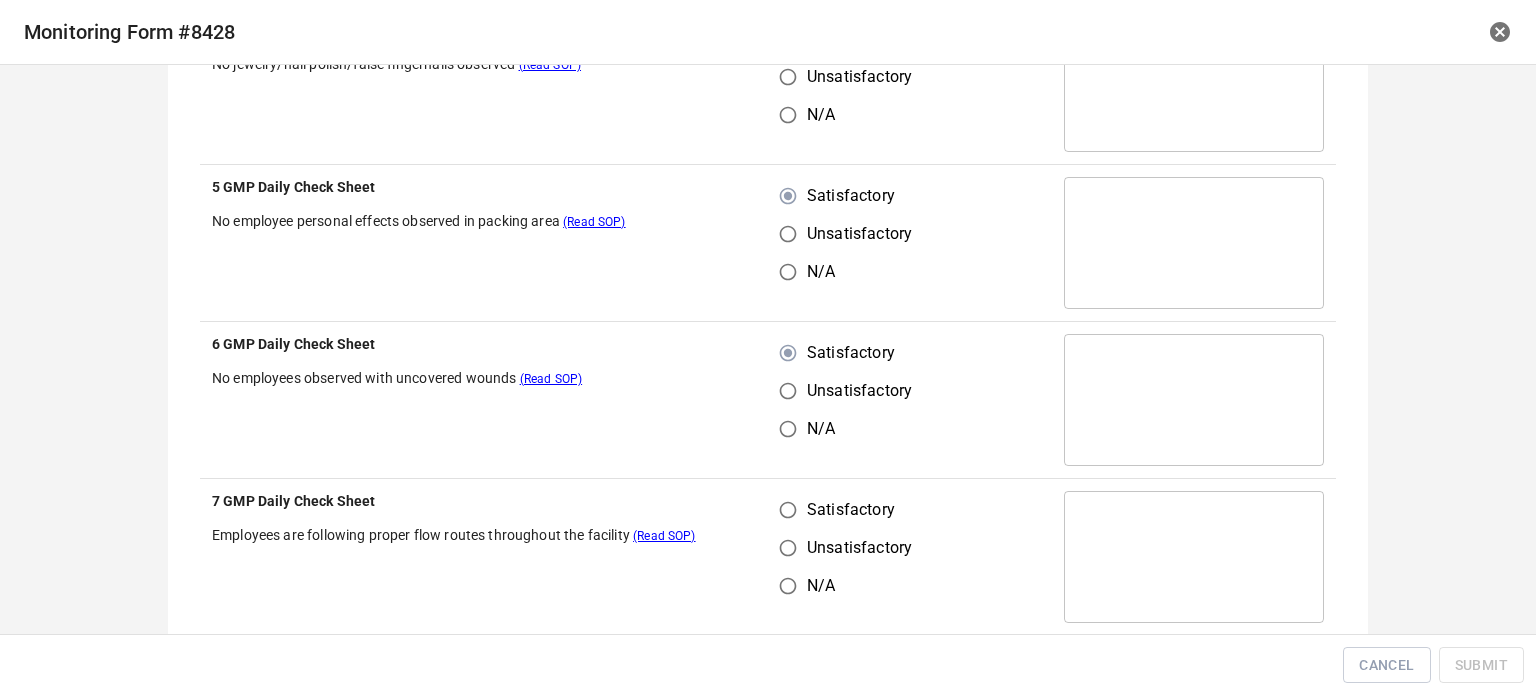 scroll, scrollTop: 2300, scrollLeft: 0, axis: vertical 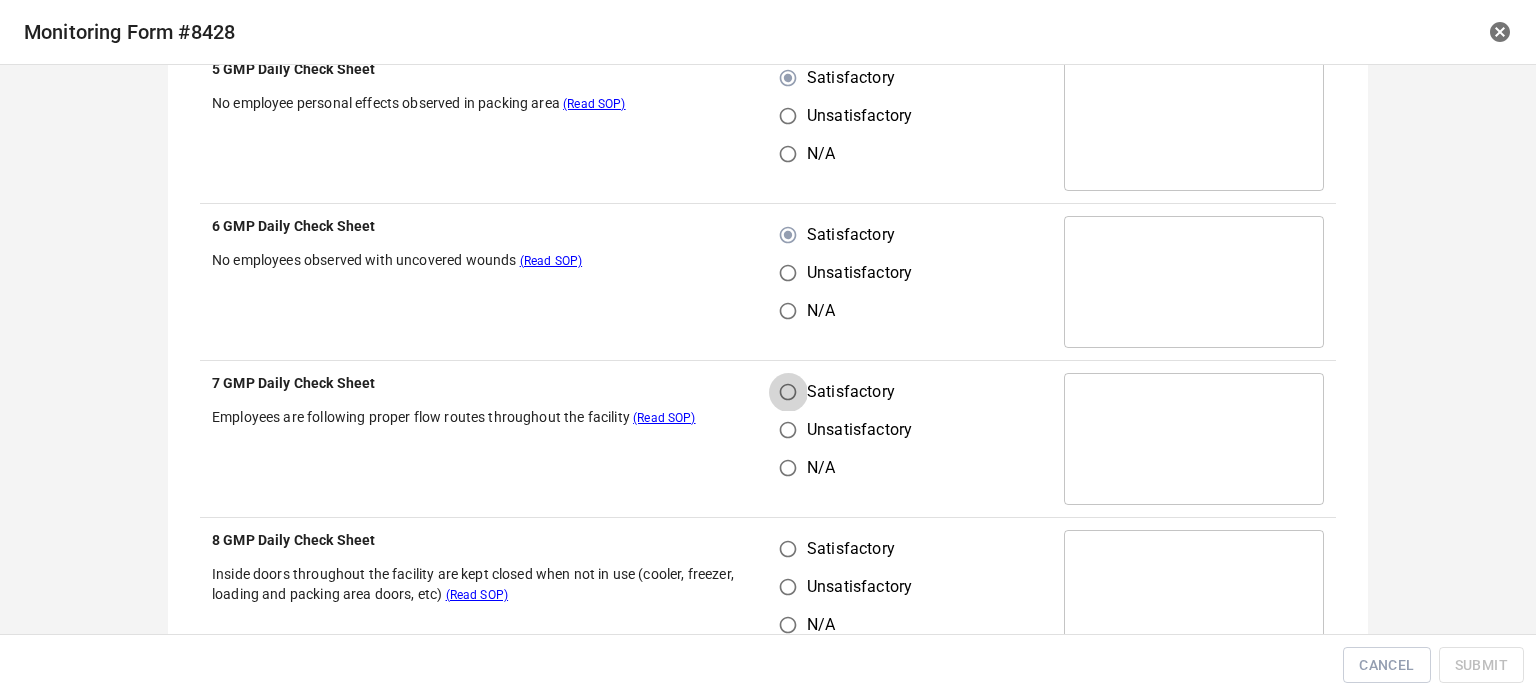 drag, startPoint x: 780, startPoint y: 379, endPoint x: 790, endPoint y: 419, distance: 41.231056 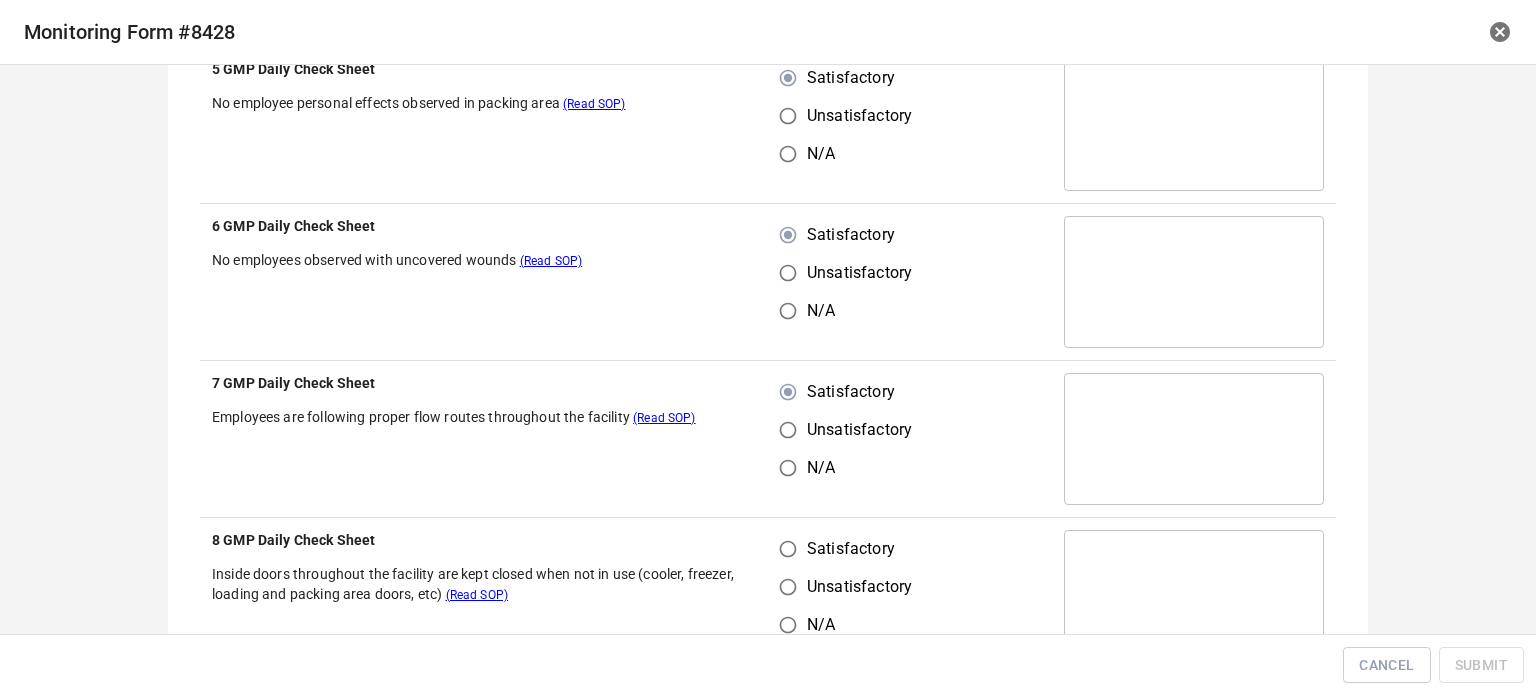 scroll, scrollTop: 2400, scrollLeft: 0, axis: vertical 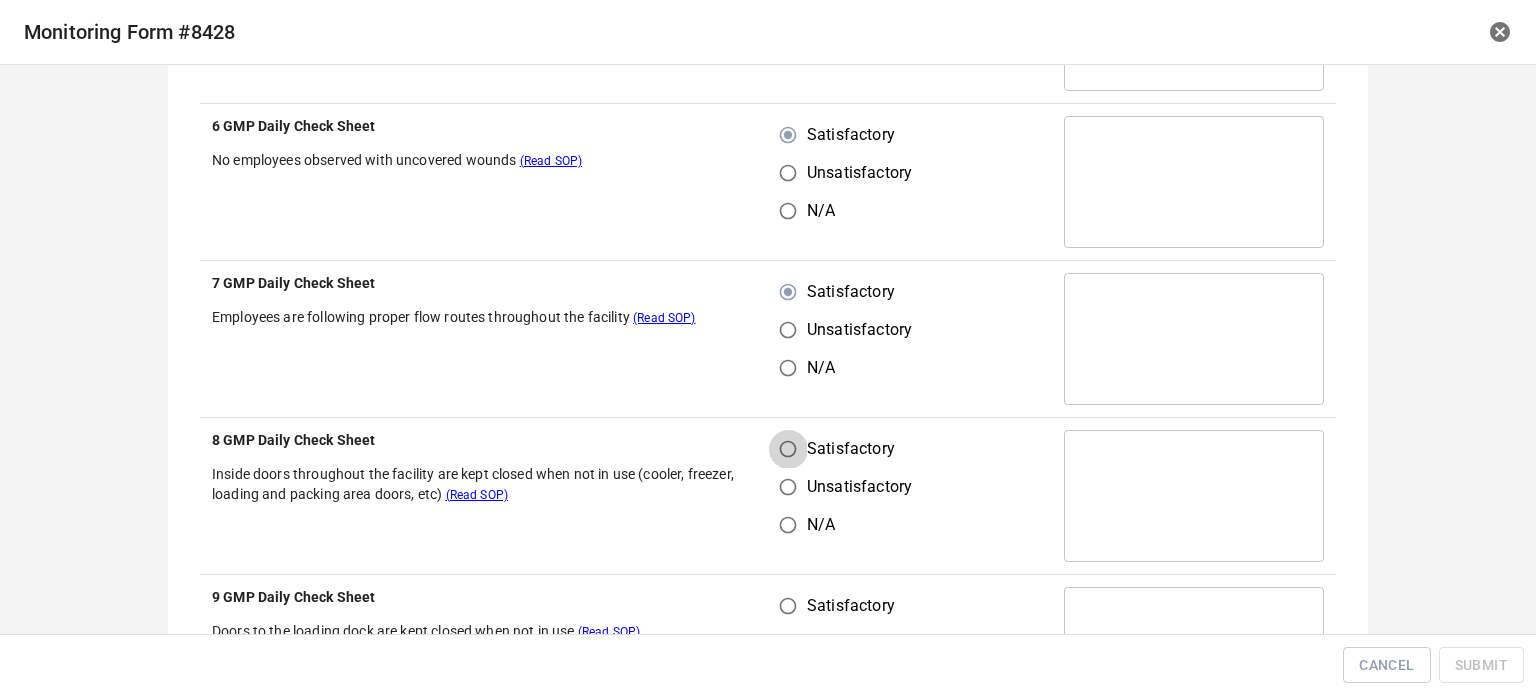 drag, startPoint x: 775, startPoint y: 431, endPoint x: 796, endPoint y: 532, distance: 103.16007 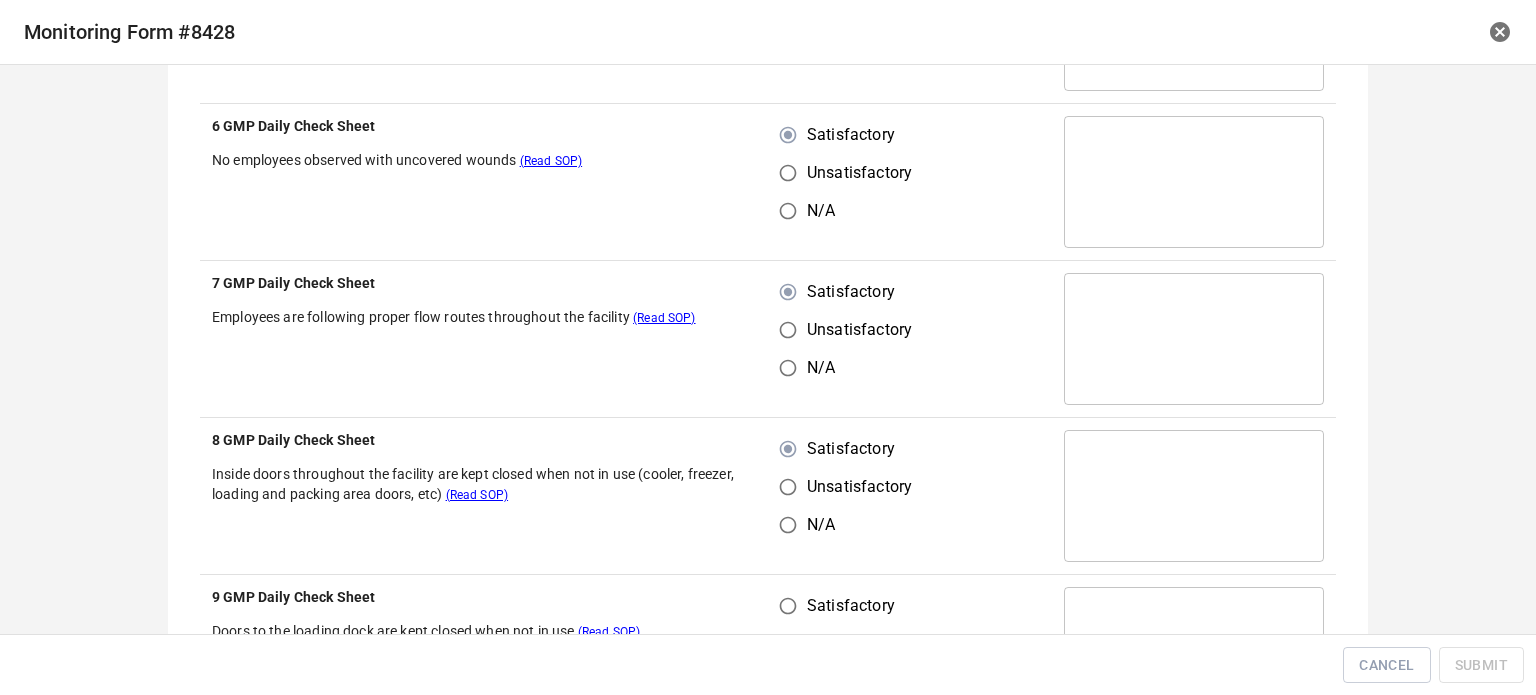 click on "Unsatisfactory" at bounding box center (788, 644) 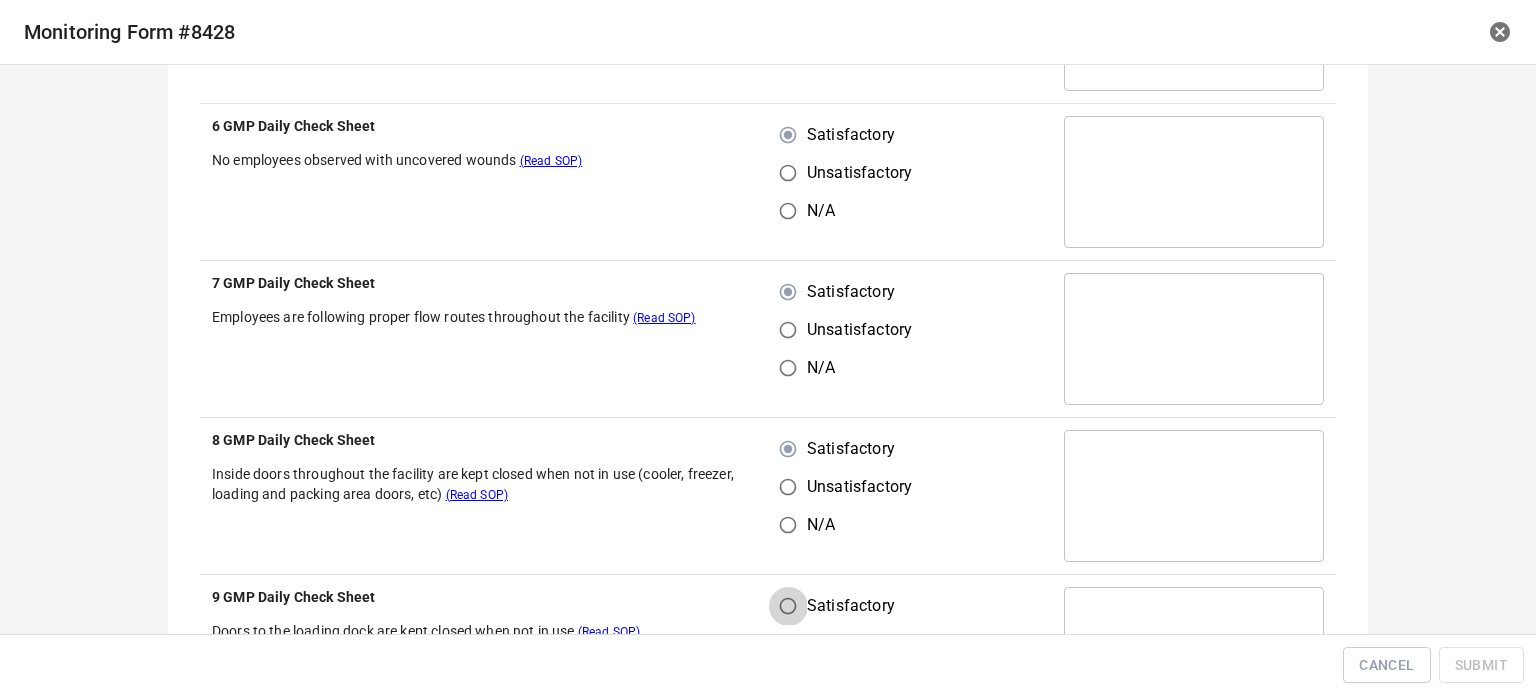 drag, startPoint x: 786, startPoint y: 602, endPoint x: 816, endPoint y: 567, distance: 46.09772 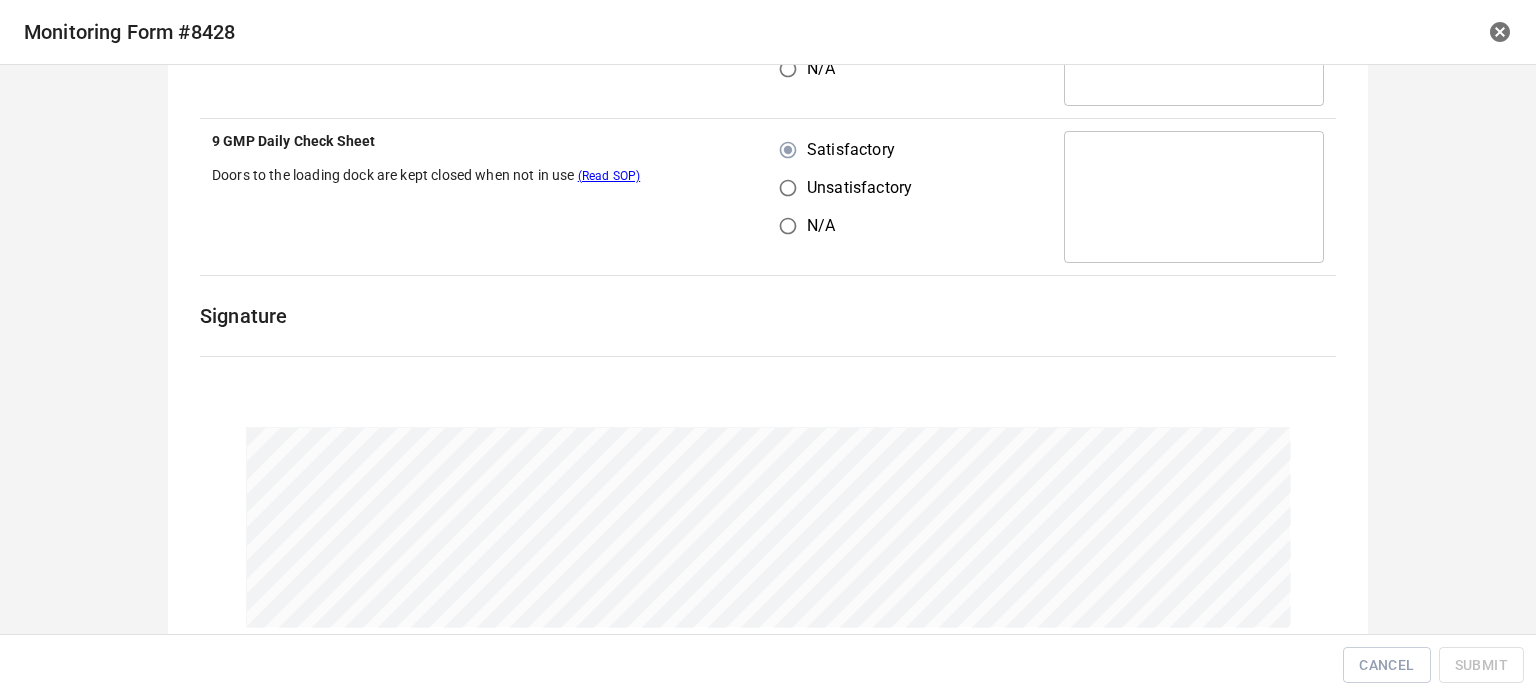 scroll, scrollTop: 2970, scrollLeft: 0, axis: vertical 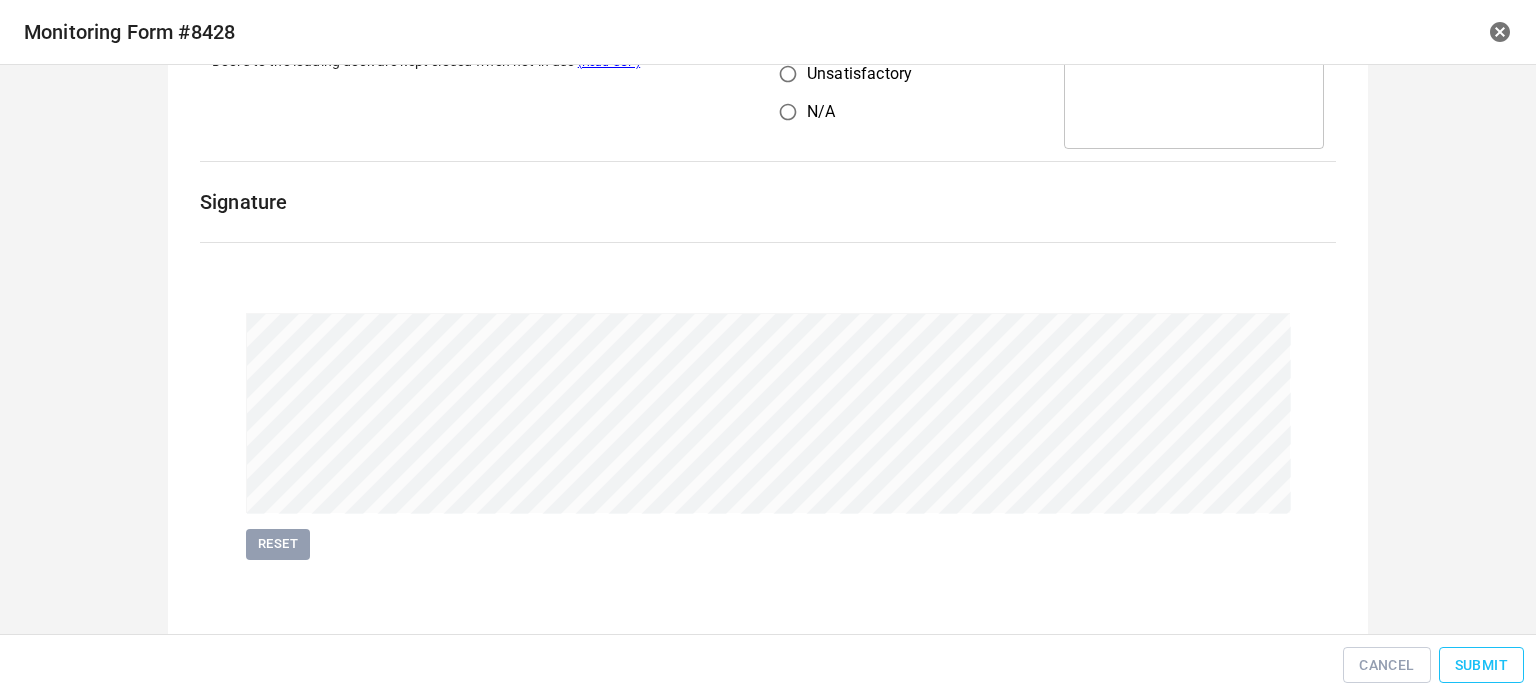 click on "Submit" at bounding box center (1481, 665) 